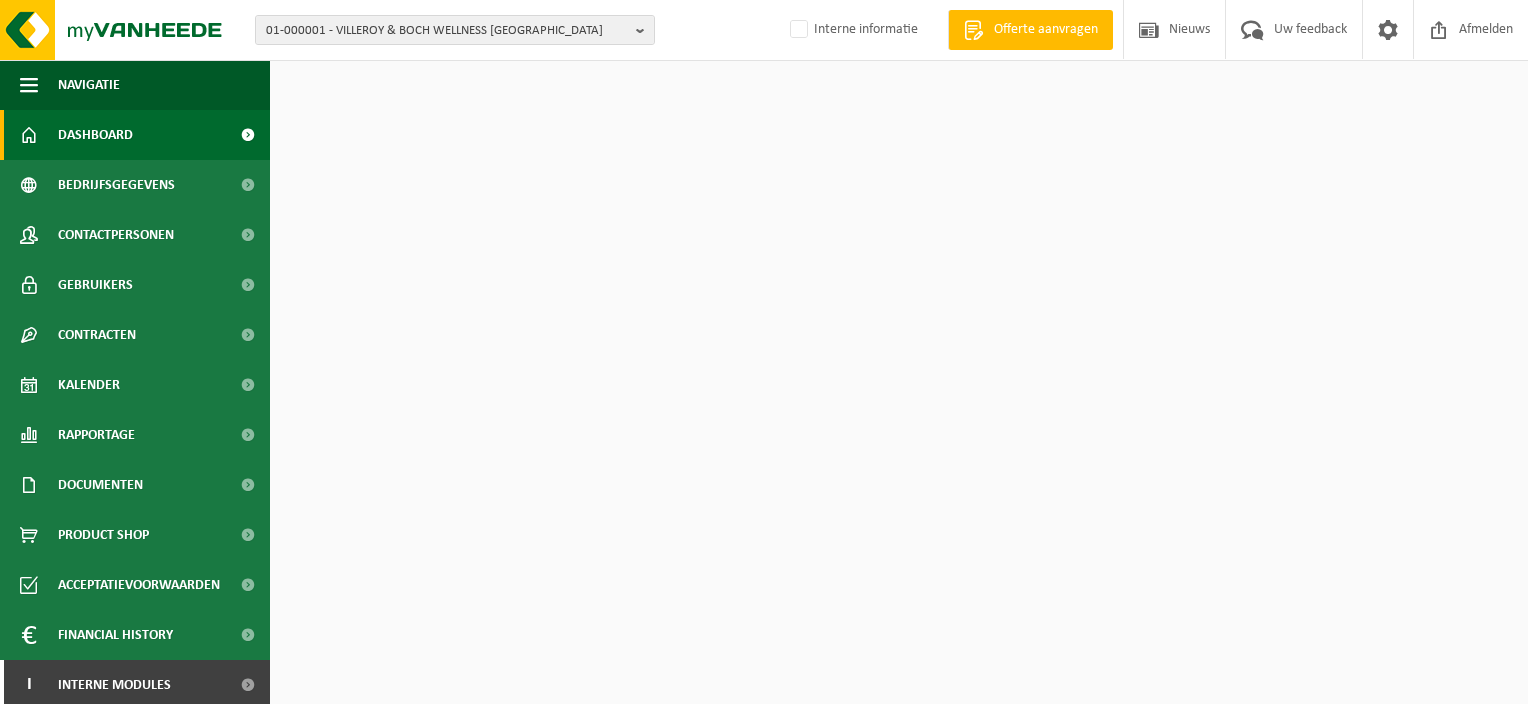 scroll, scrollTop: 0, scrollLeft: 0, axis: both 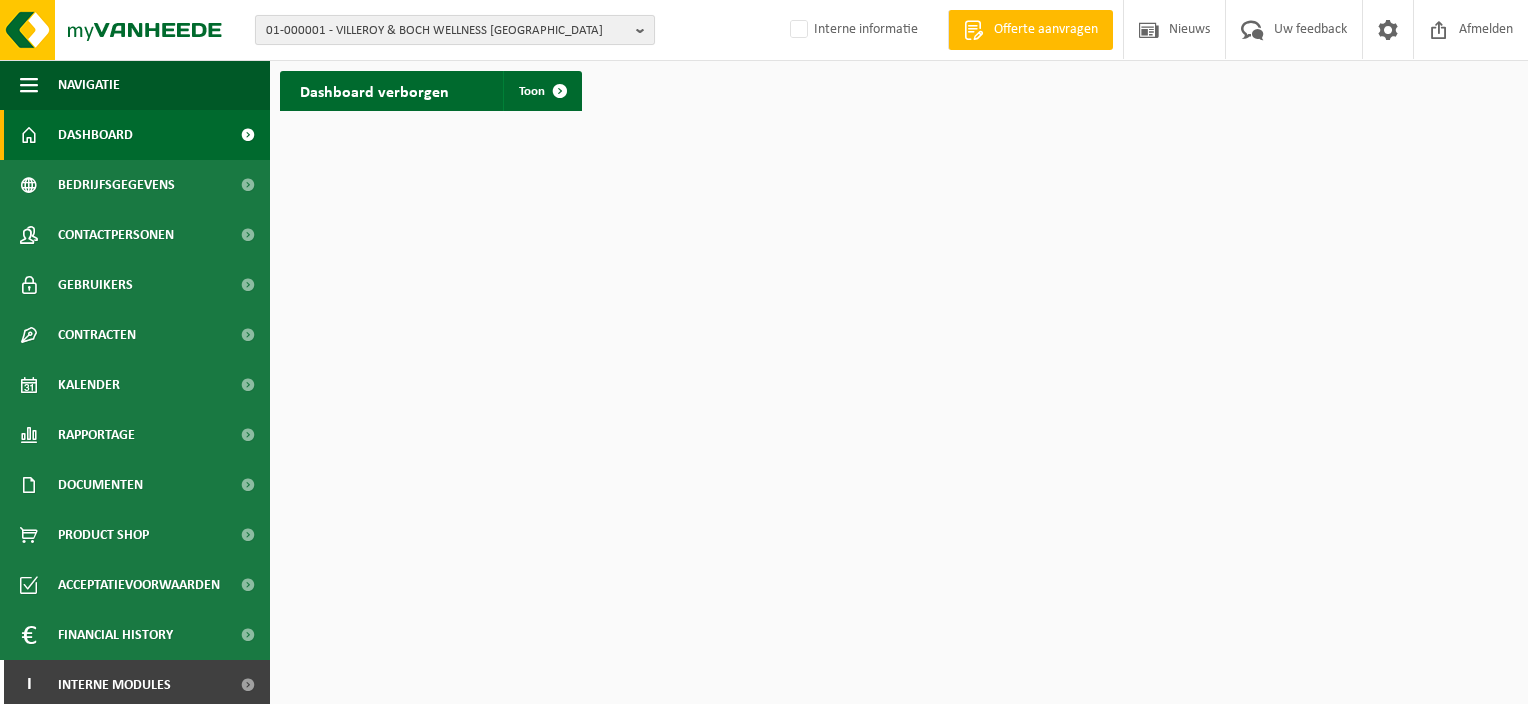 click at bounding box center (645, 30) 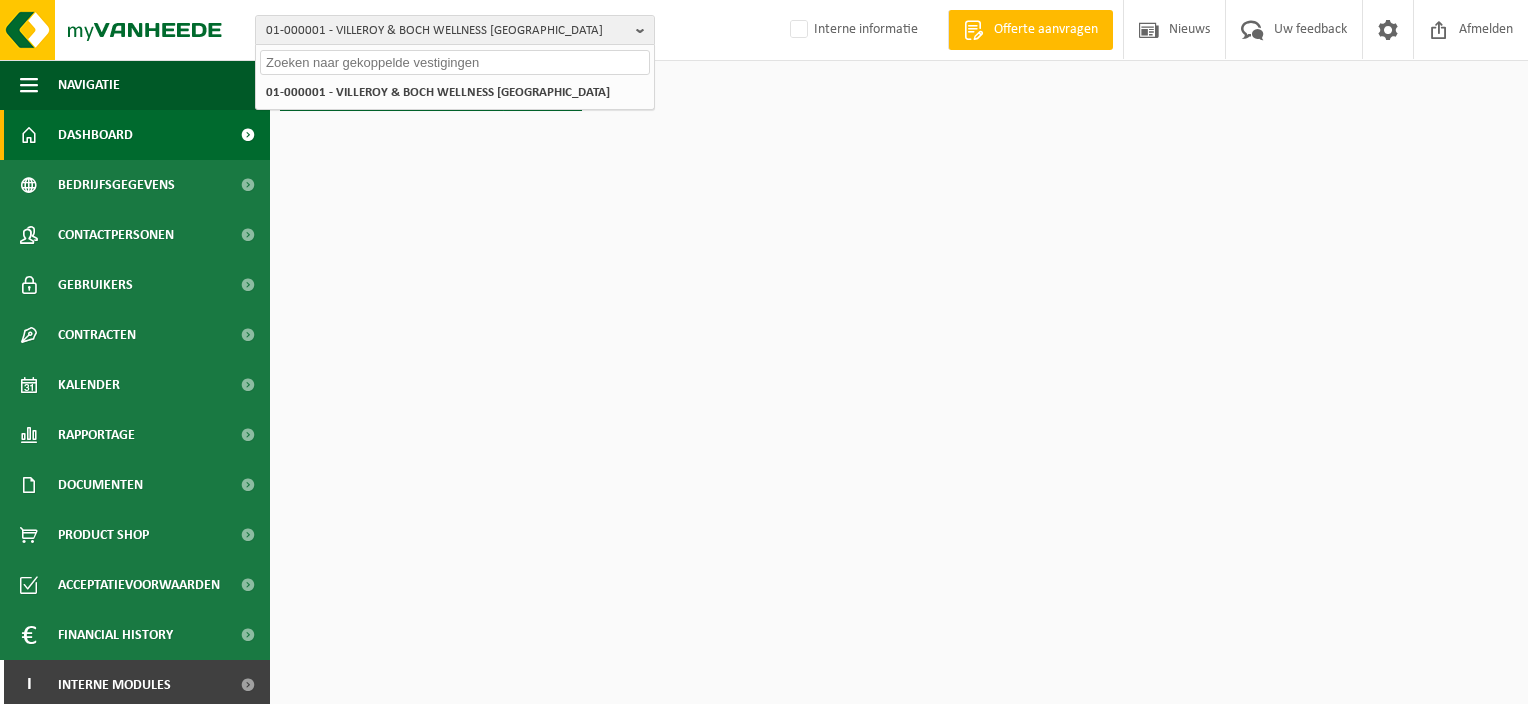 click at bounding box center [455, 62] 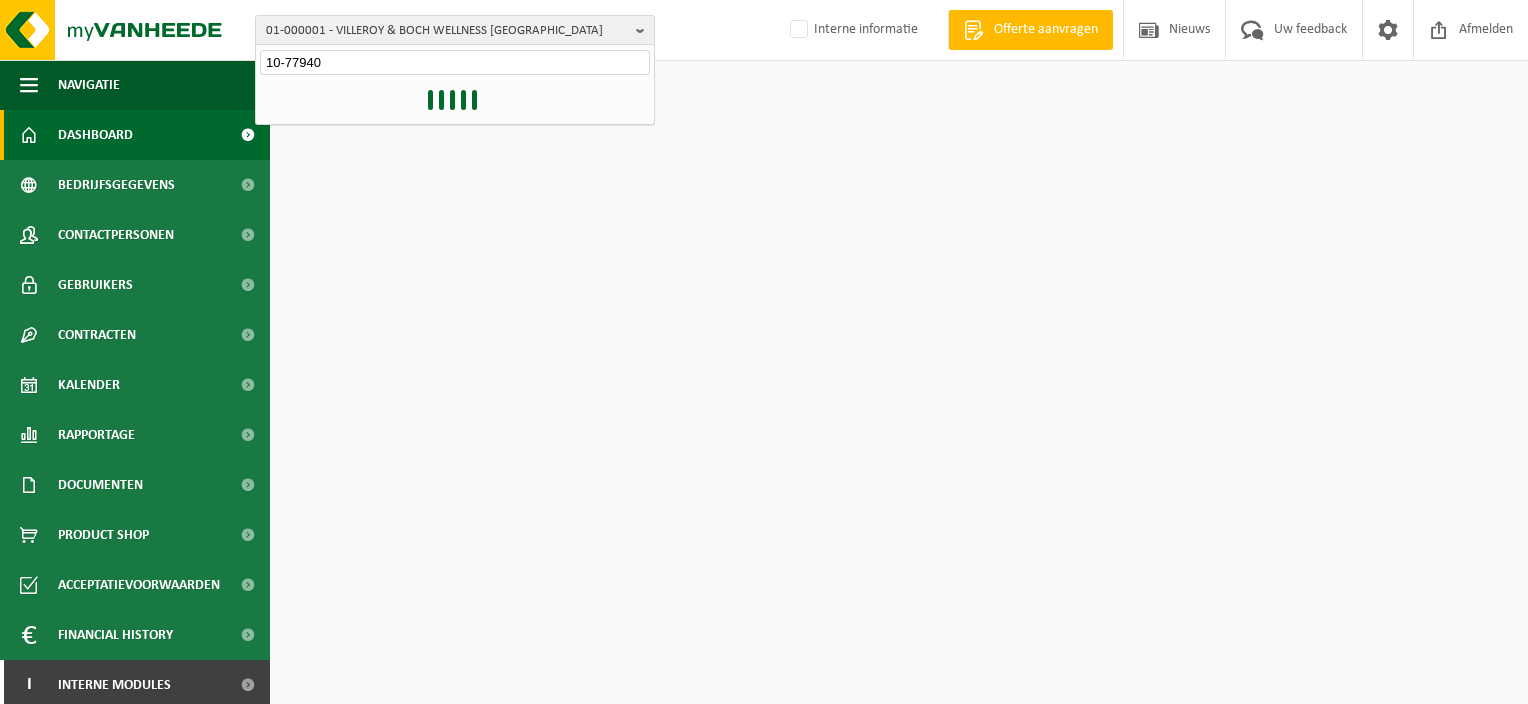 type on "10-779408" 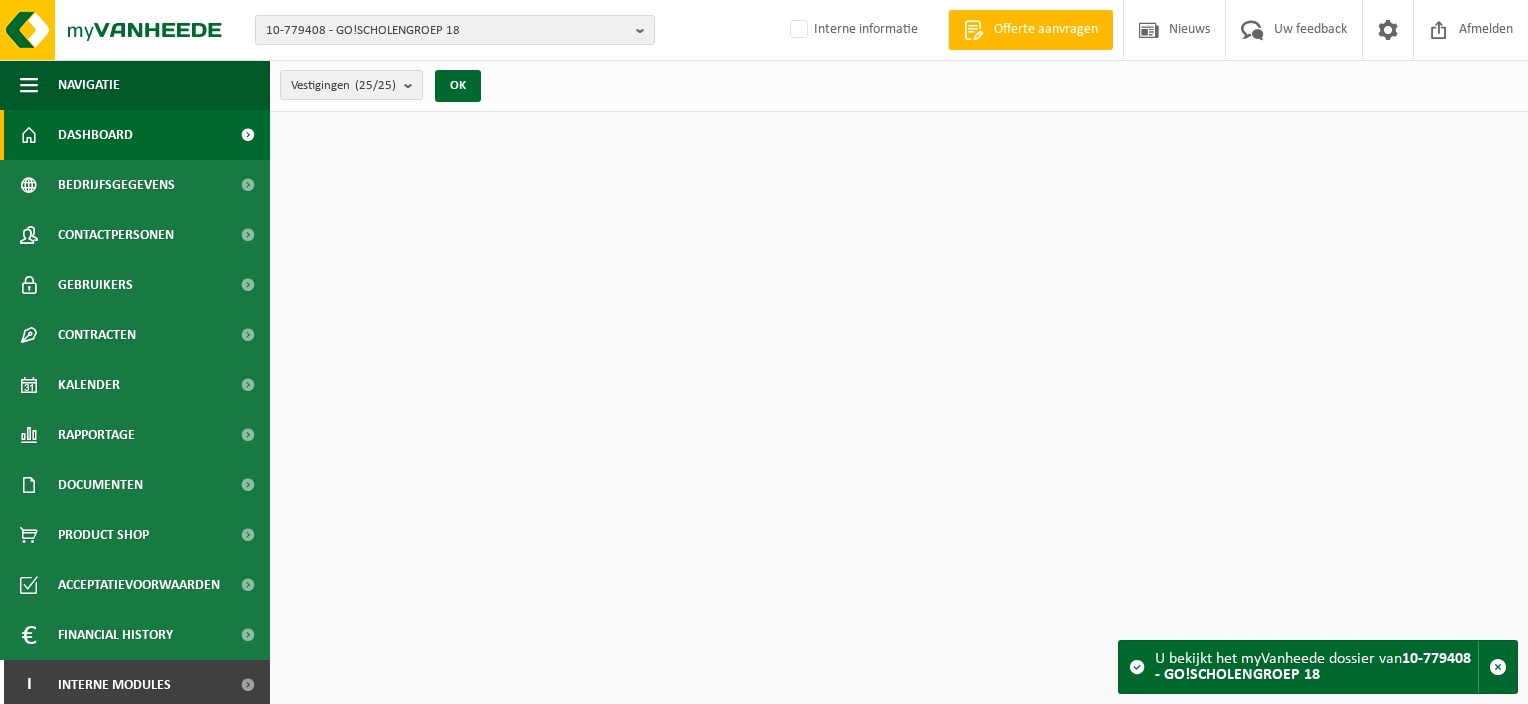 scroll, scrollTop: 0, scrollLeft: 0, axis: both 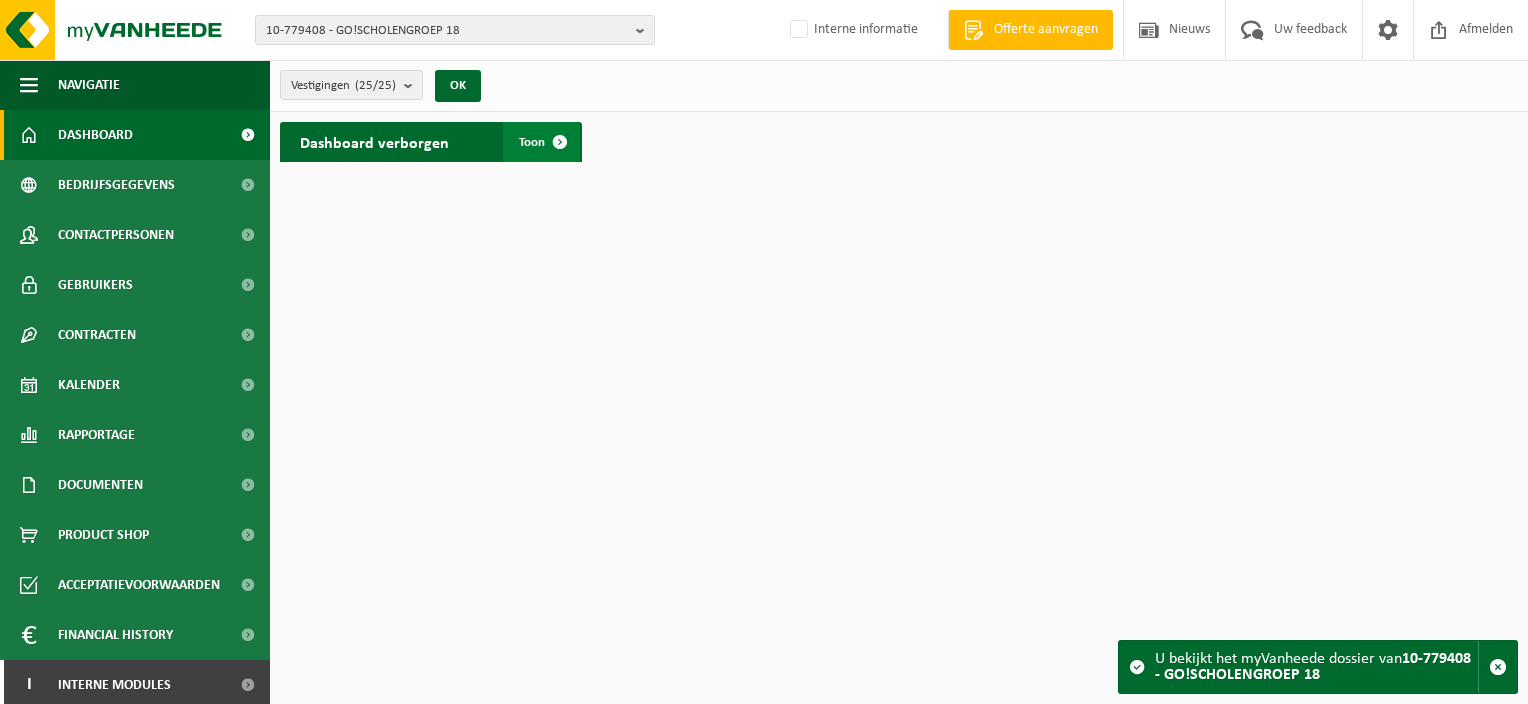 click on "Toon" at bounding box center (532, 142) 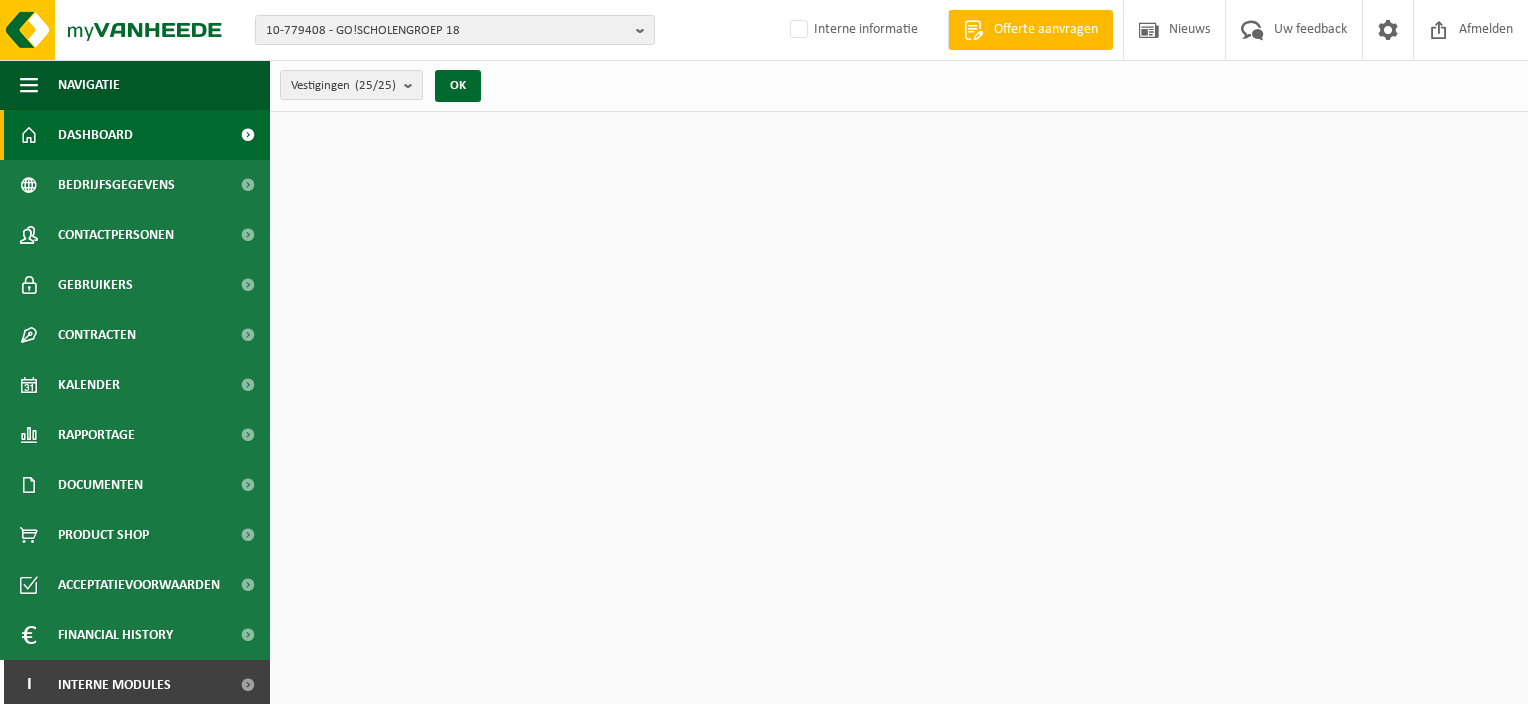 scroll, scrollTop: 0, scrollLeft: 0, axis: both 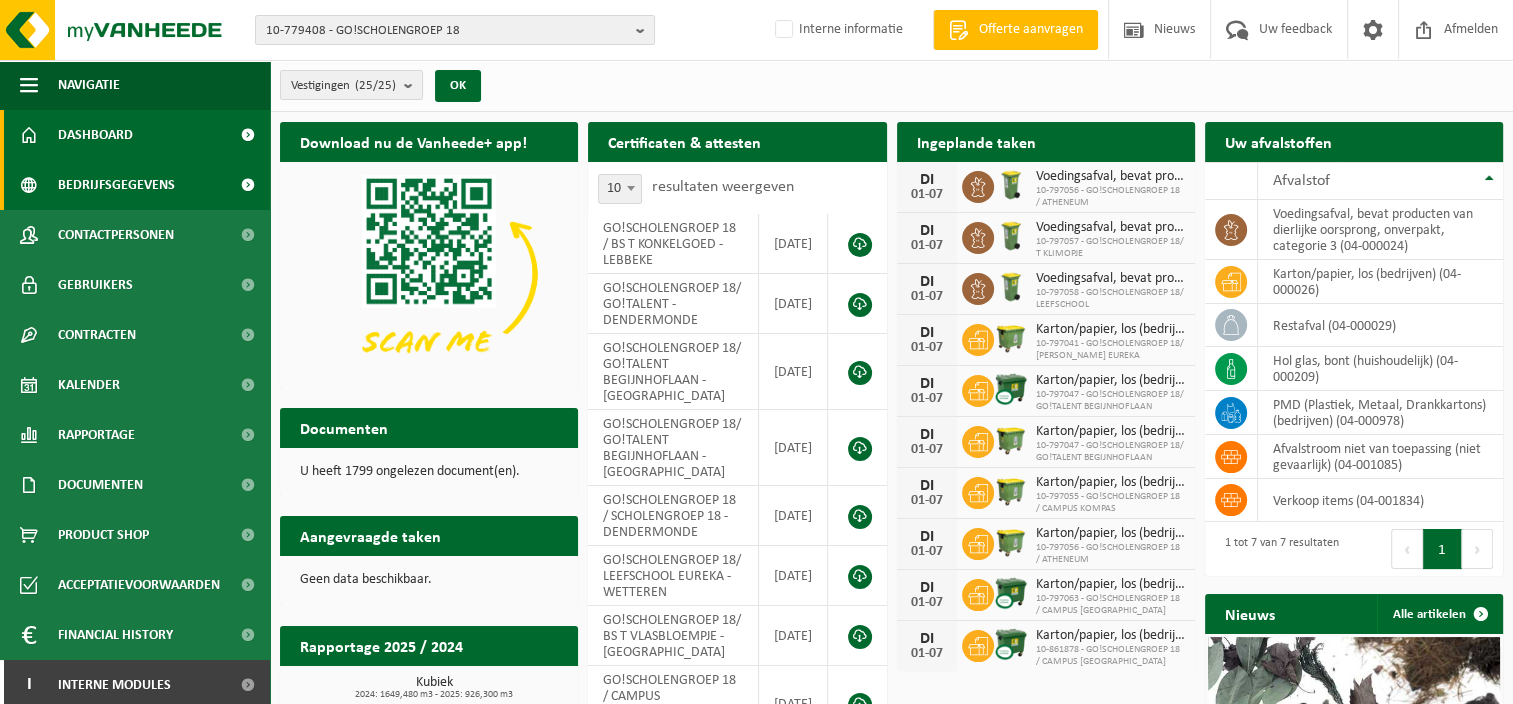 click on "Bedrijfsgegevens" at bounding box center [116, 185] 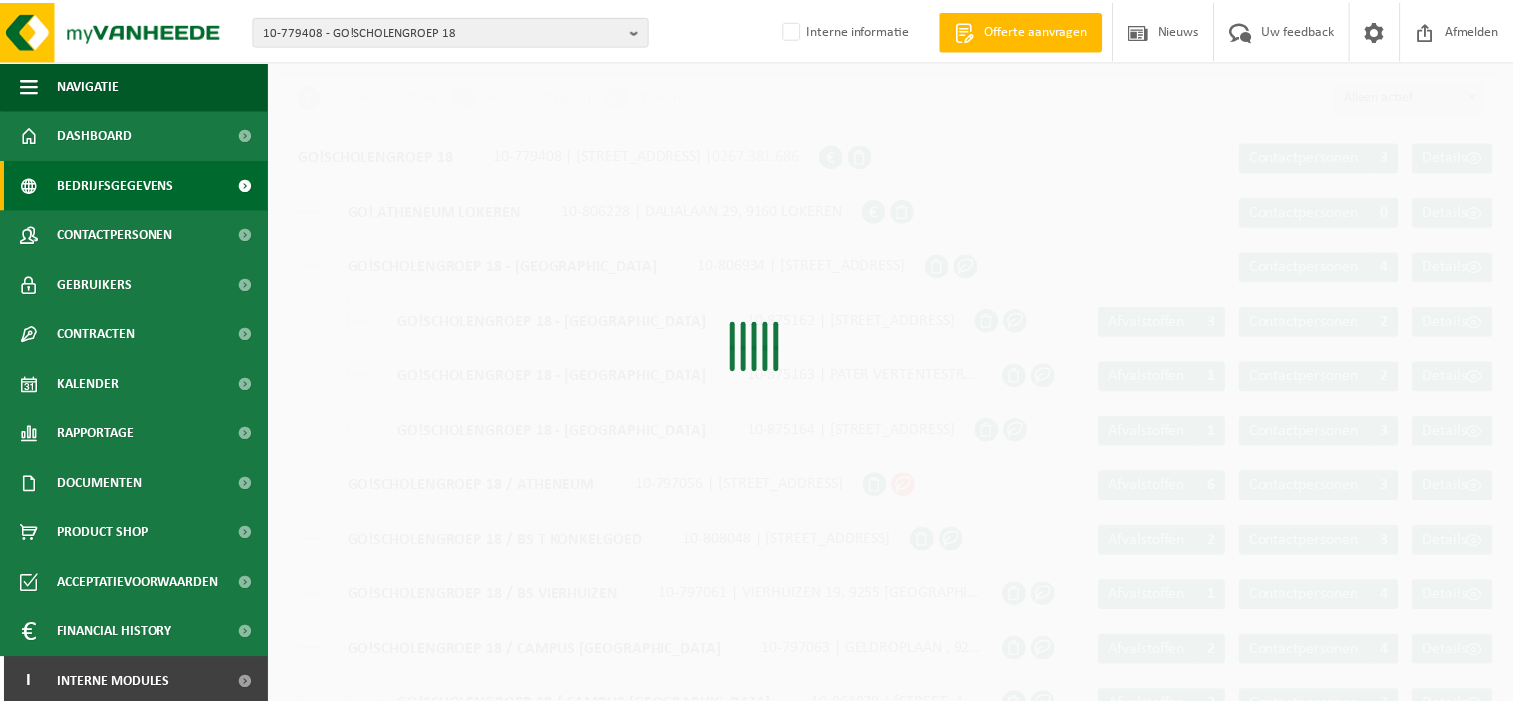 scroll, scrollTop: 0, scrollLeft: 0, axis: both 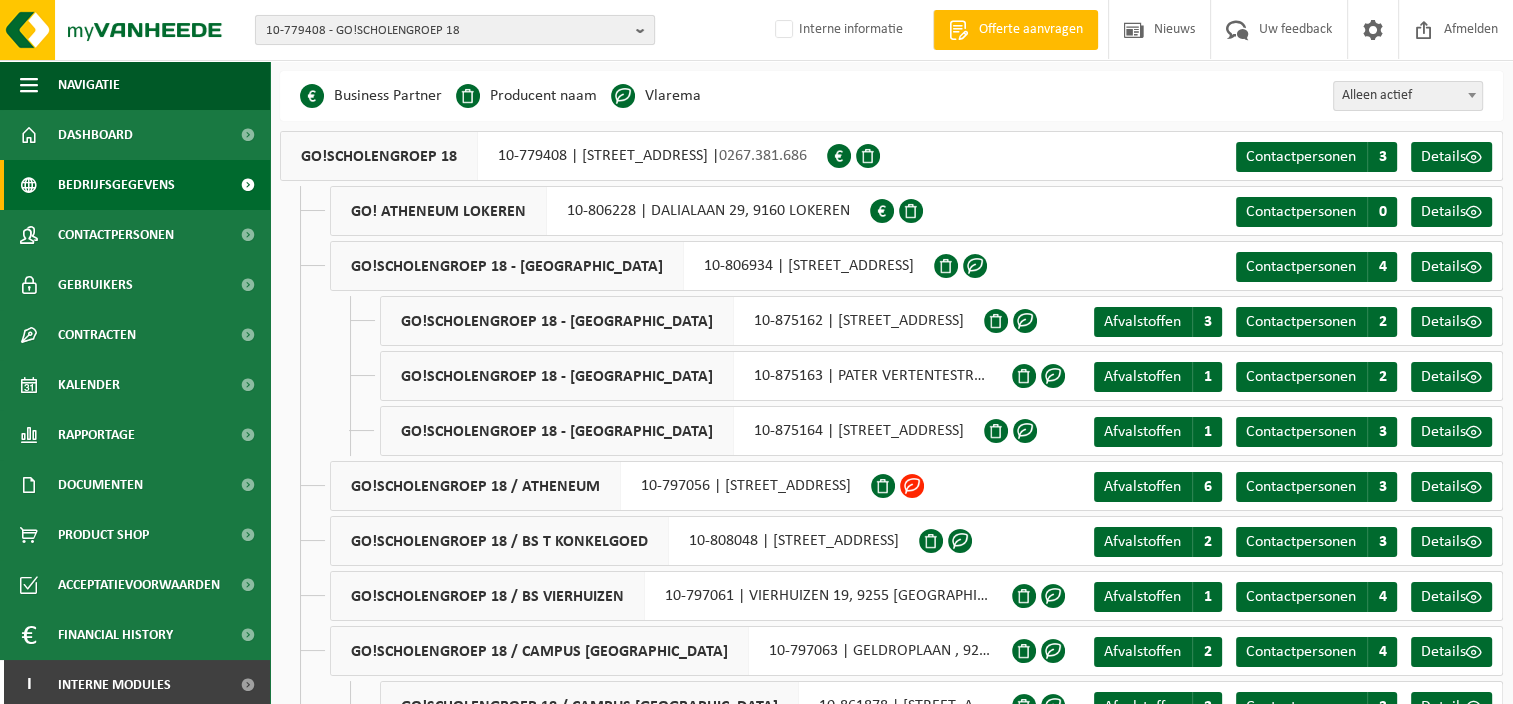 click at bounding box center (645, 30) 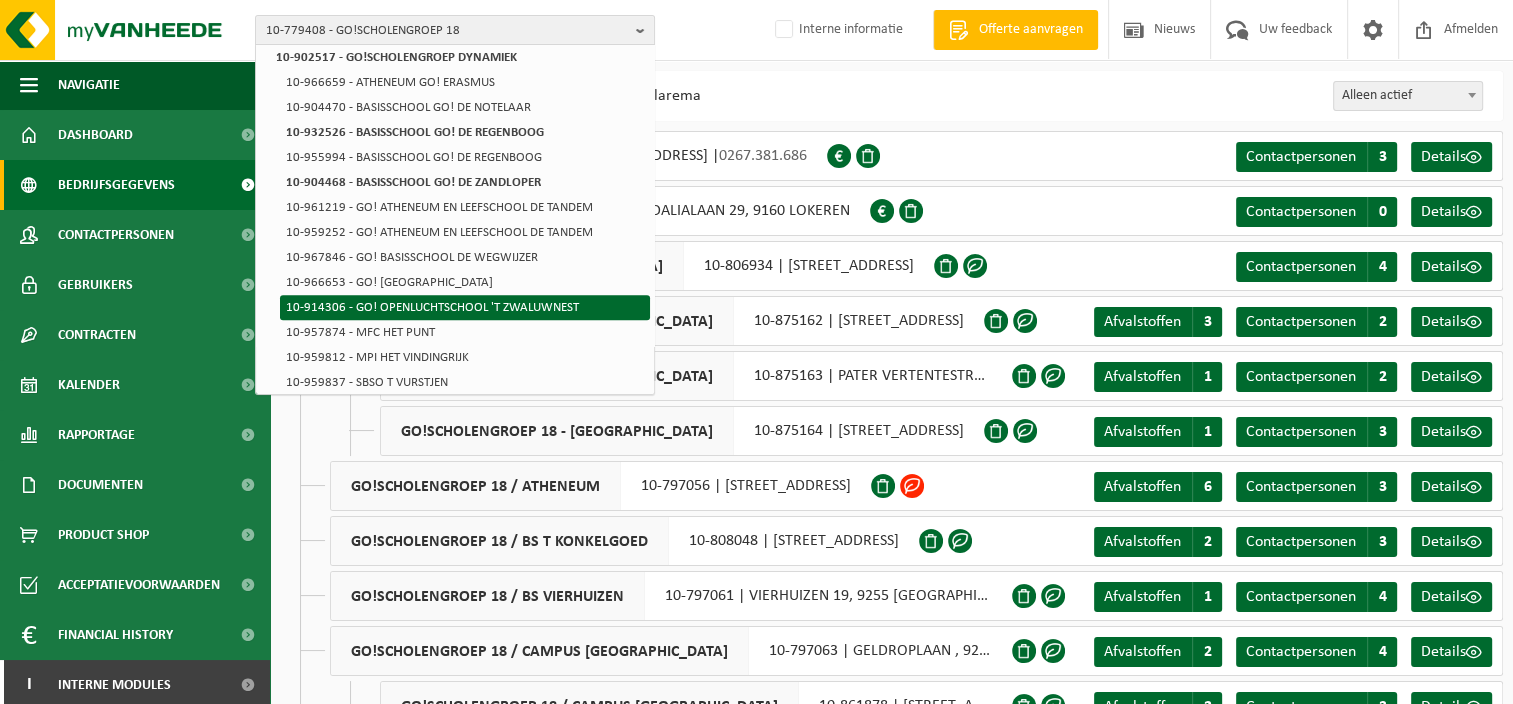 scroll, scrollTop: 719, scrollLeft: 0, axis: vertical 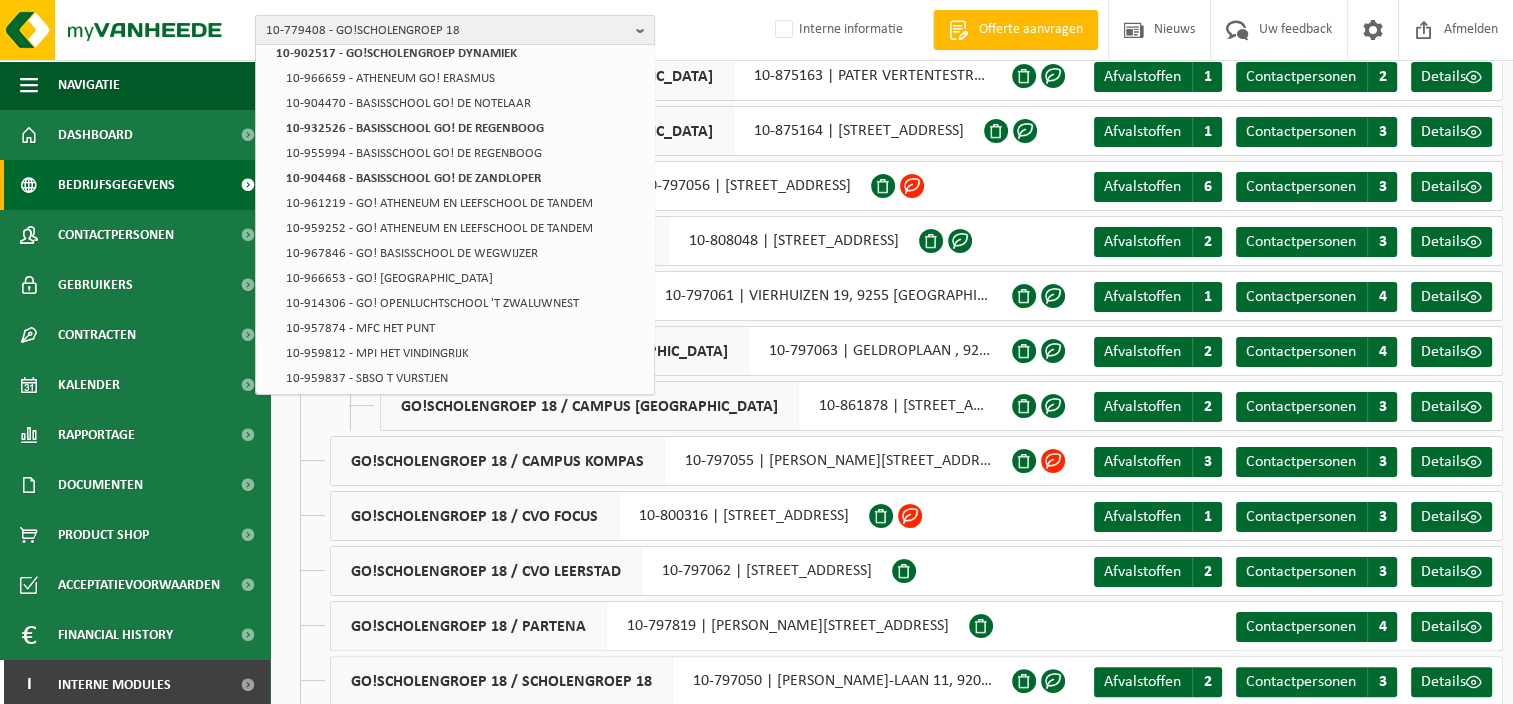 click on "10-779408 - GO!SCHOLENGROEP 18" at bounding box center (447, 31) 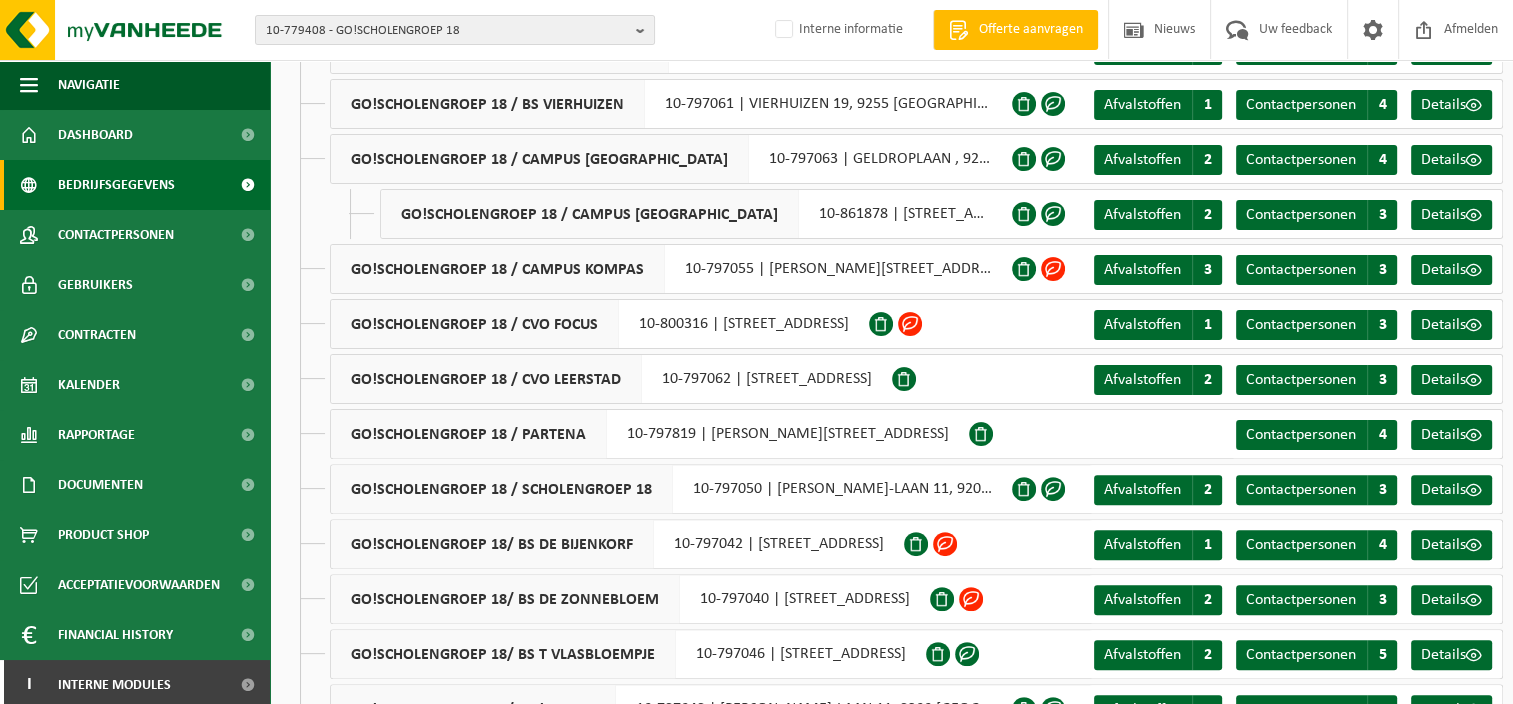 scroll, scrollTop: 600, scrollLeft: 0, axis: vertical 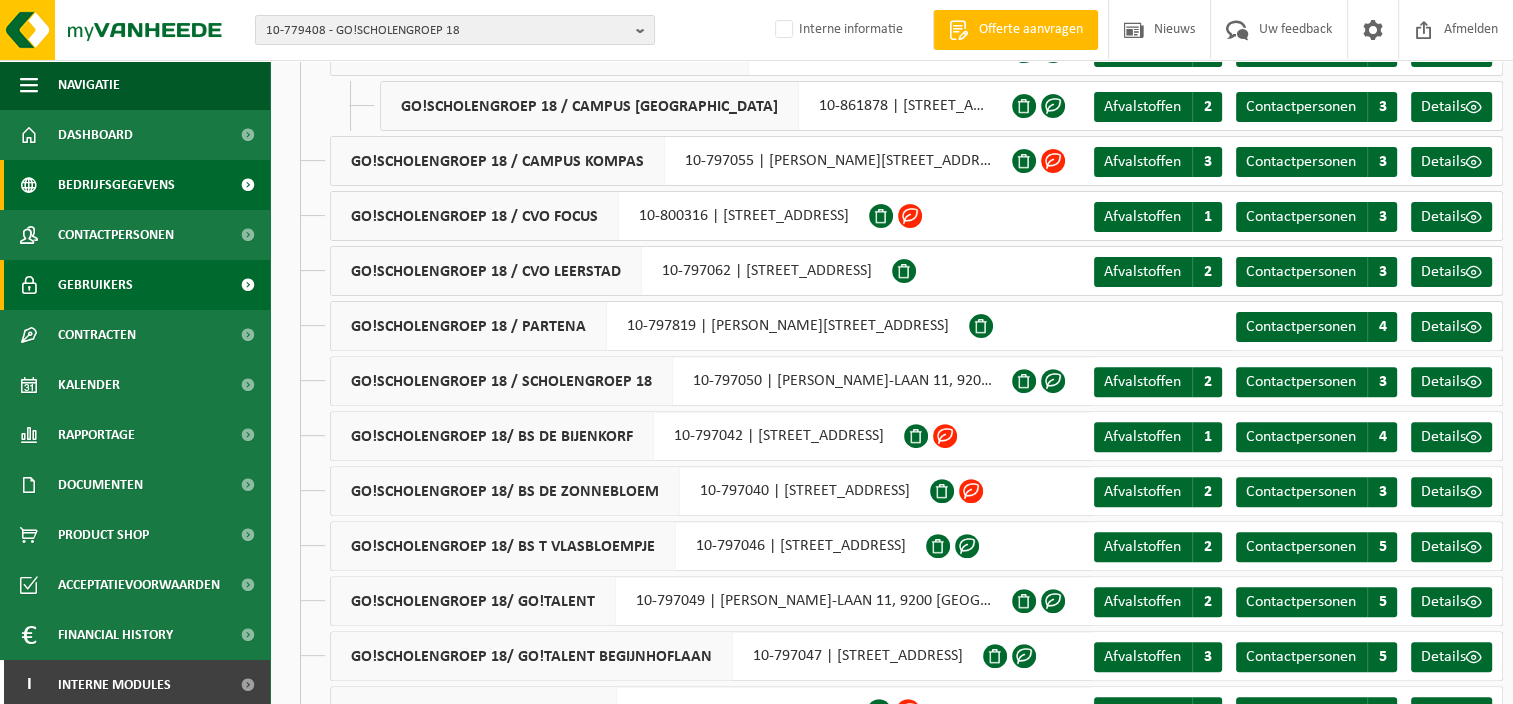 click on "Gebruikers" at bounding box center (95, 285) 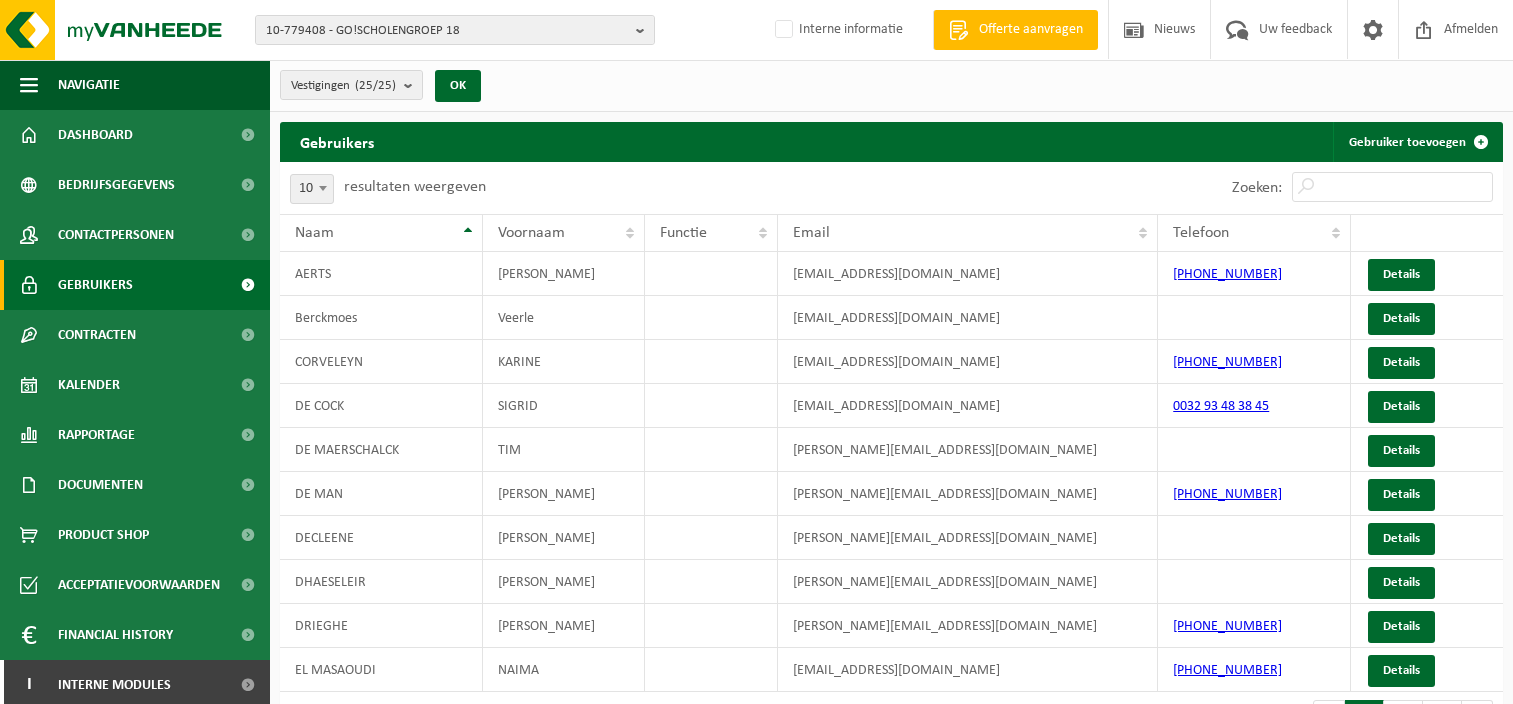 scroll, scrollTop: 0, scrollLeft: 0, axis: both 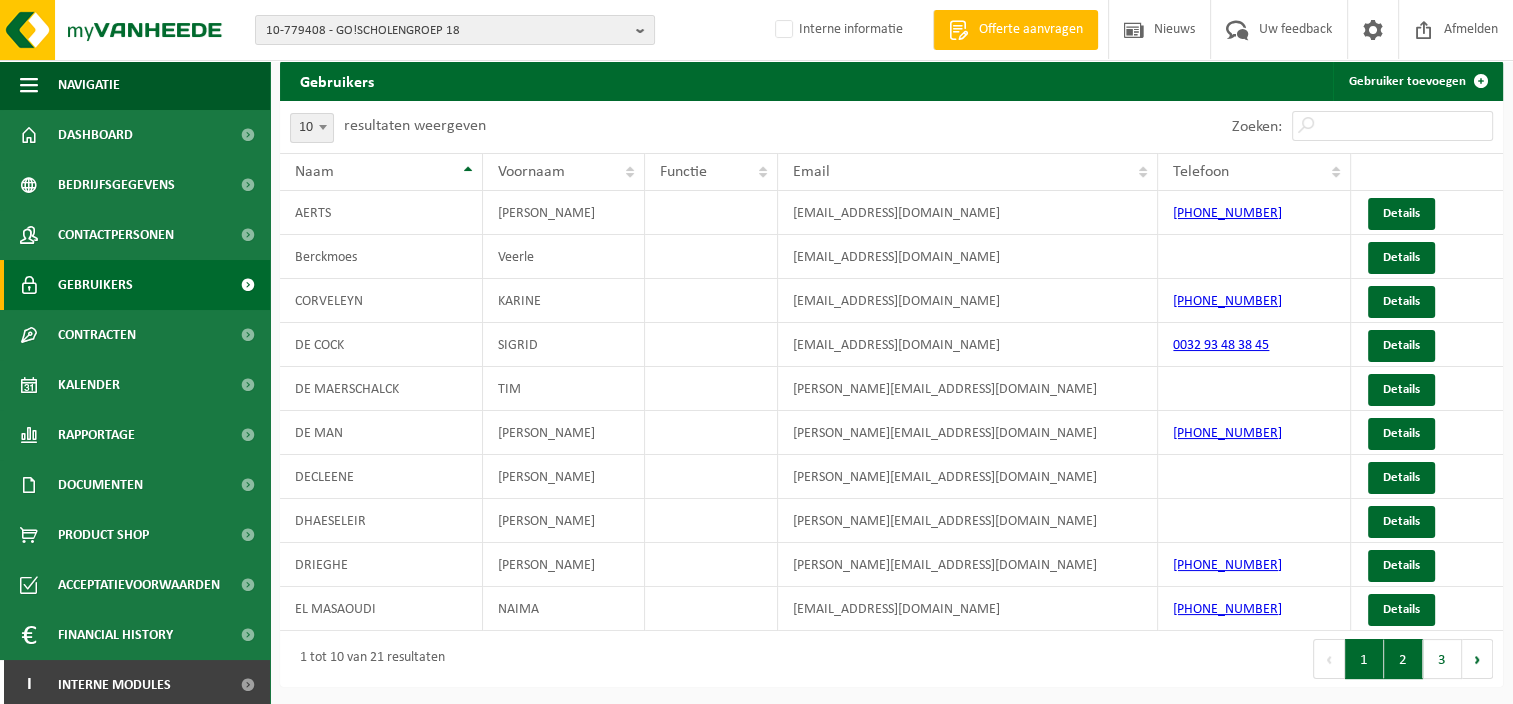 click on "2" at bounding box center (1403, 659) 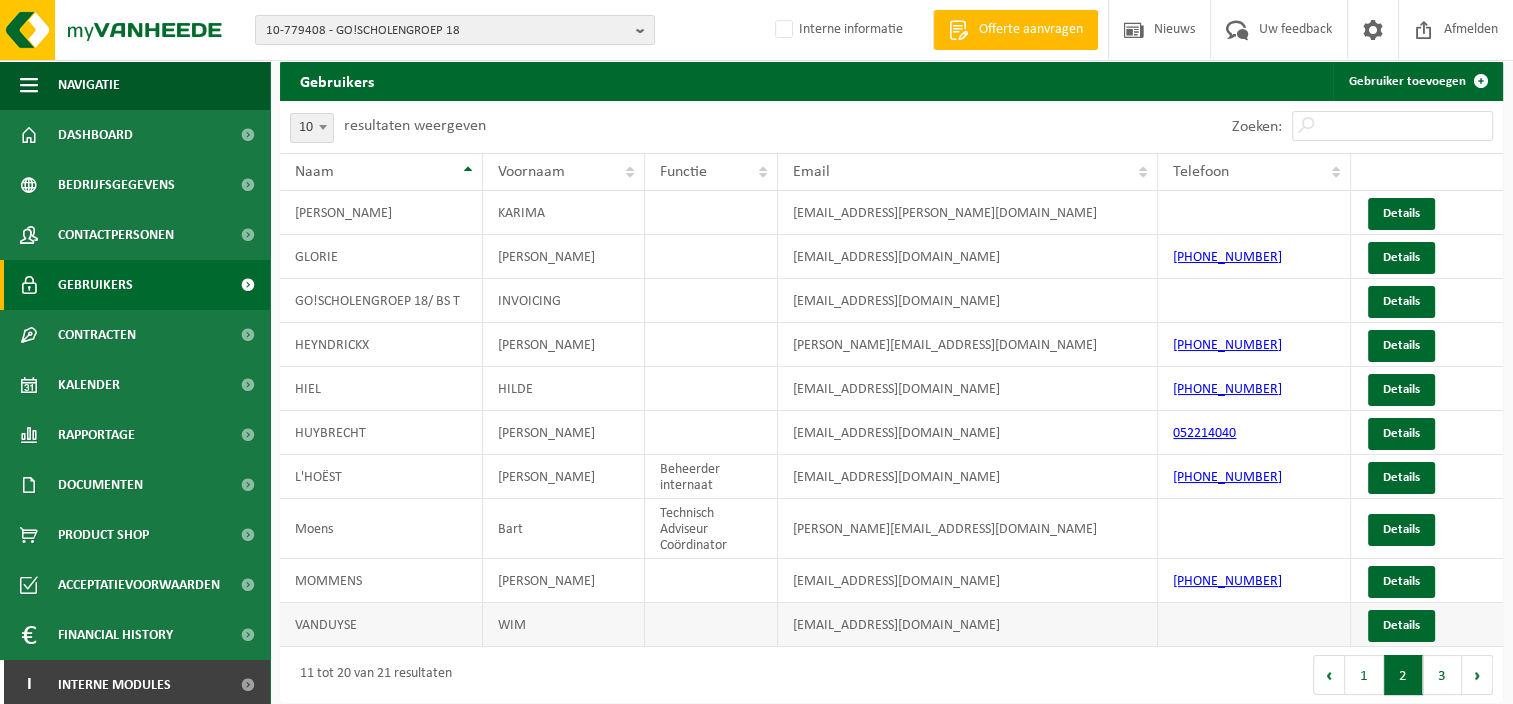 click on "WIM" at bounding box center [564, 625] 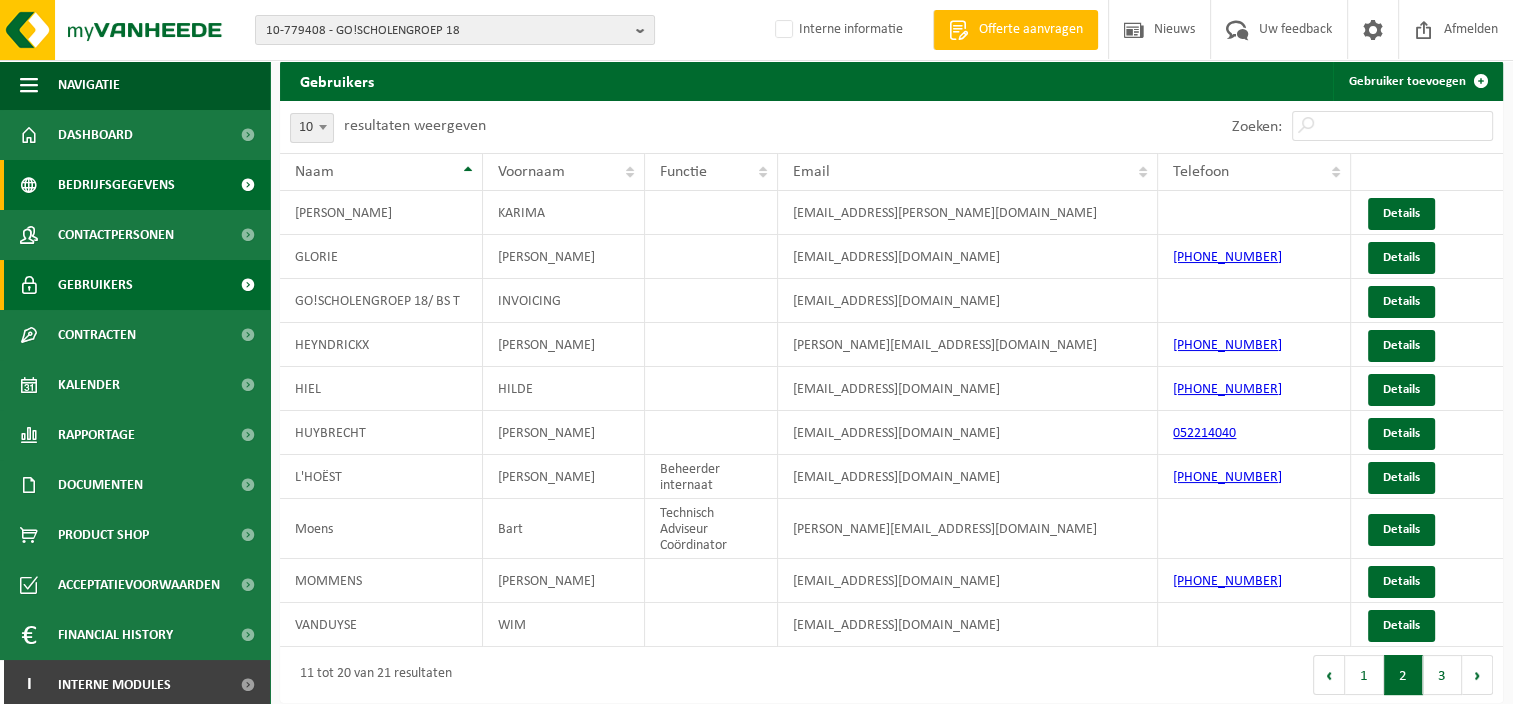 click on "Bedrijfsgegevens" at bounding box center [116, 185] 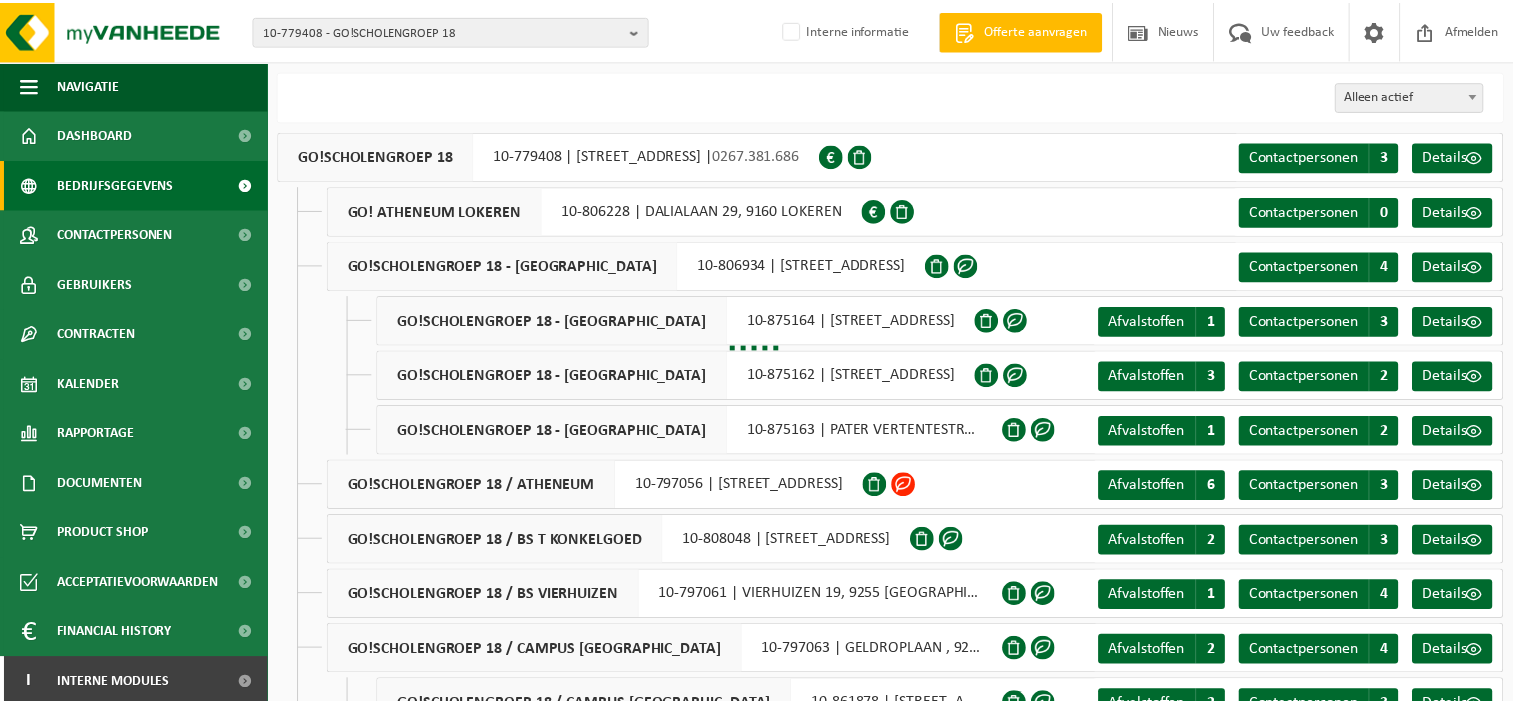 scroll, scrollTop: 0, scrollLeft: 0, axis: both 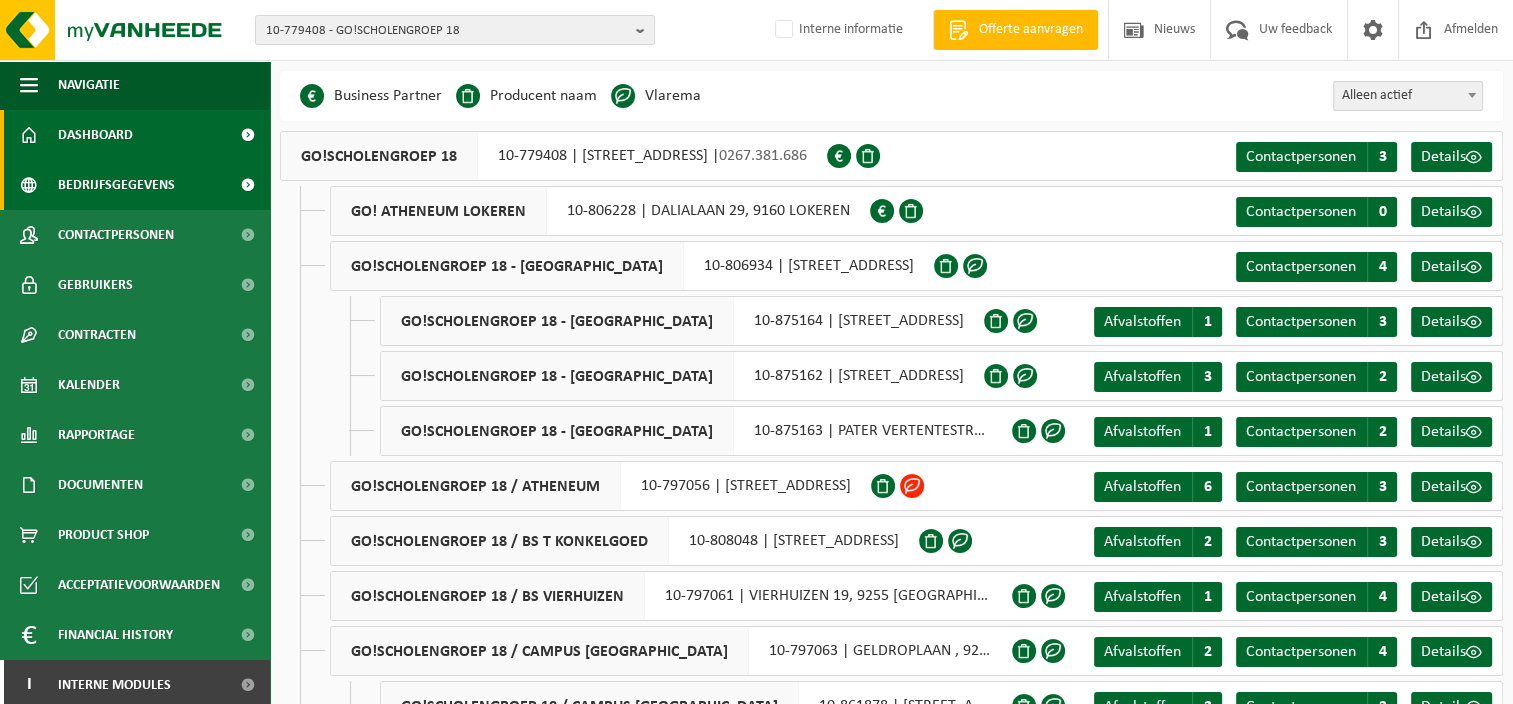click on "Dashboard" at bounding box center [95, 135] 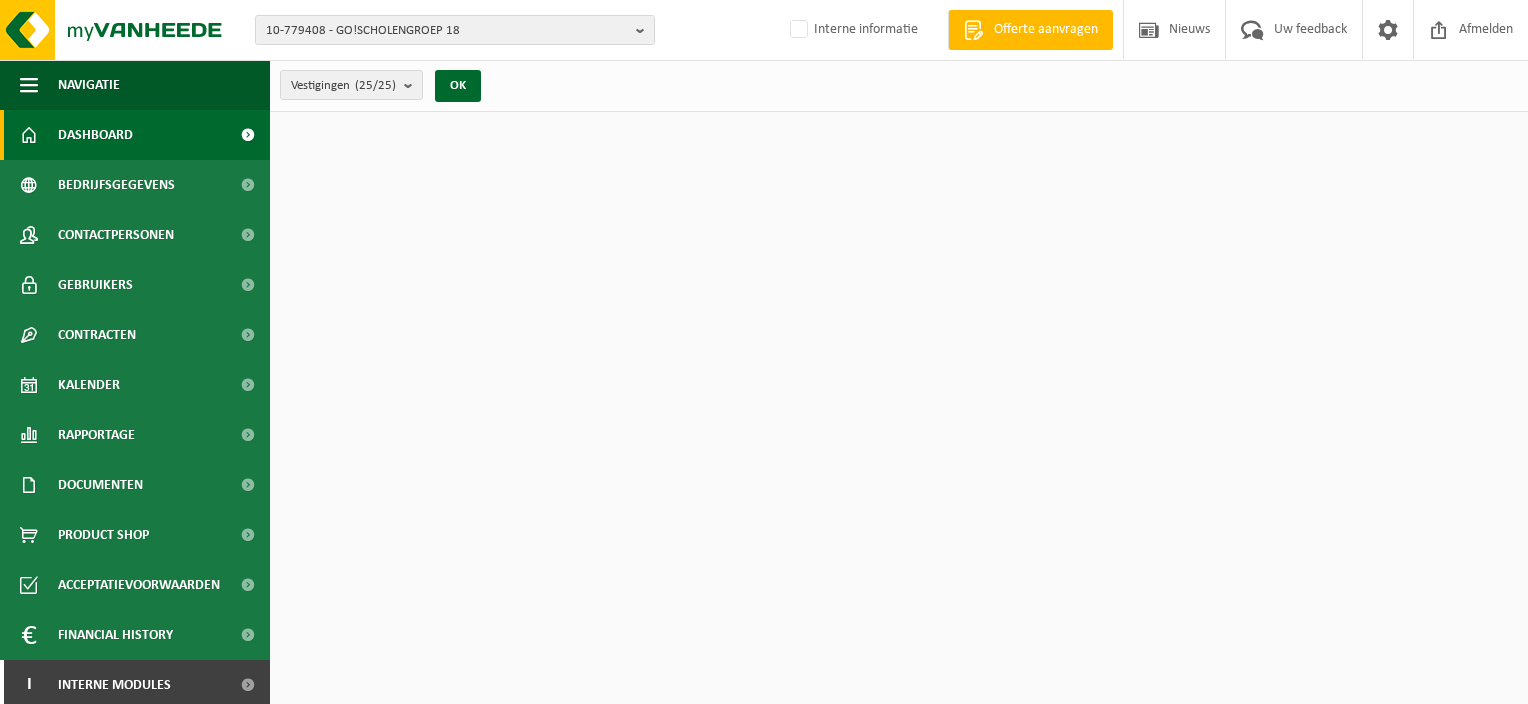 scroll, scrollTop: 0, scrollLeft: 0, axis: both 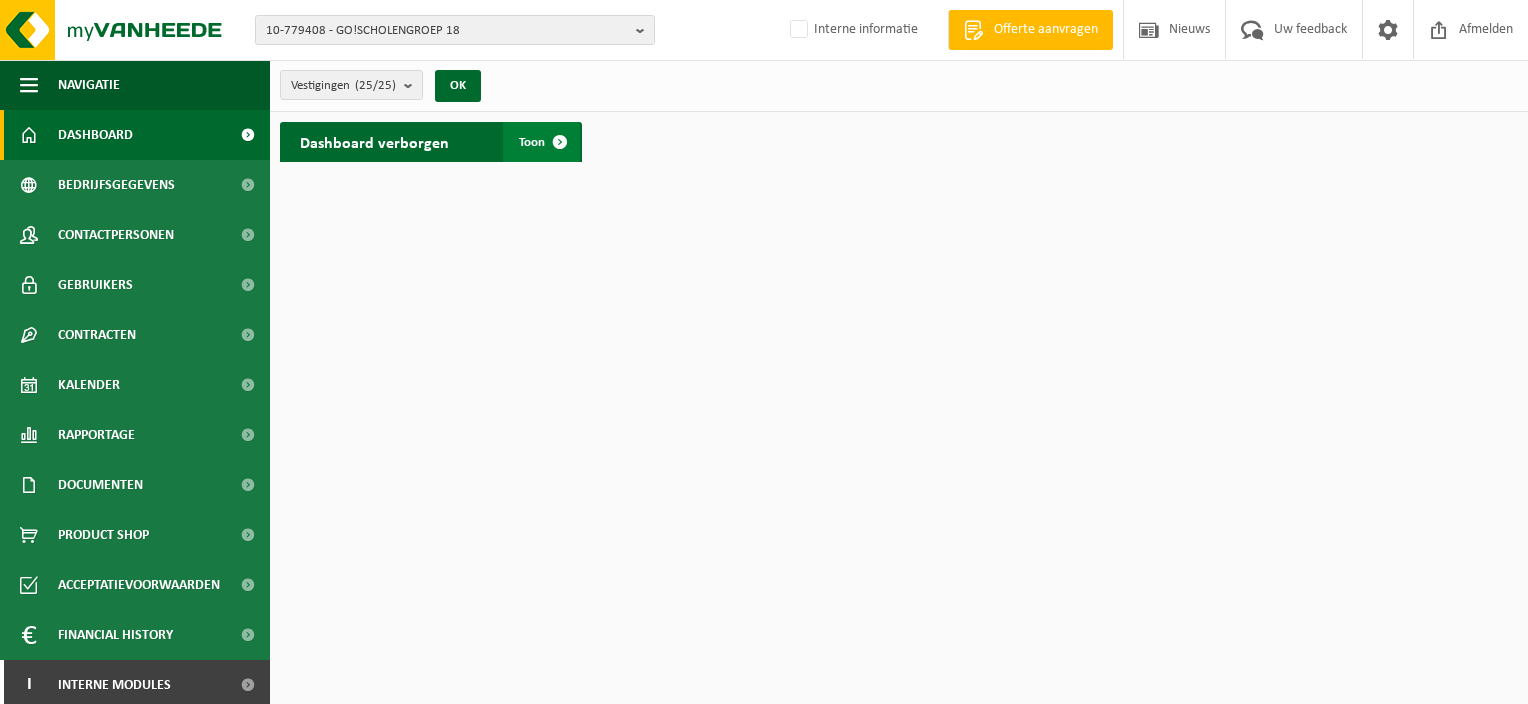 click on "Toon" at bounding box center (541, 142) 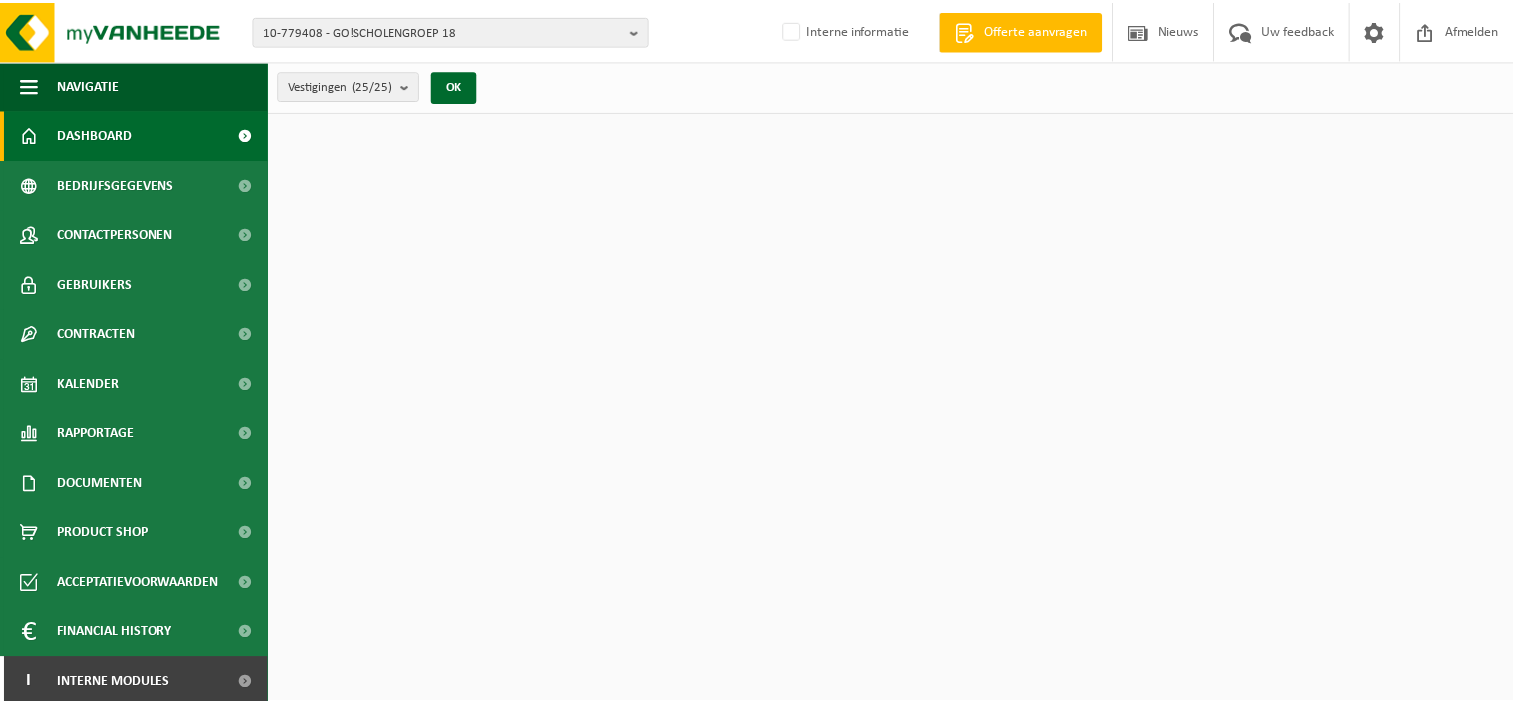 scroll, scrollTop: 0, scrollLeft: 0, axis: both 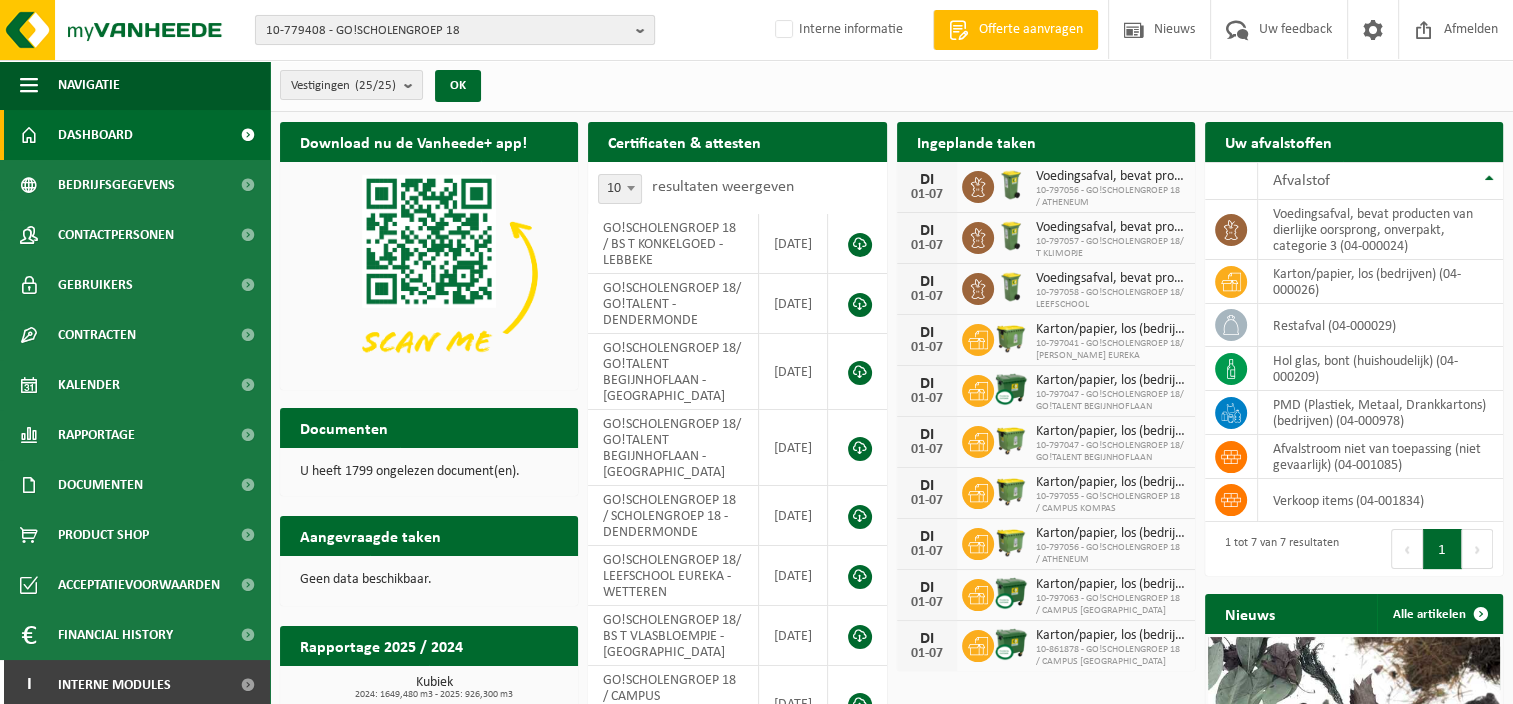 click on "10-779408 - GO!SCHOLENGROEP 18" at bounding box center [455, 30] 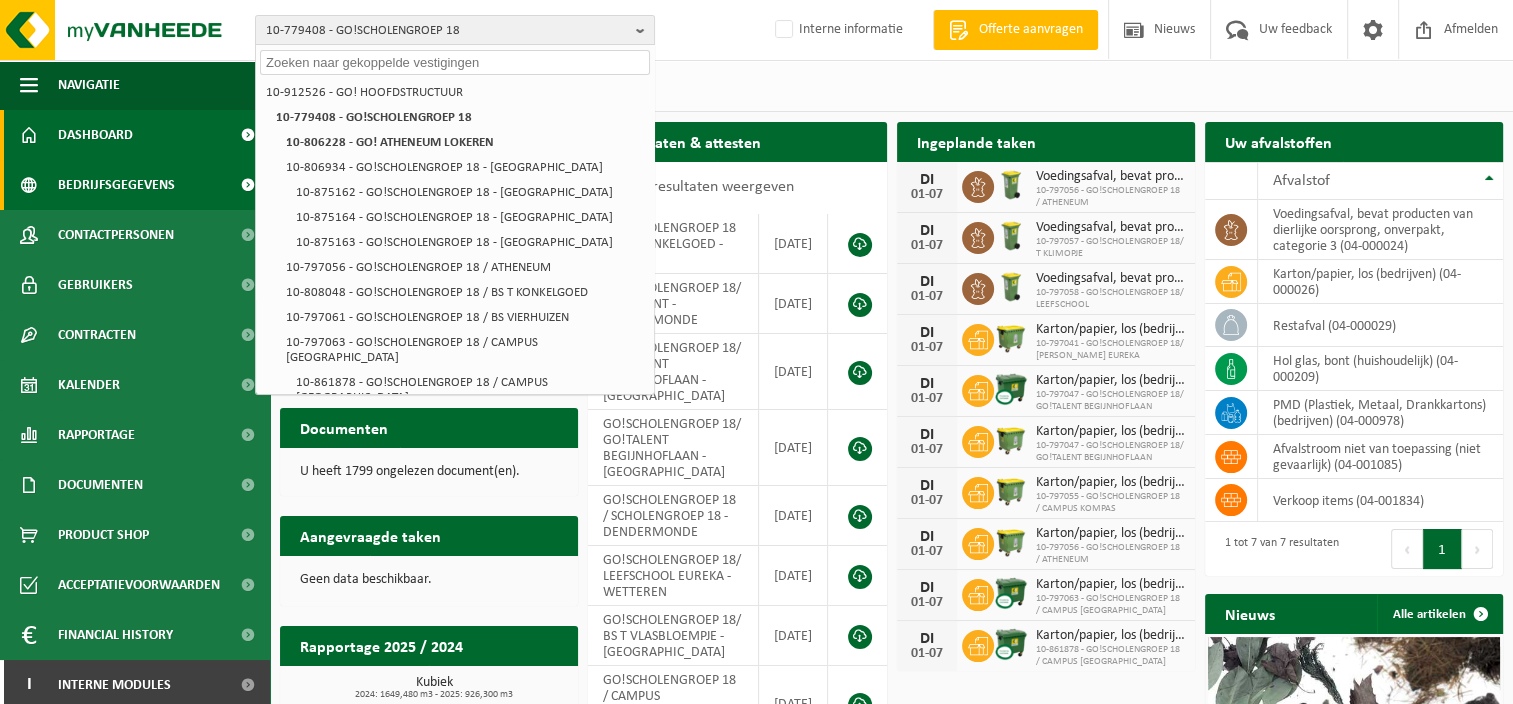 click on "Bedrijfsgegevens" at bounding box center (116, 185) 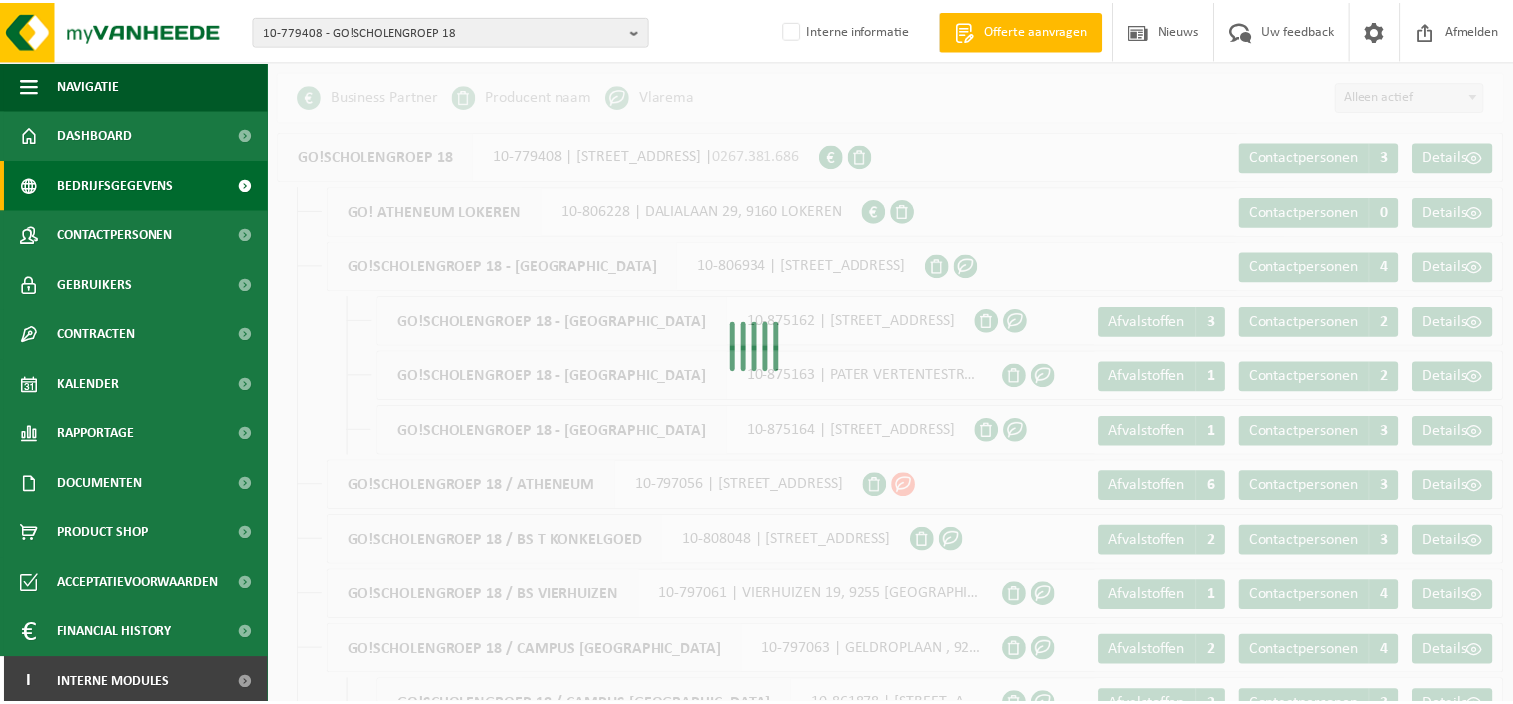 scroll, scrollTop: 0, scrollLeft: 0, axis: both 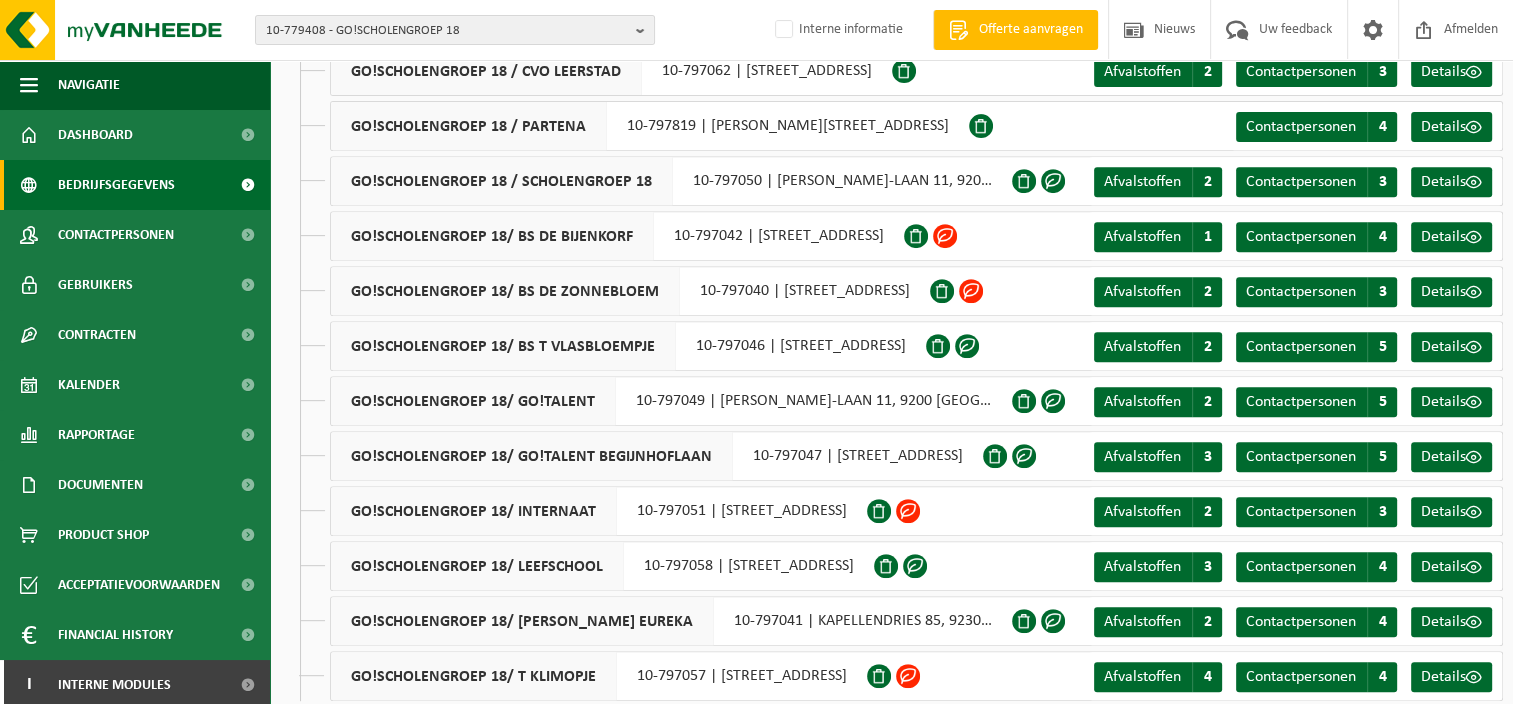 click on "GO!SCHOLENGROEP 18/ GO!TALENT 10-797049 | LEOPOLD II-LAAN 11, 9200 DENDERMONDE" at bounding box center (671, 401) 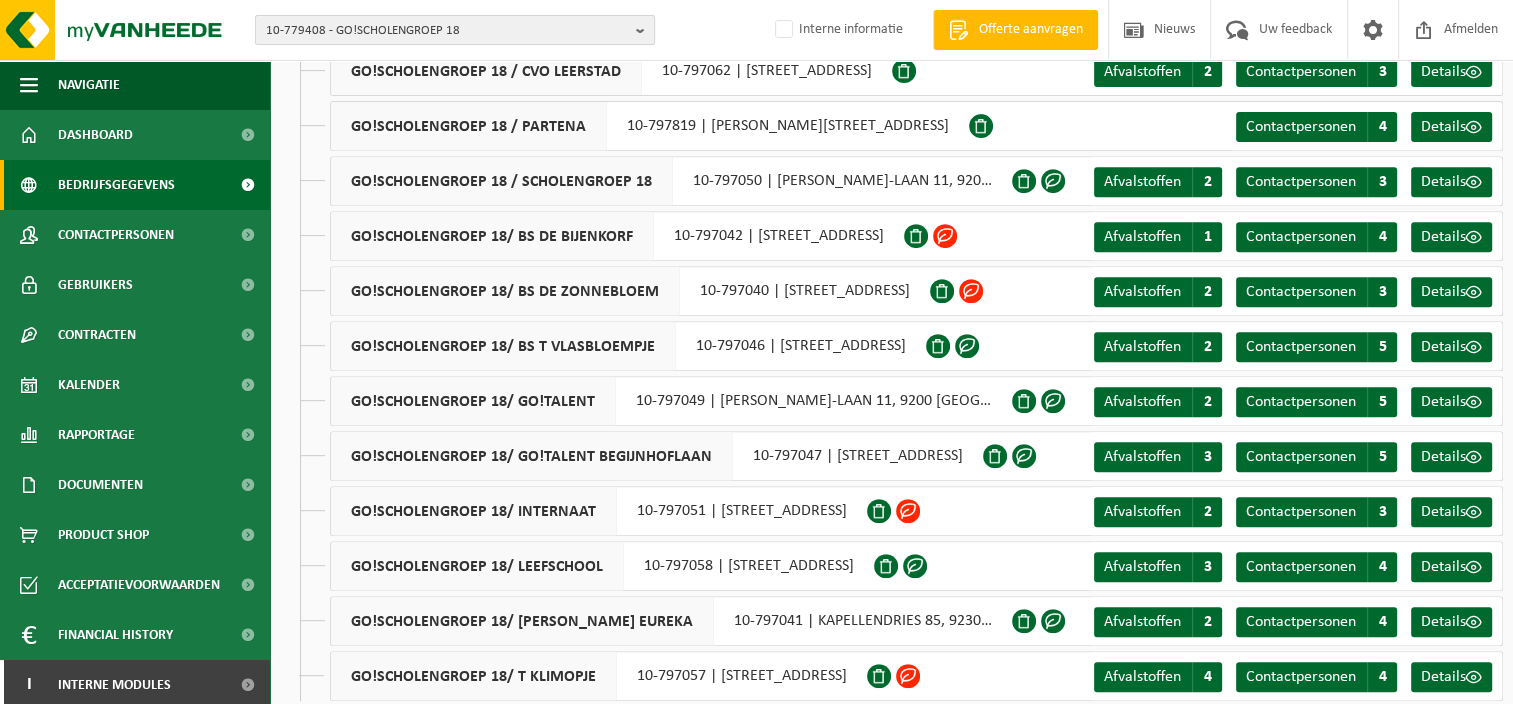 click at bounding box center (645, 30) 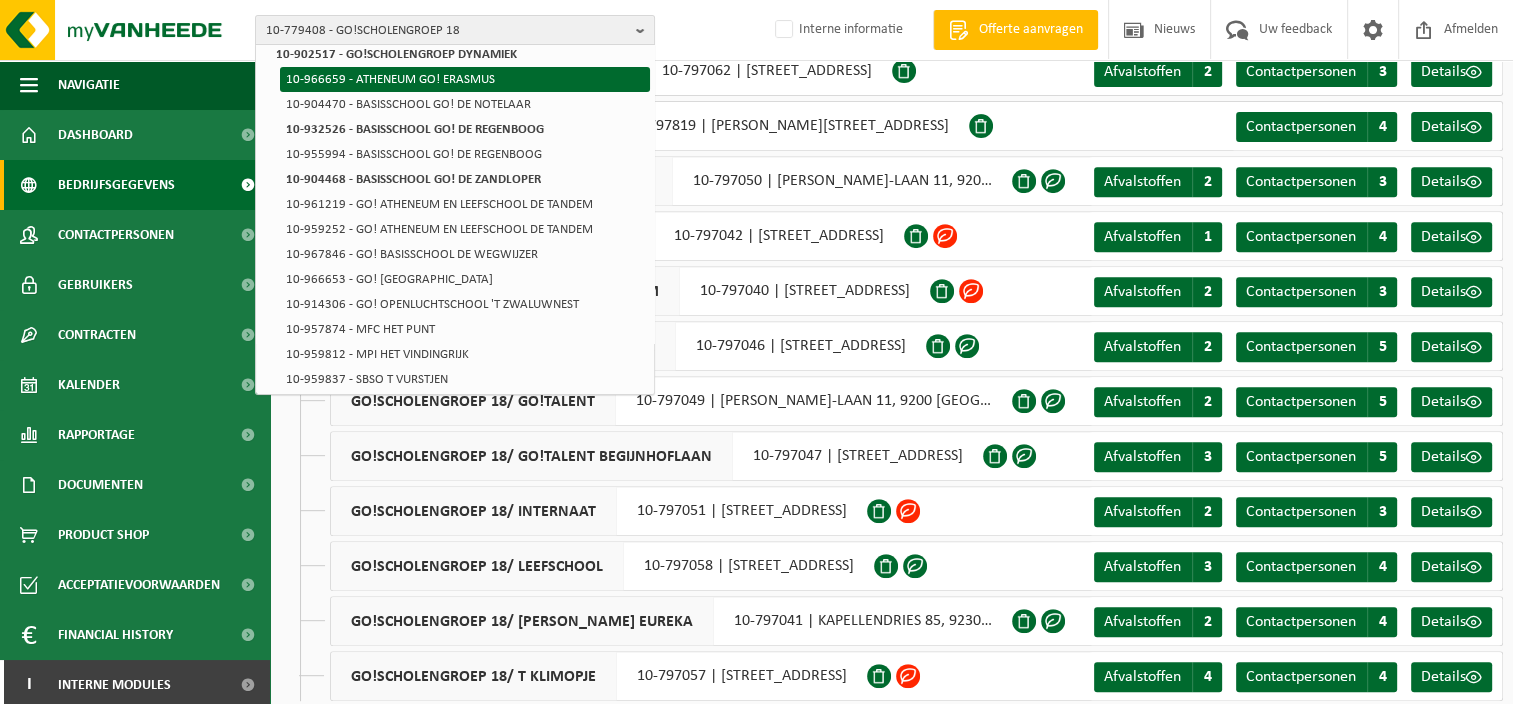 scroll, scrollTop: 719, scrollLeft: 0, axis: vertical 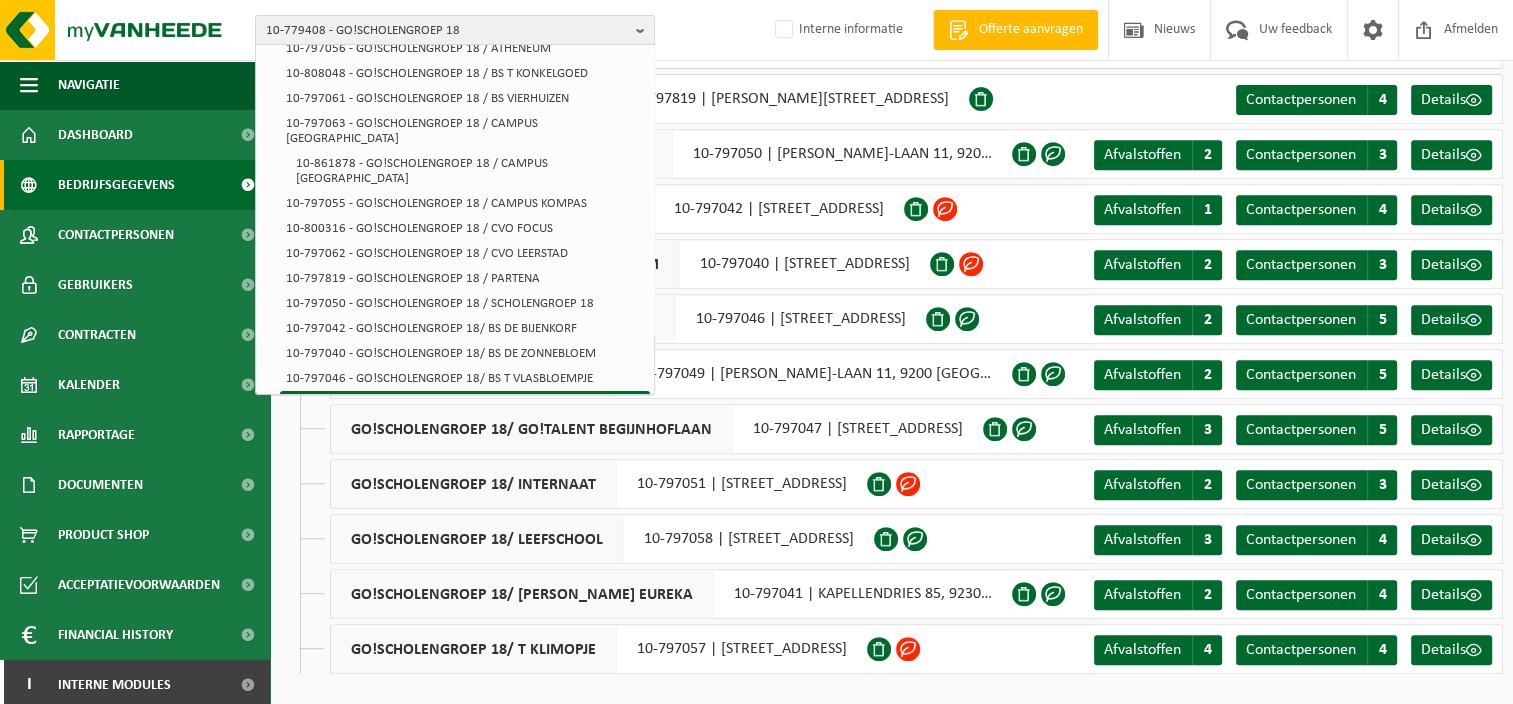 click on "10-797049 - GO!SCHOLENGROEP 18/ GO!TALENT" at bounding box center [465, 403] 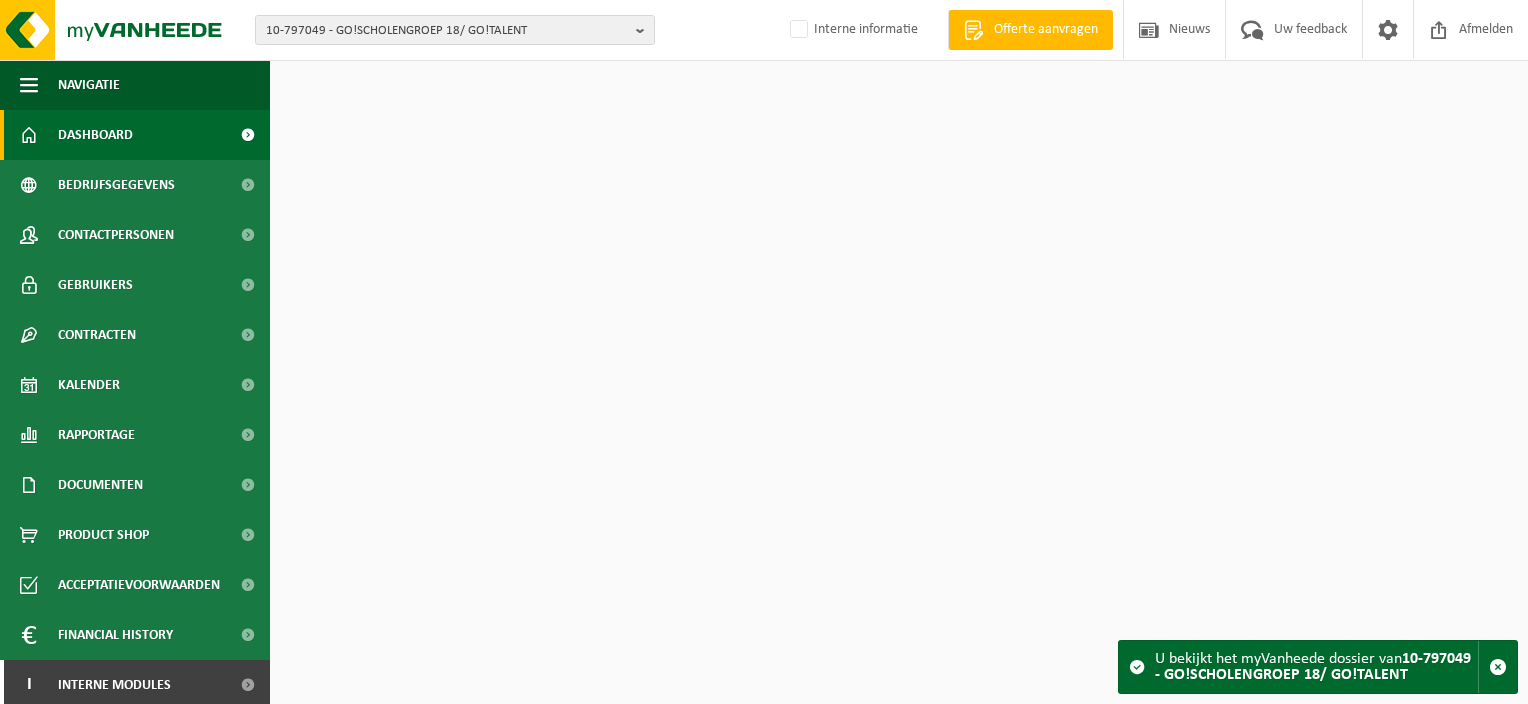 scroll, scrollTop: 0, scrollLeft: 0, axis: both 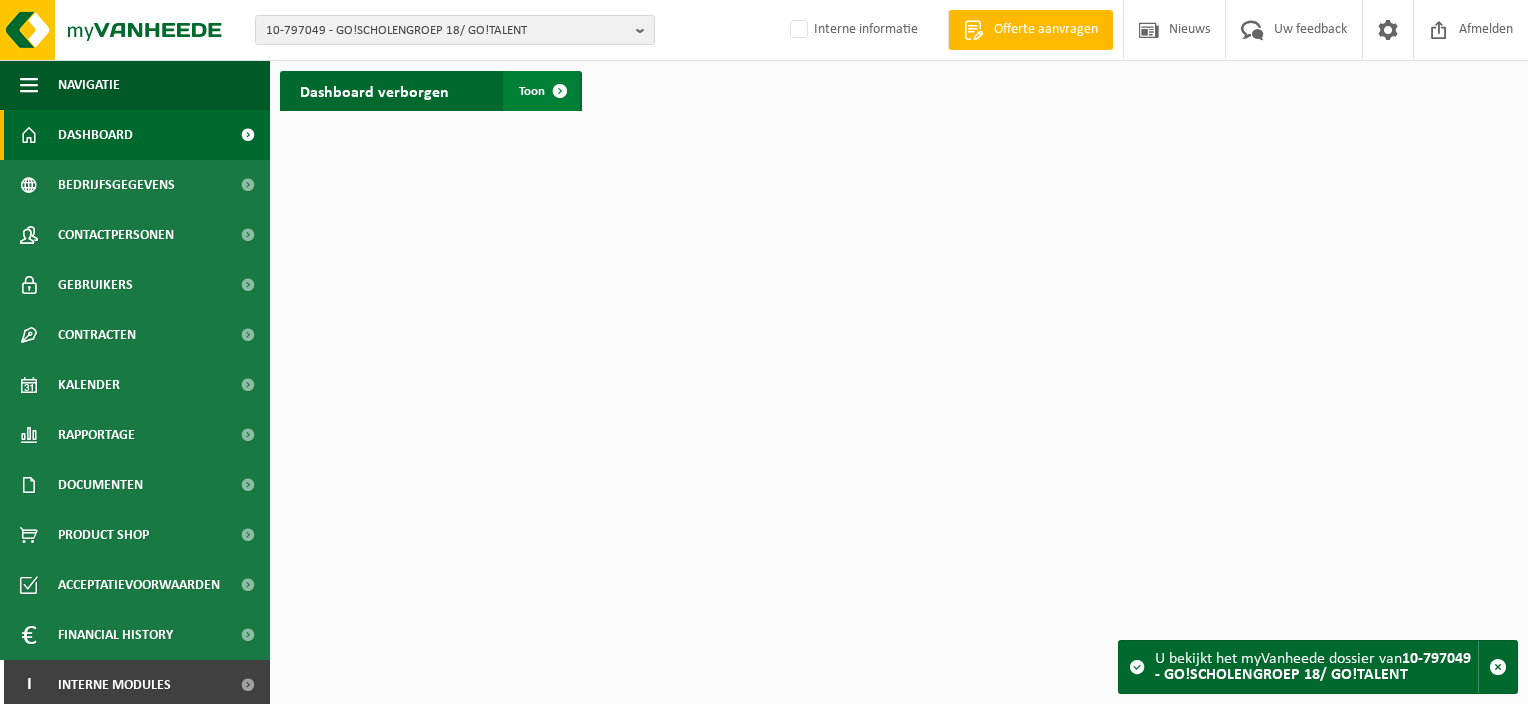 click on "Toon" at bounding box center (532, 91) 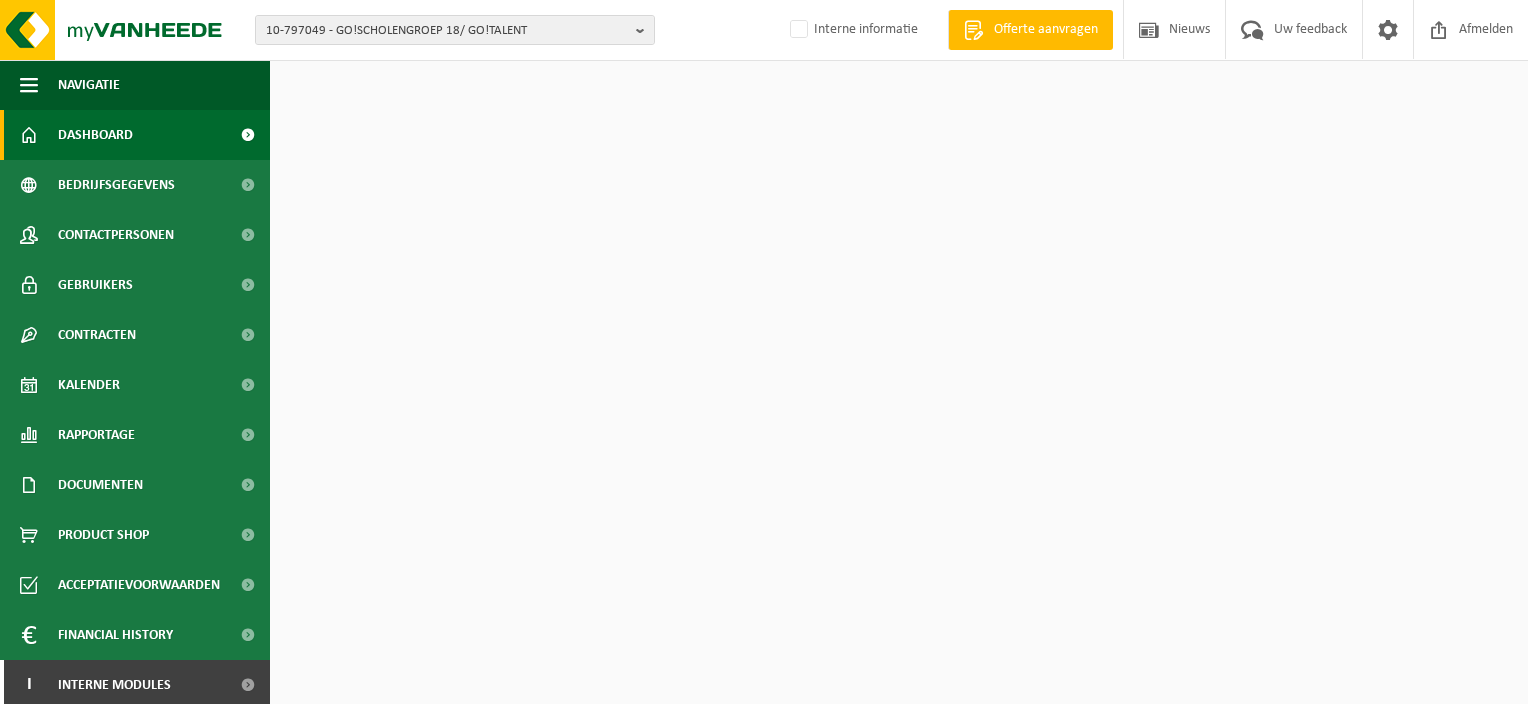 scroll, scrollTop: 0, scrollLeft: 0, axis: both 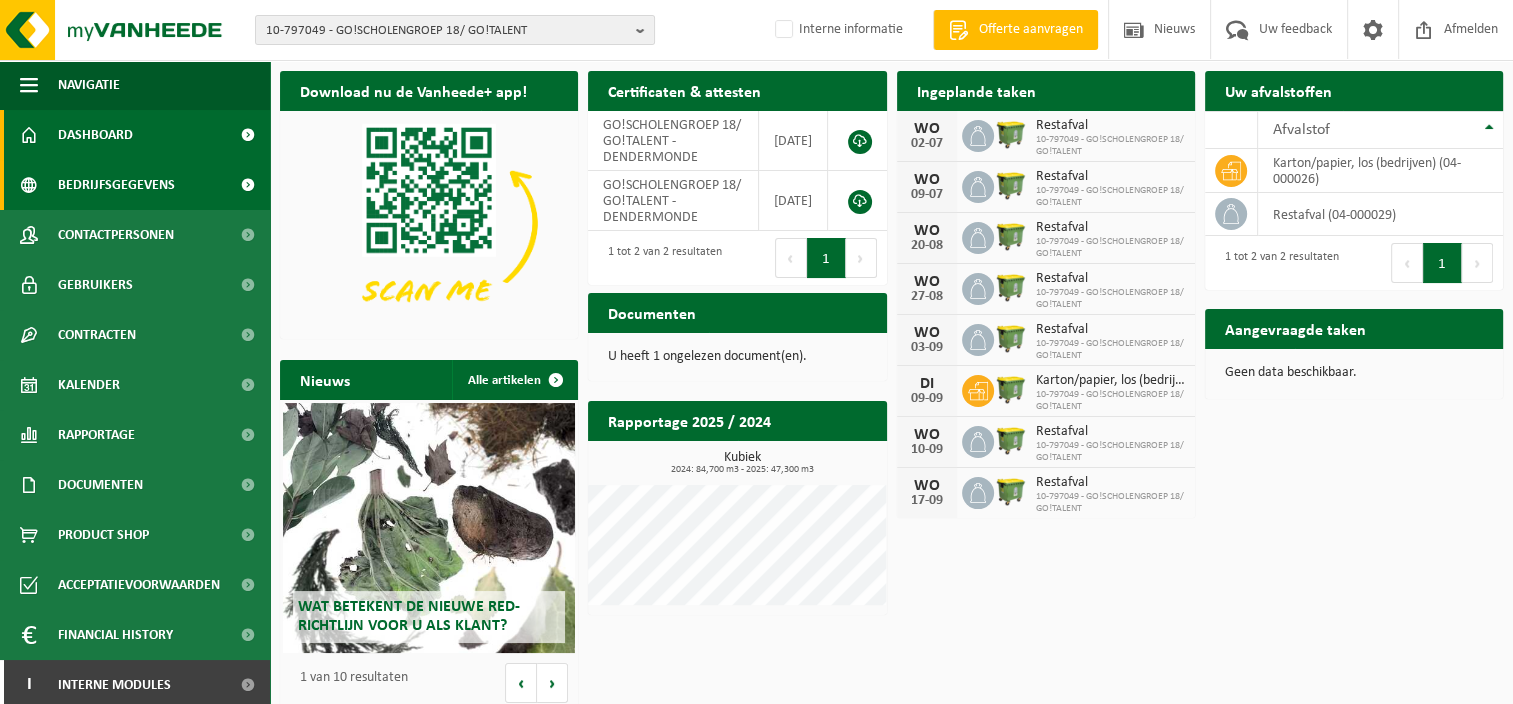 click on "Bedrijfsgegevens" at bounding box center [116, 185] 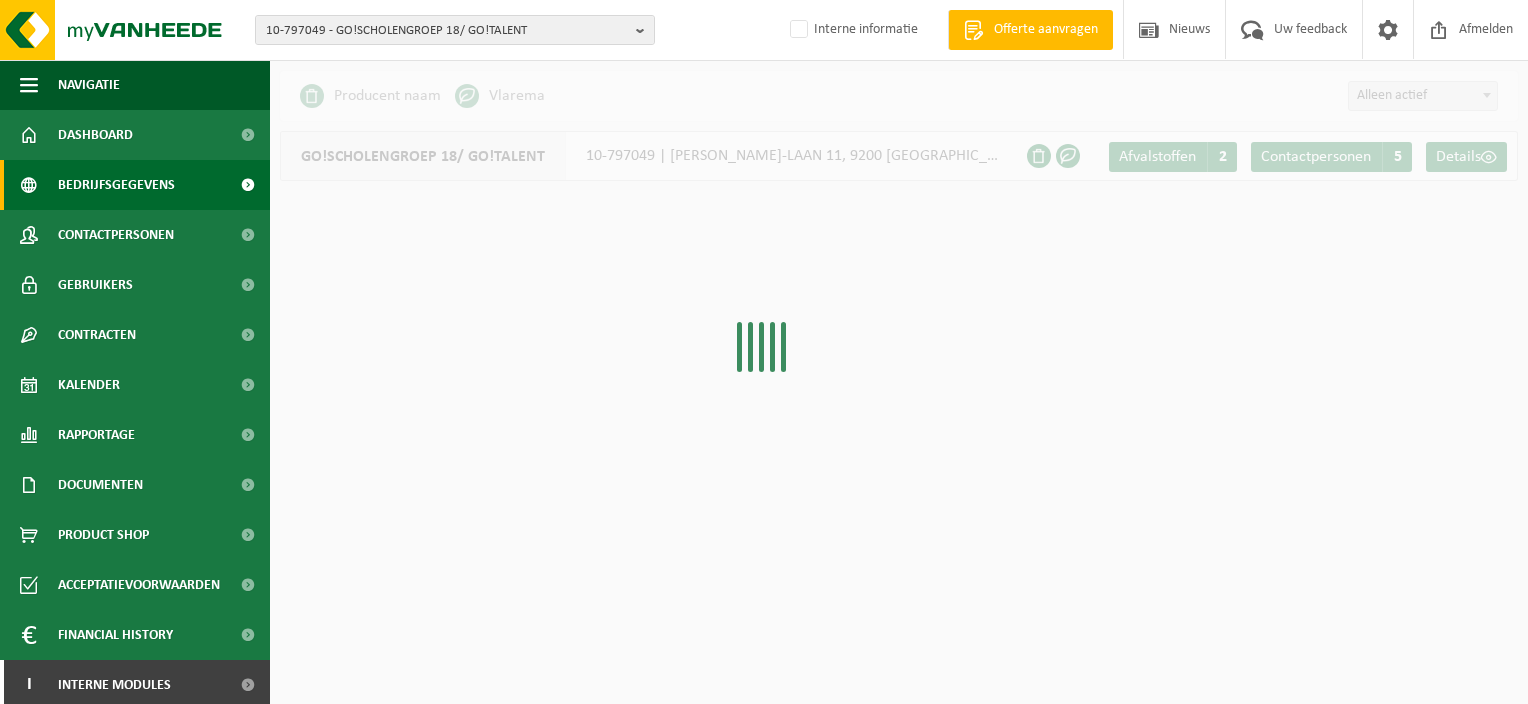 scroll, scrollTop: 0, scrollLeft: 0, axis: both 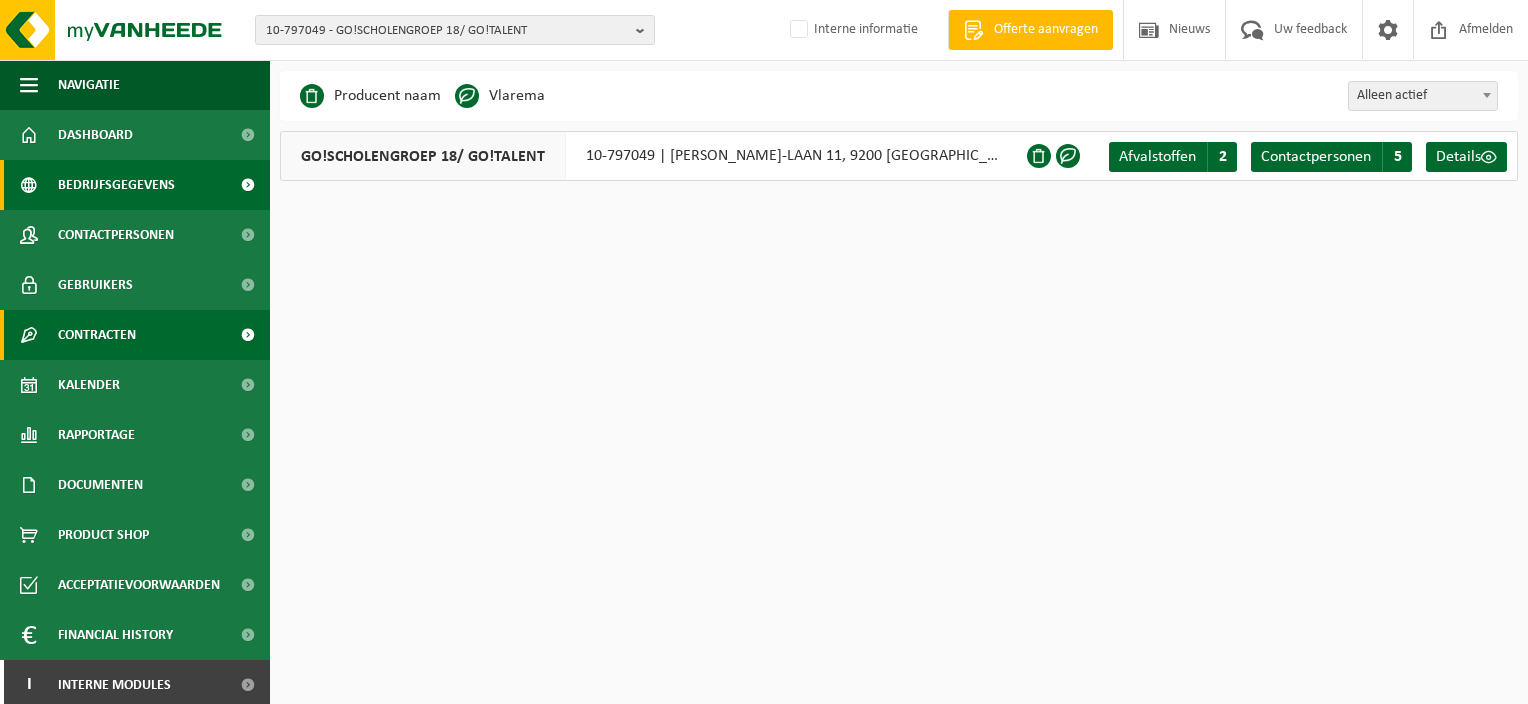 click on "Contracten" at bounding box center (135, 335) 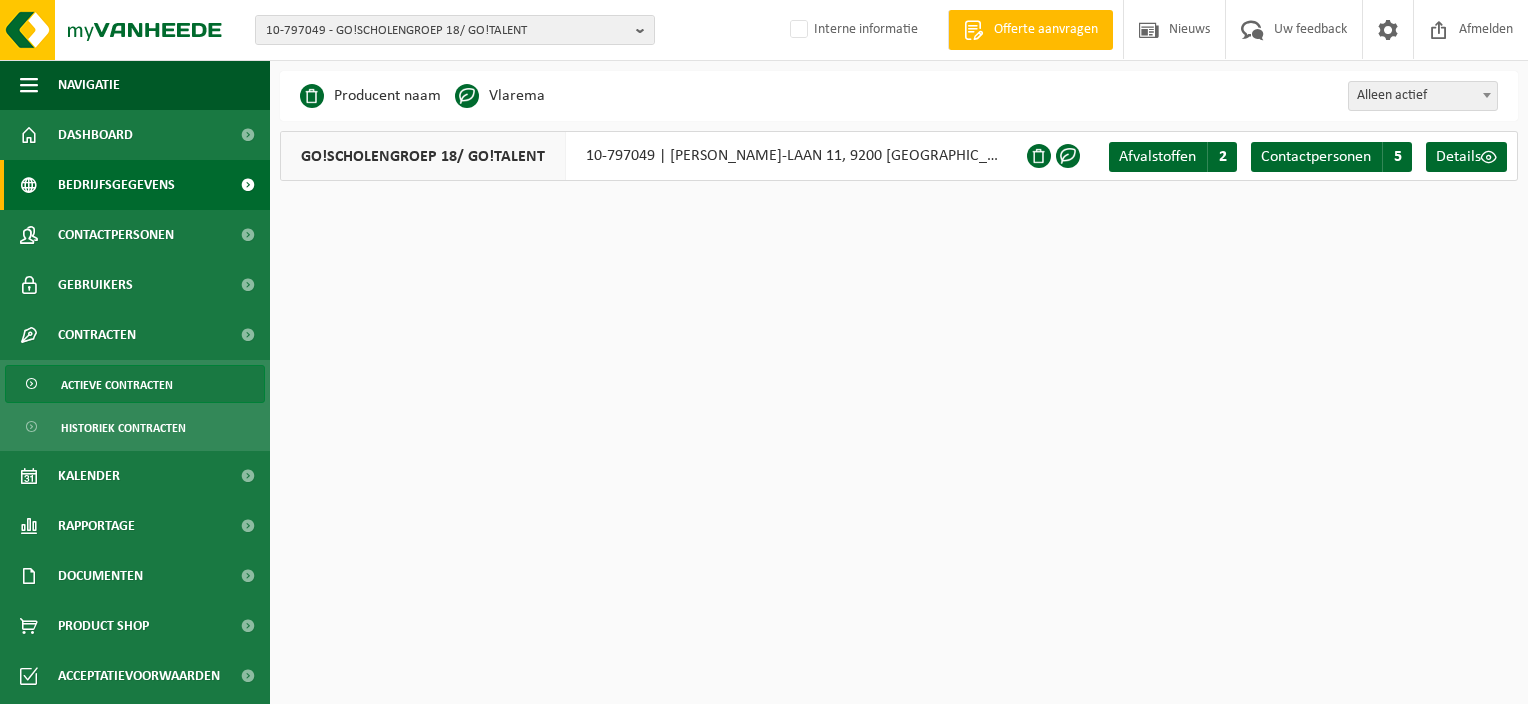 click on "Actieve contracten" at bounding box center [117, 385] 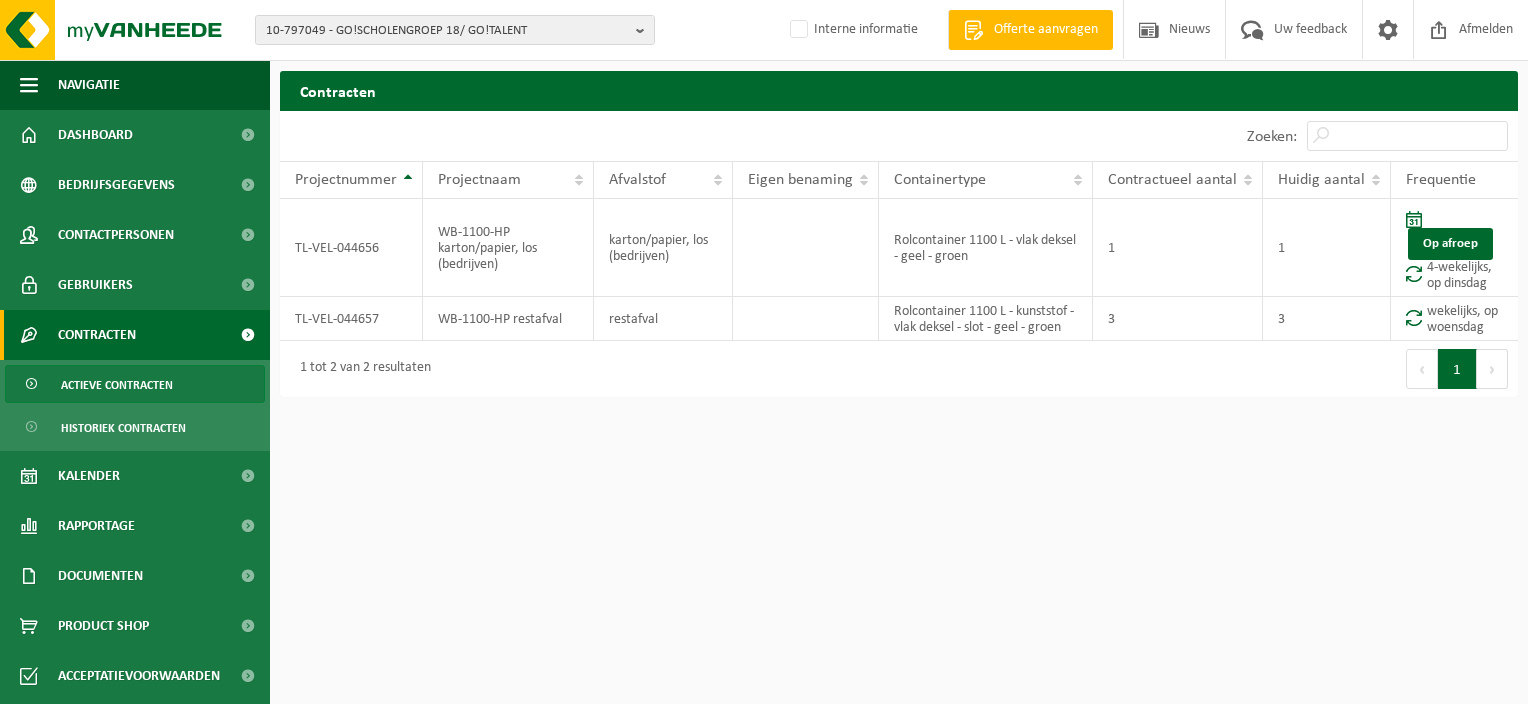 scroll, scrollTop: 0, scrollLeft: 0, axis: both 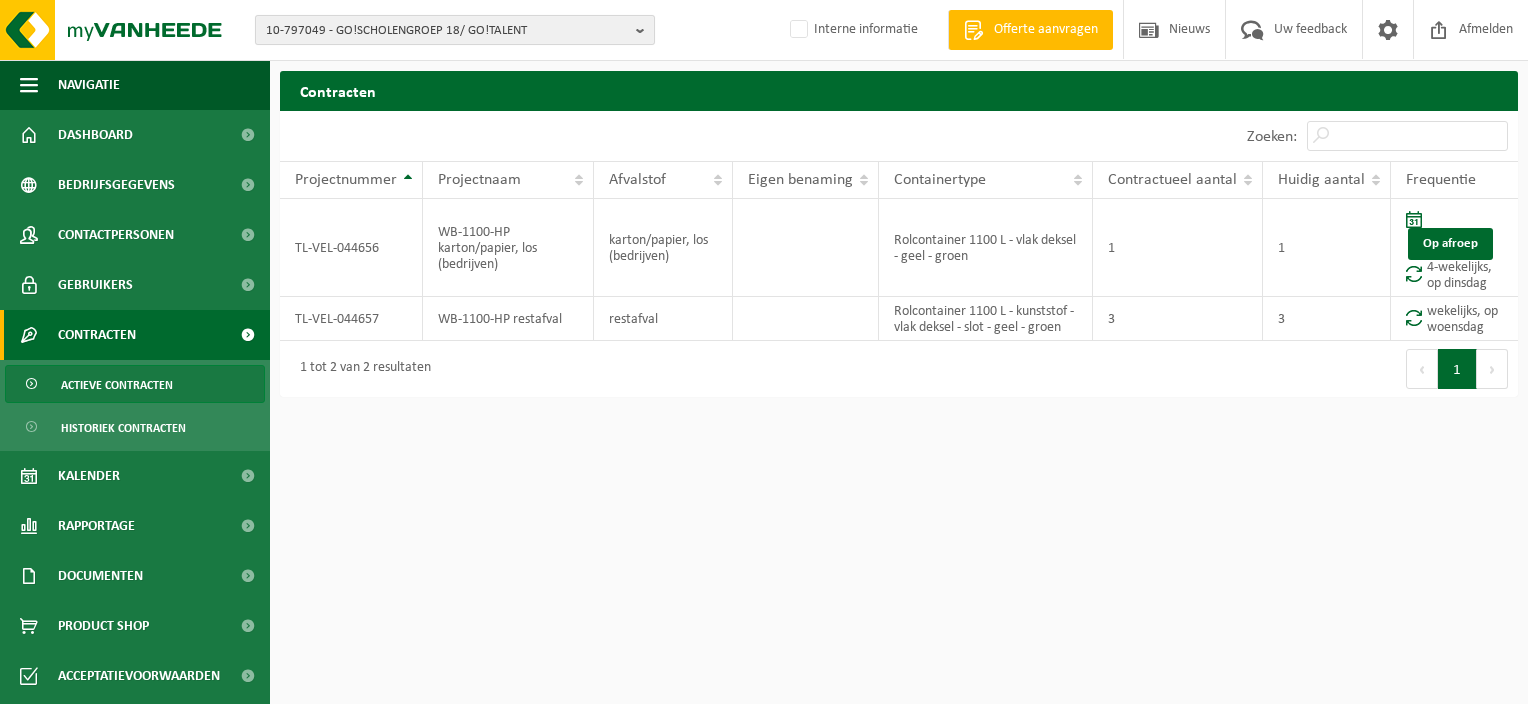 click at bounding box center (645, 30) 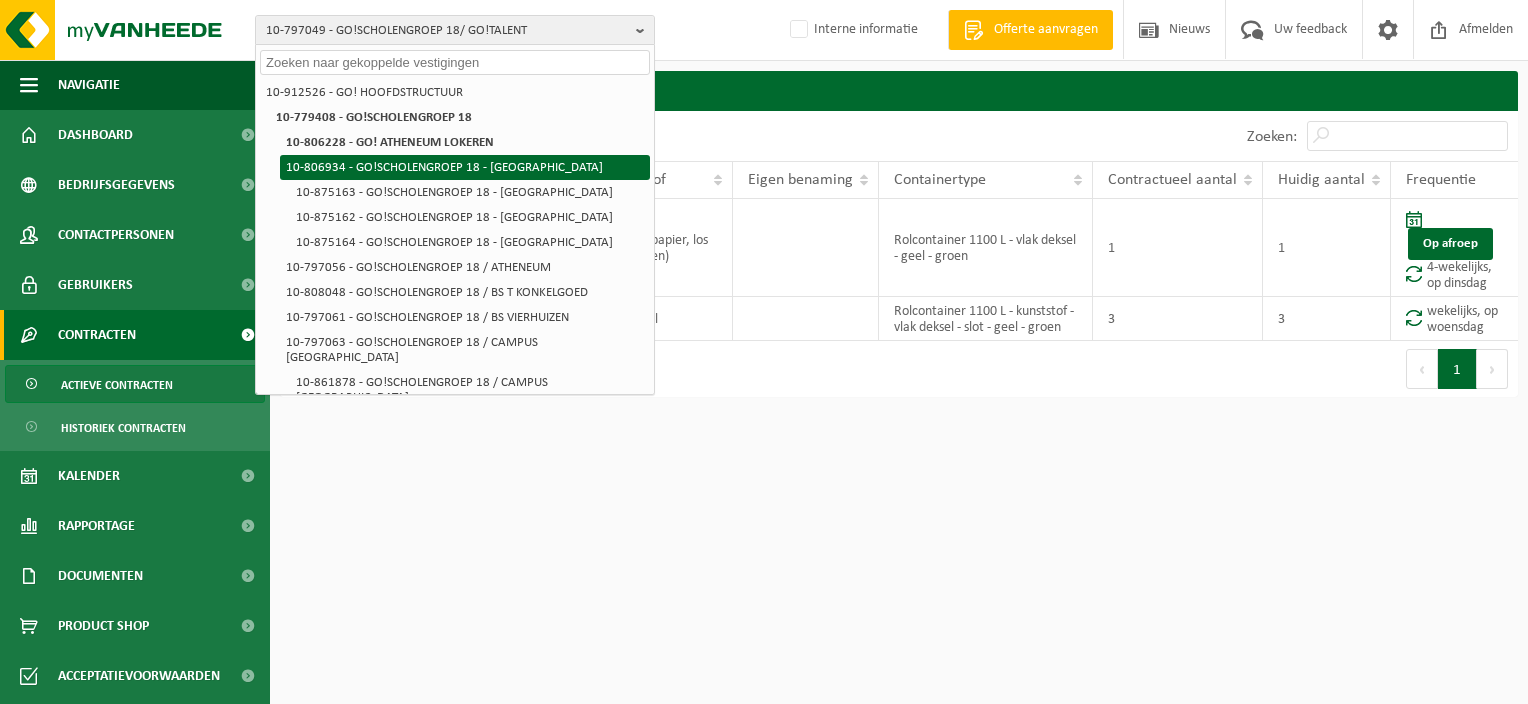 click on "10-806934 - GO!SCHOLENGROEP 18 - [GEOGRAPHIC_DATA]" at bounding box center [465, 167] 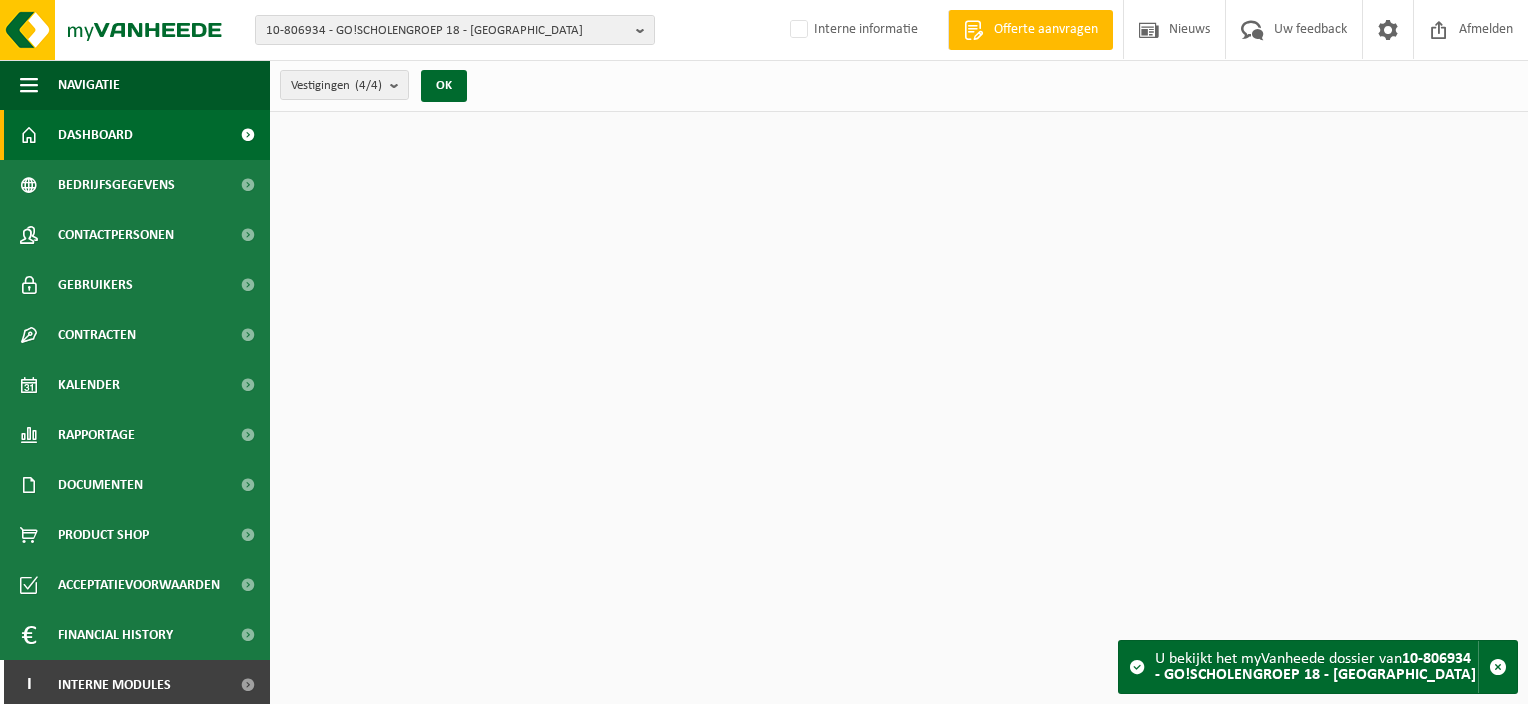 scroll, scrollTop: 0, scrollLeft: 0, axis: both 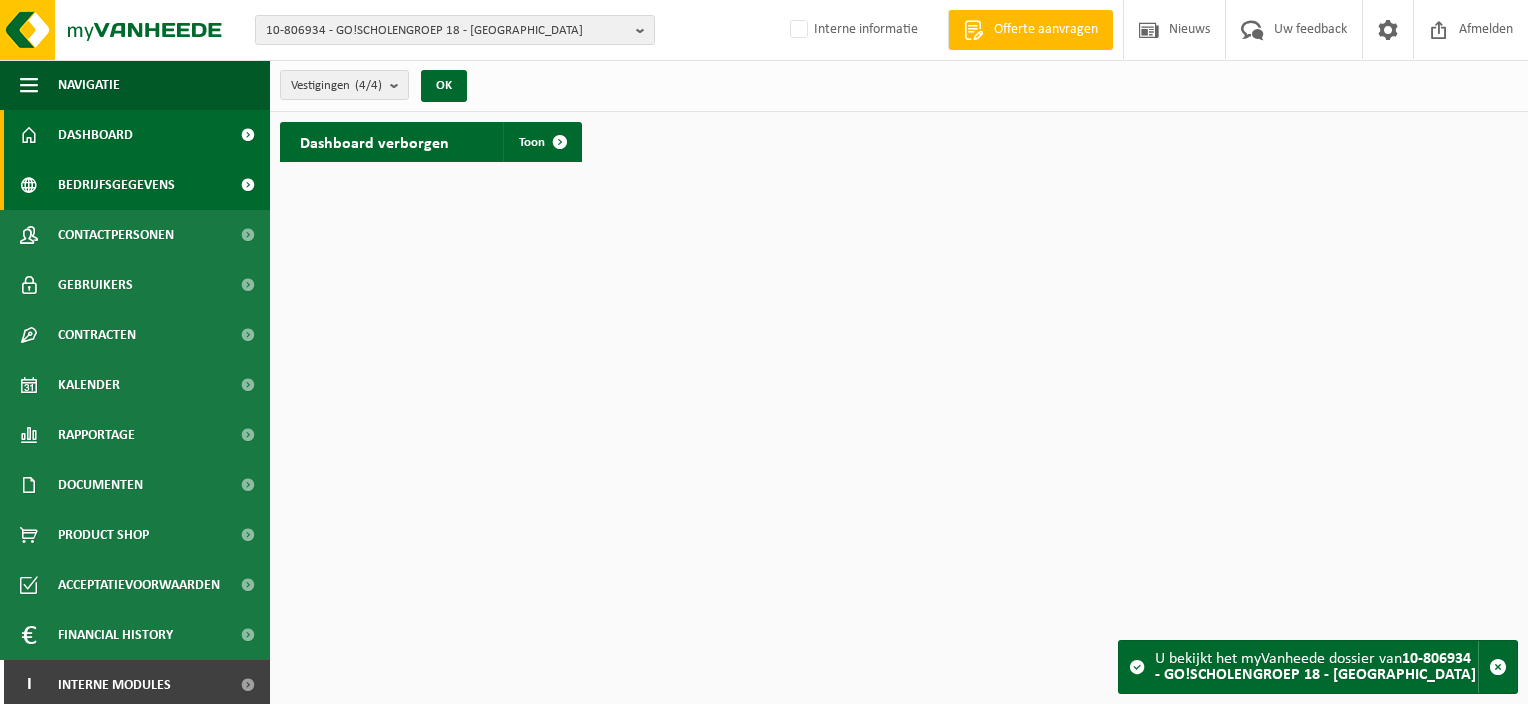 click on "Bedrijfsgegevens" at bounding box center [116, 185] 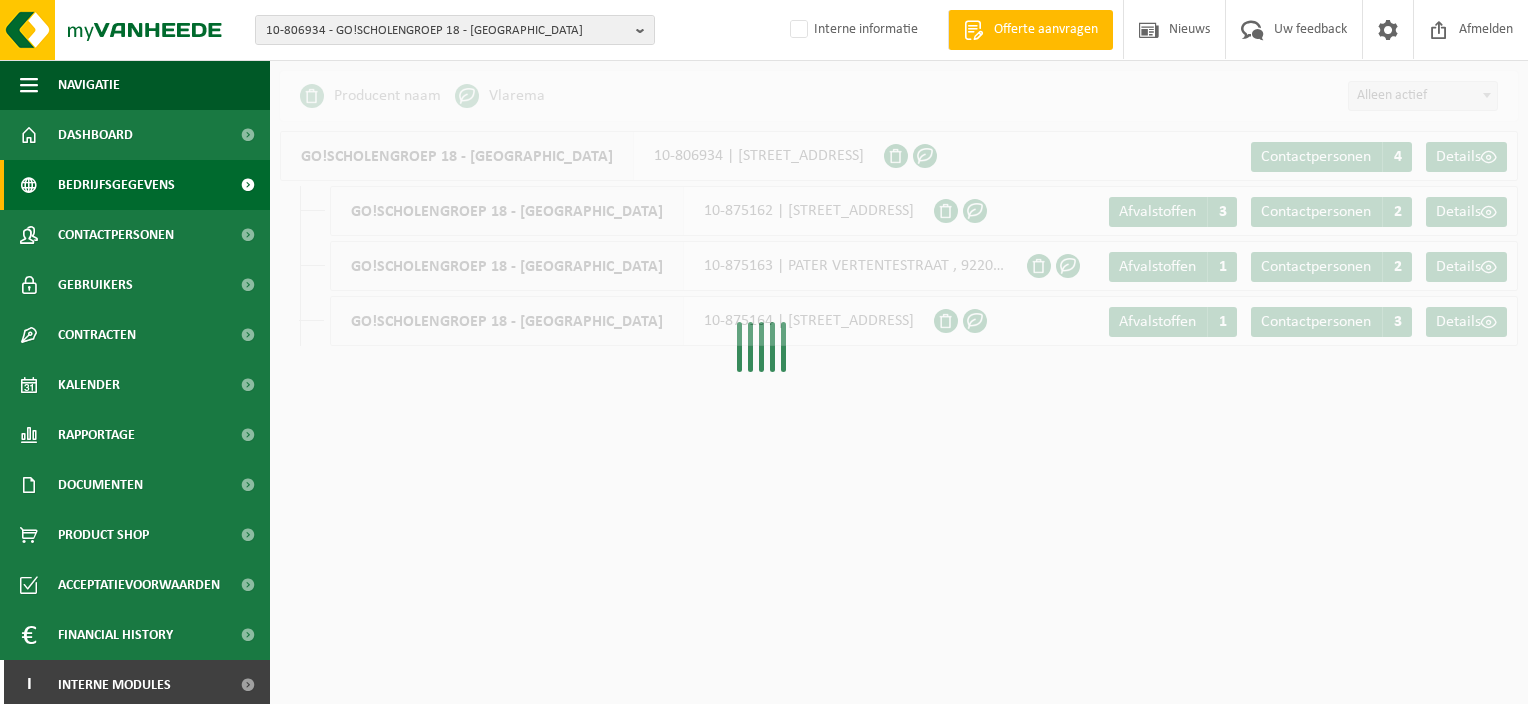 scroll, scrollTop: 0, scrollLeft: 0, axis: both 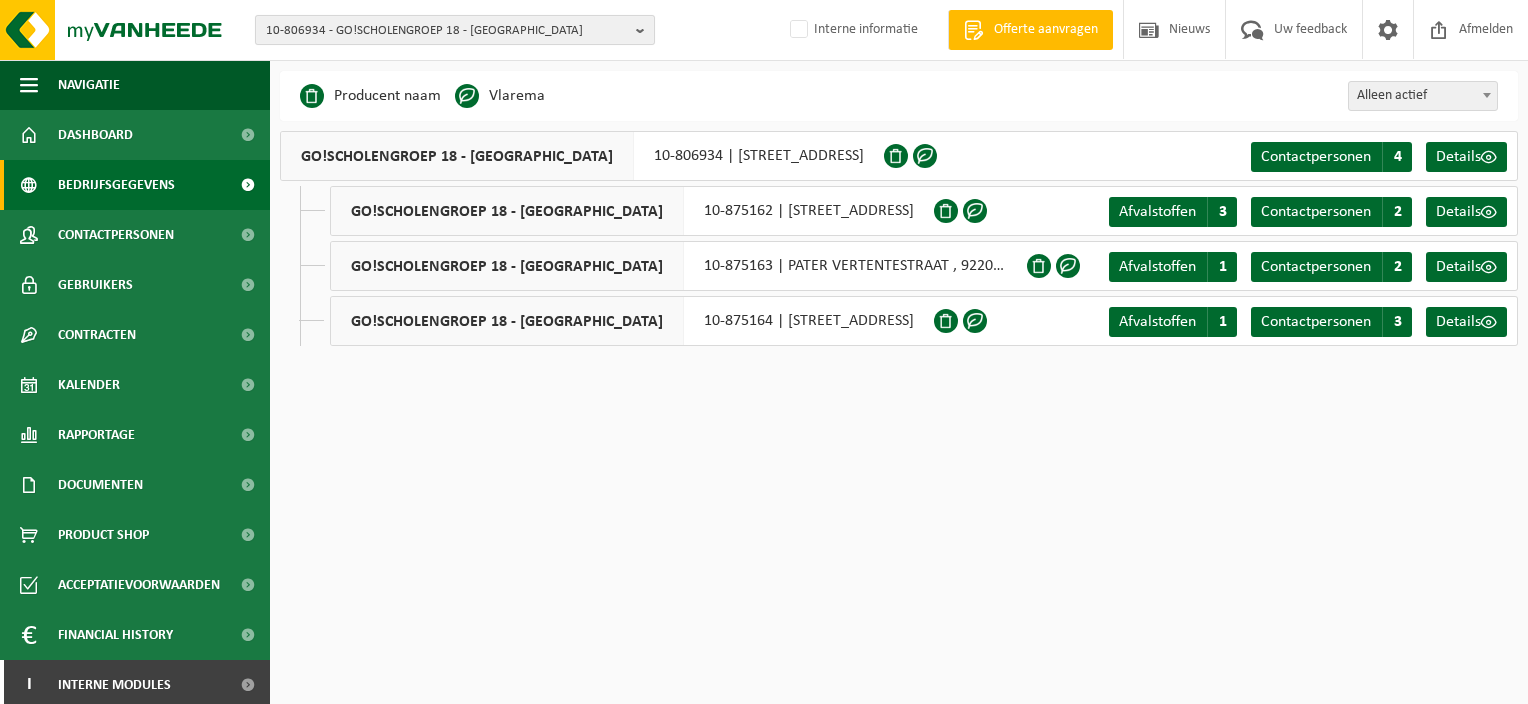 click at bounding box center (645, 30) 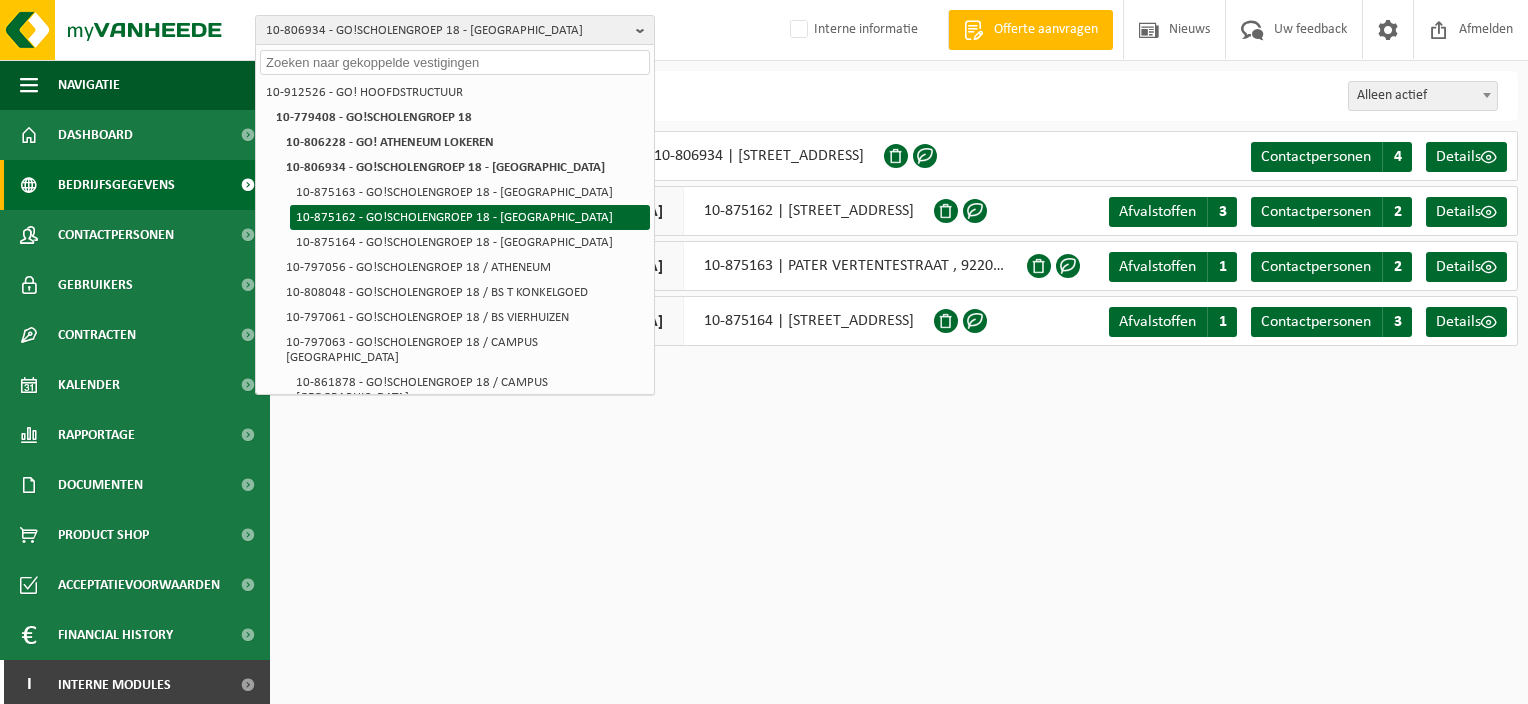 click on "10-875162 - GO!SCHOLENGROEP 18 - [GEOGRAPHIC_DATA]" at bounding box center [470, 217] 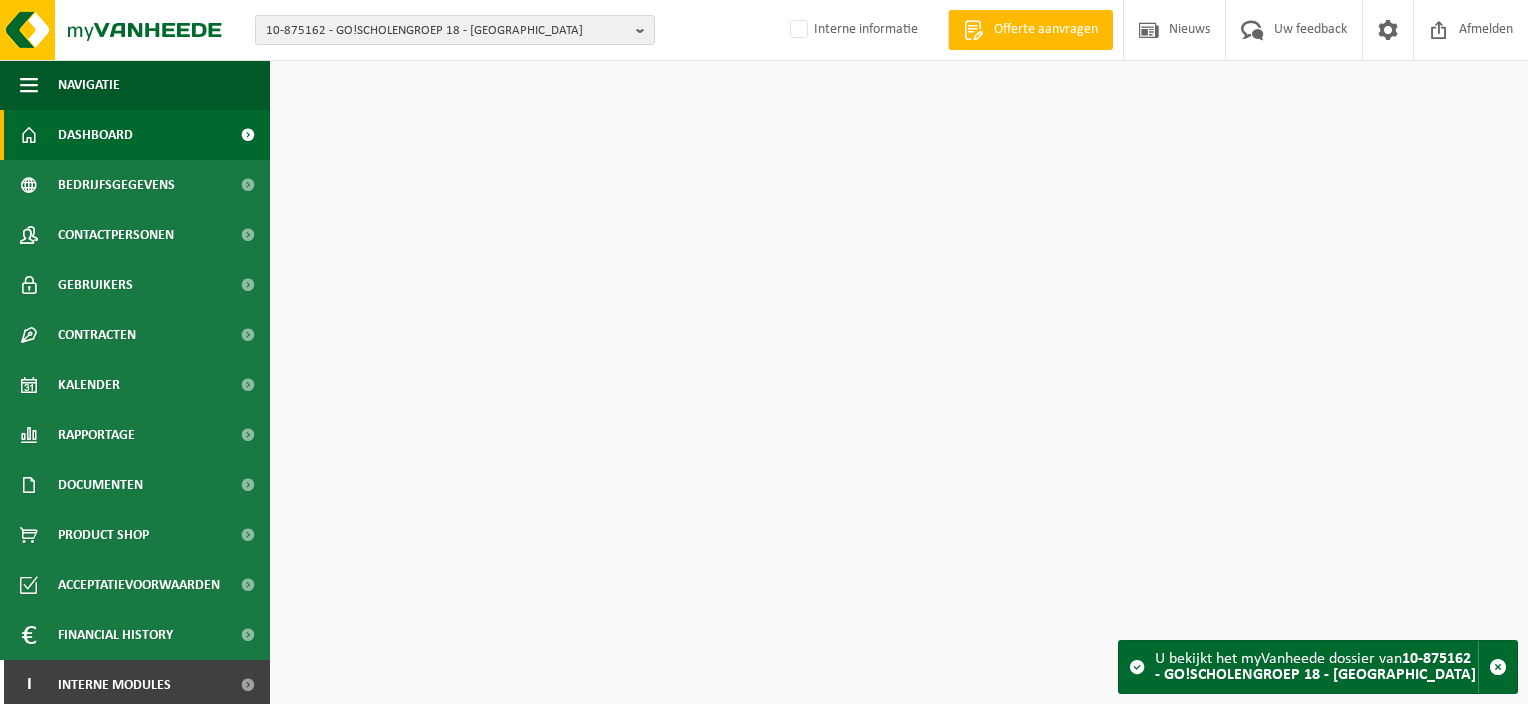 scroll, scrollTop: 0, scrollLeft: 0, axis: both 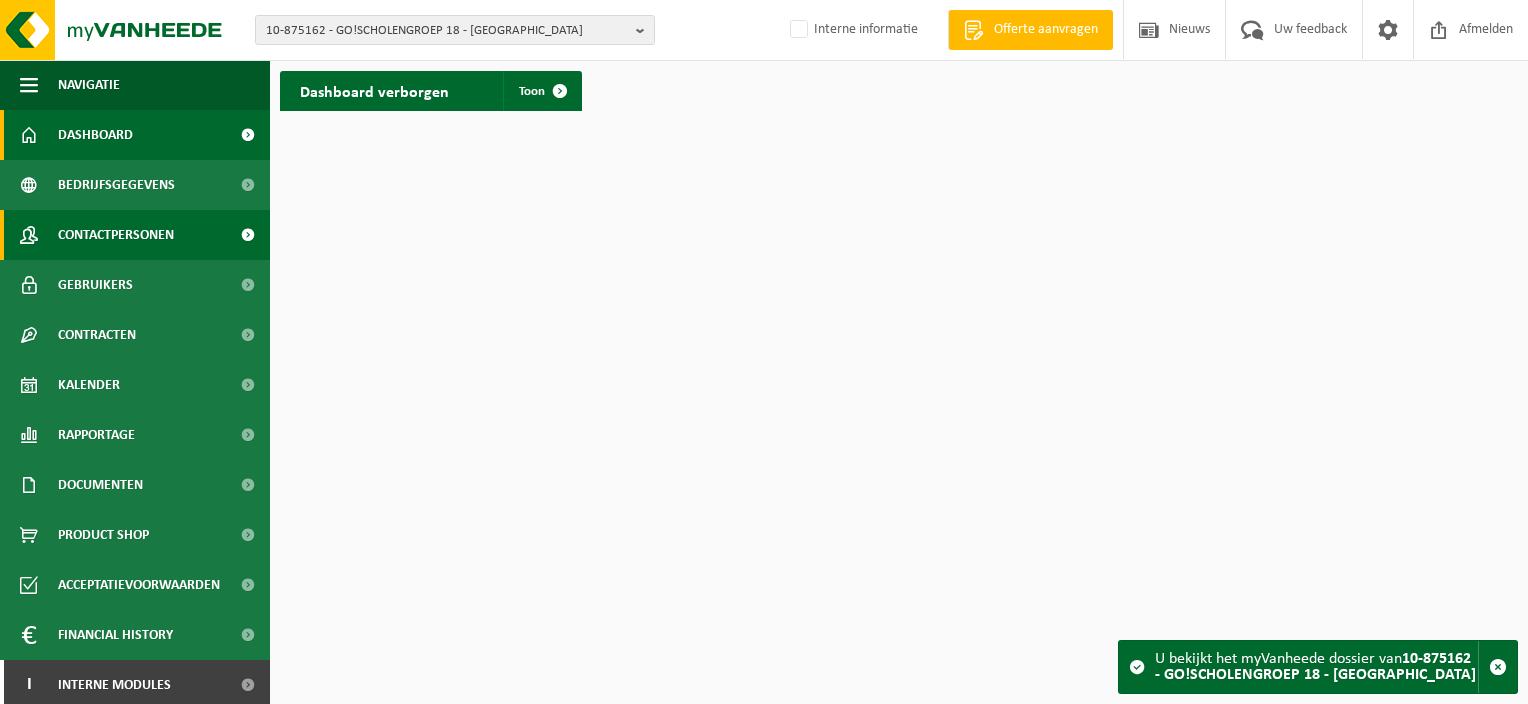 click on "Contactpersonen" at bounding box center [116, 235] 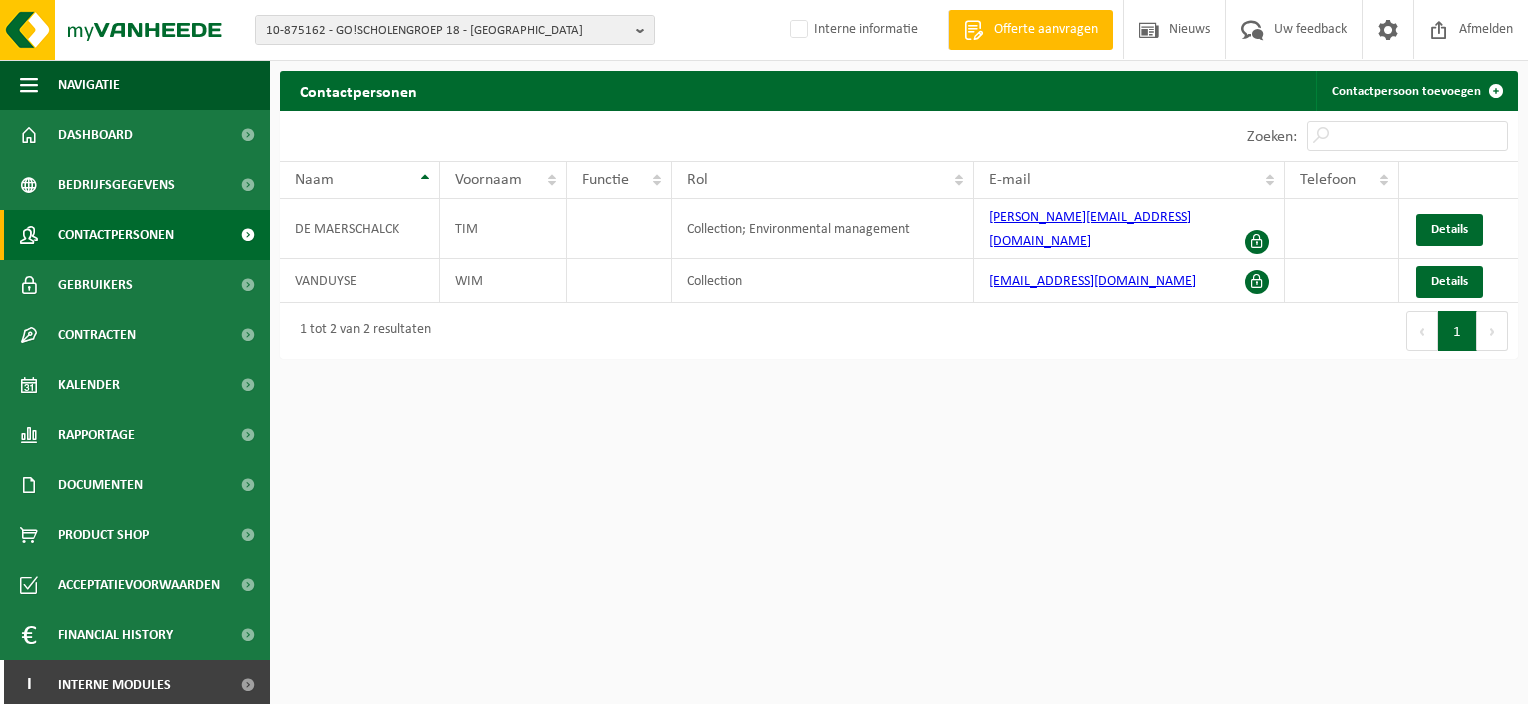 scroll, scrollTop: 0, scrollLeft: 0, axis: both 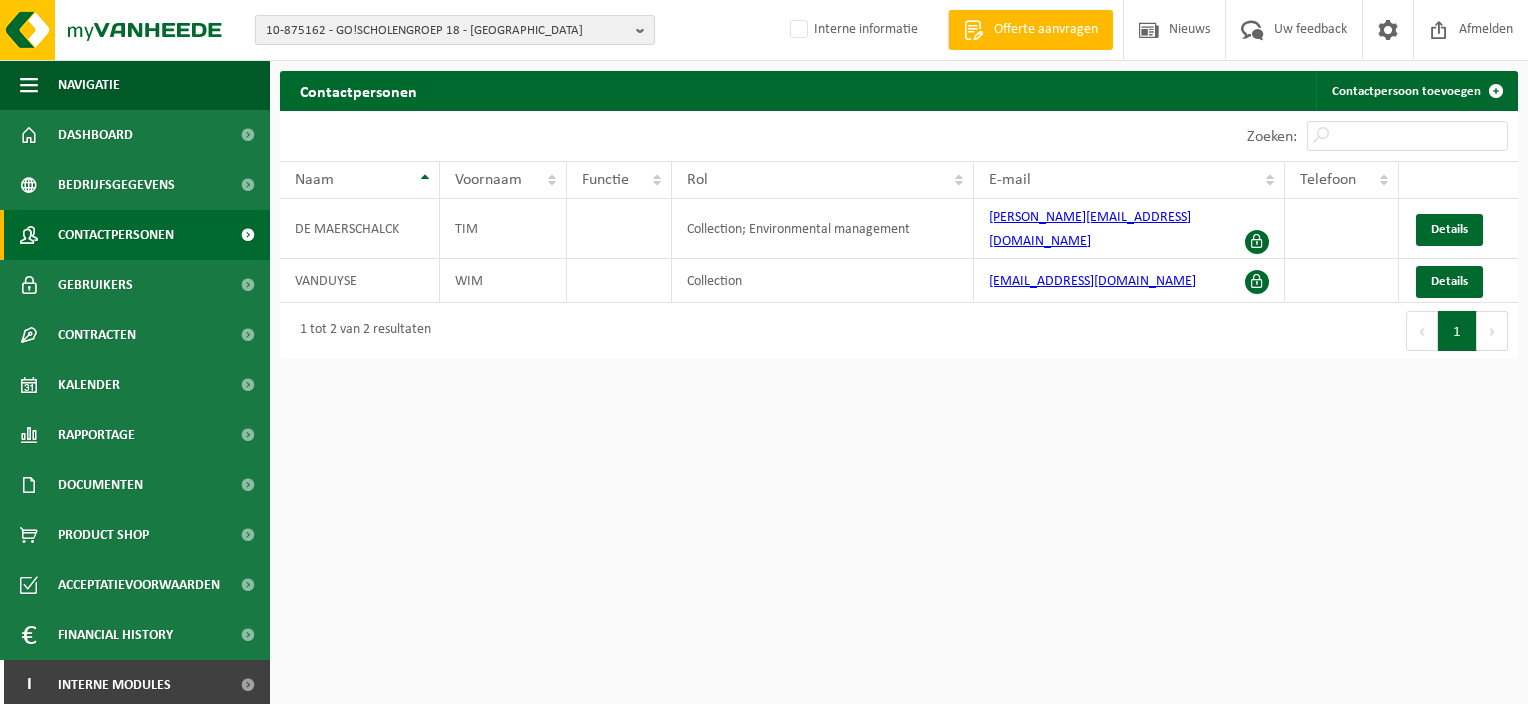 click at bounding box center (645, 30) 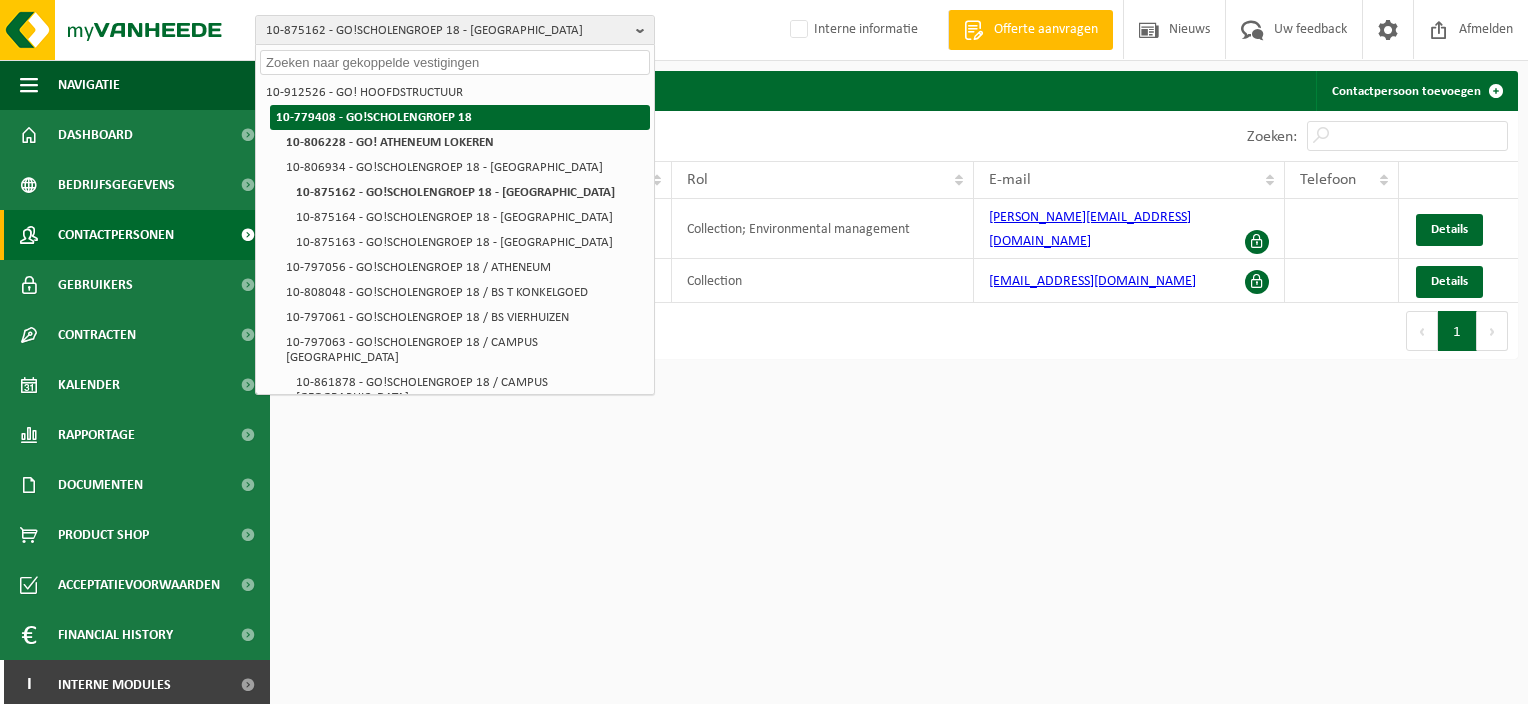 click on "10-779408 - GO!SCHOLENGROEP 18" at bounding box center [374, 117] 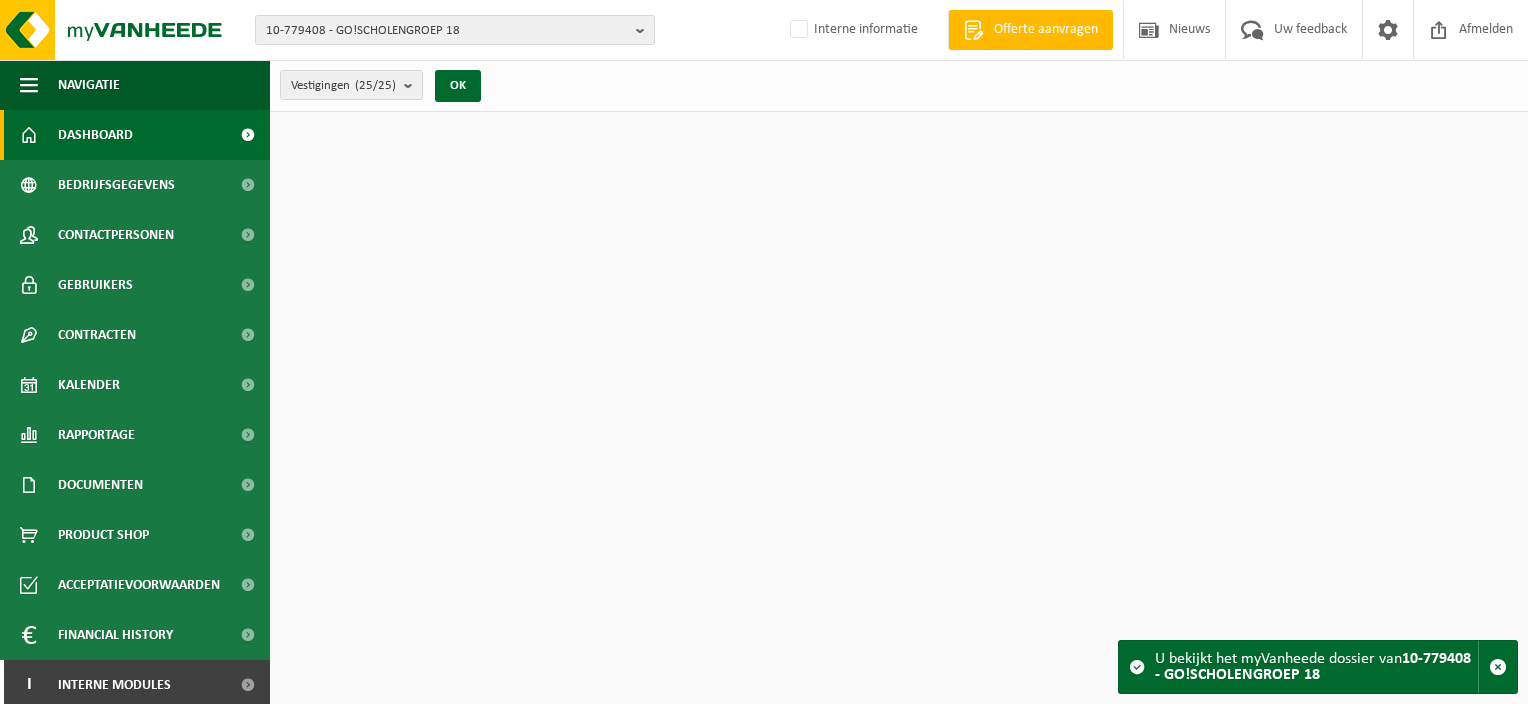 scroll, scrollTop: 0, scrollLeft: 0, axis: both 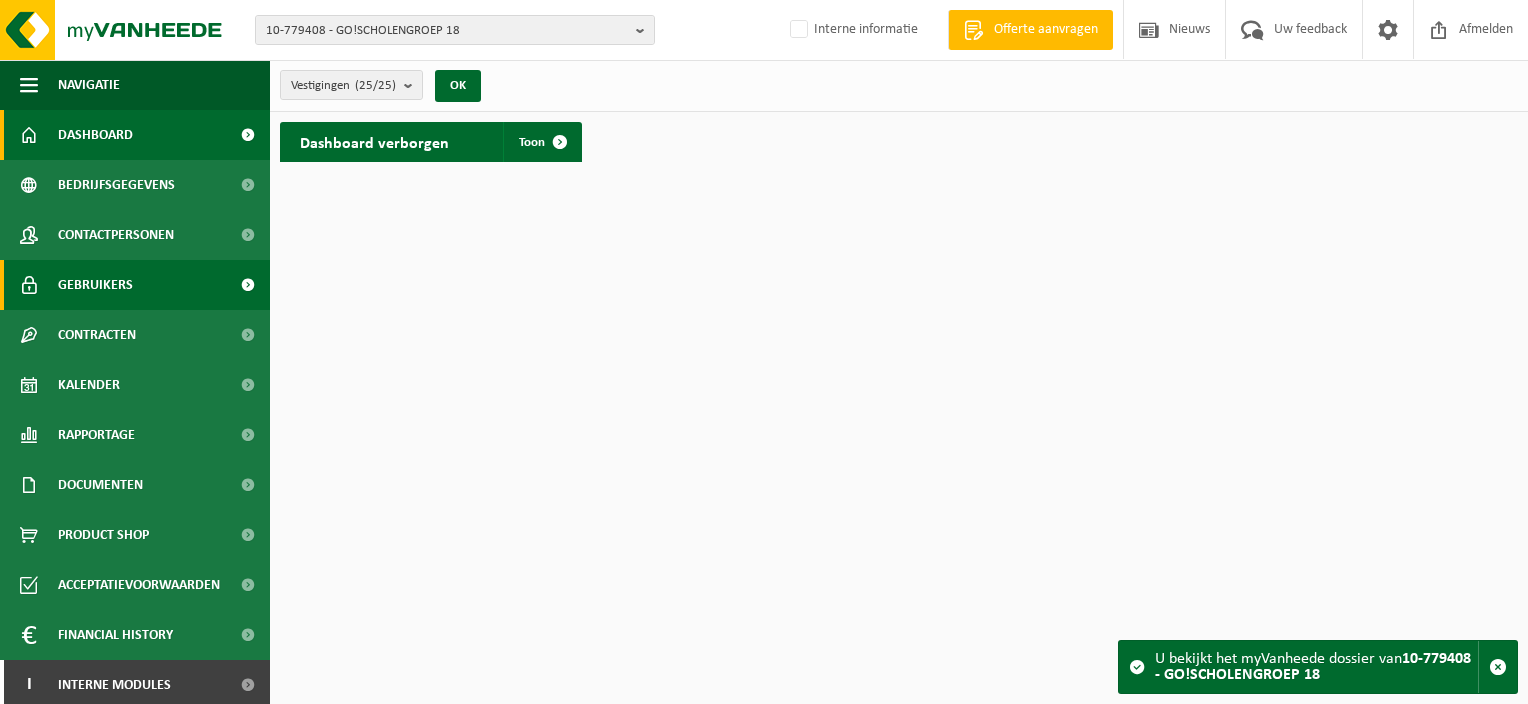 click on "Gebruikers" at bounding box center [95, 285] 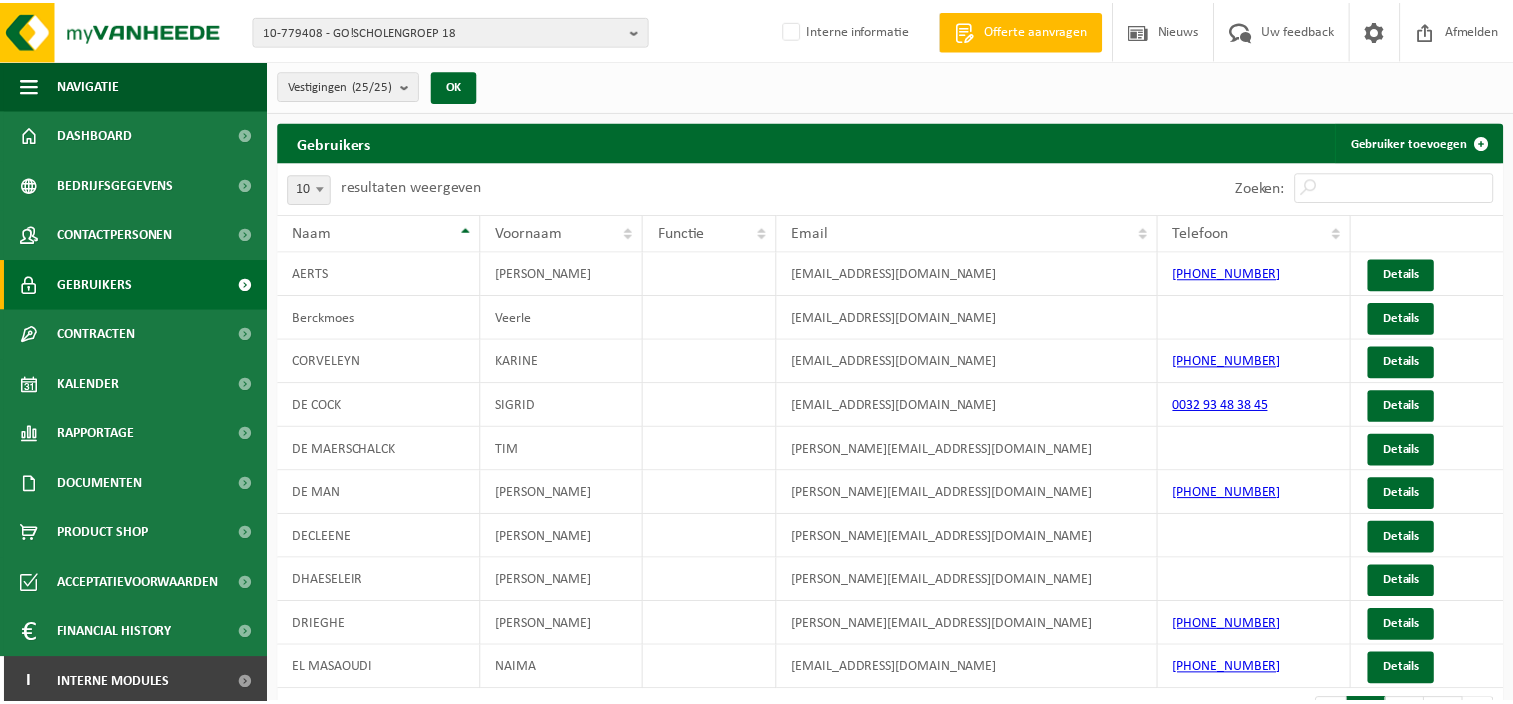 scroll, scrollTop: 0, scrollLeft: 0, axis: both 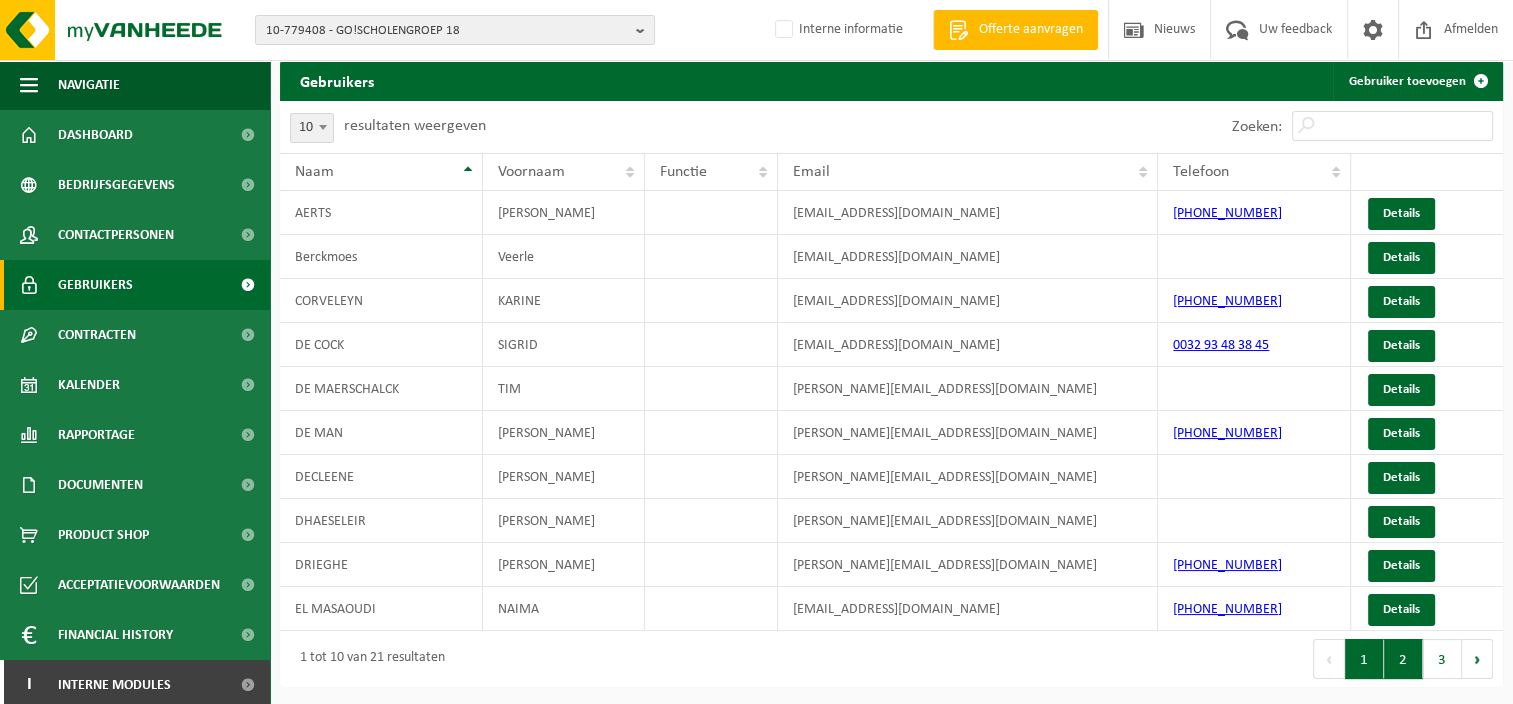 click on "2" at bounding box center [1403, 659] 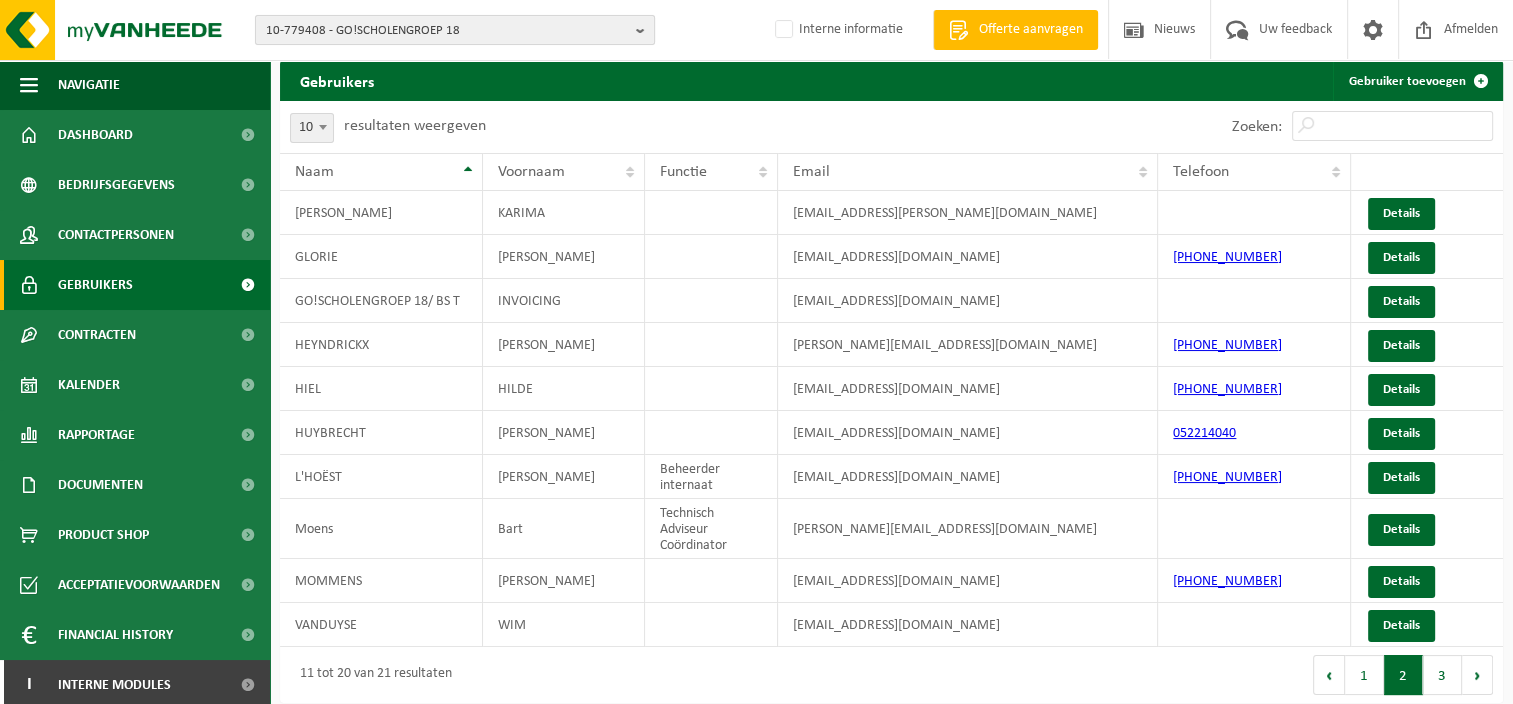 click at bounding box center (645, 30) 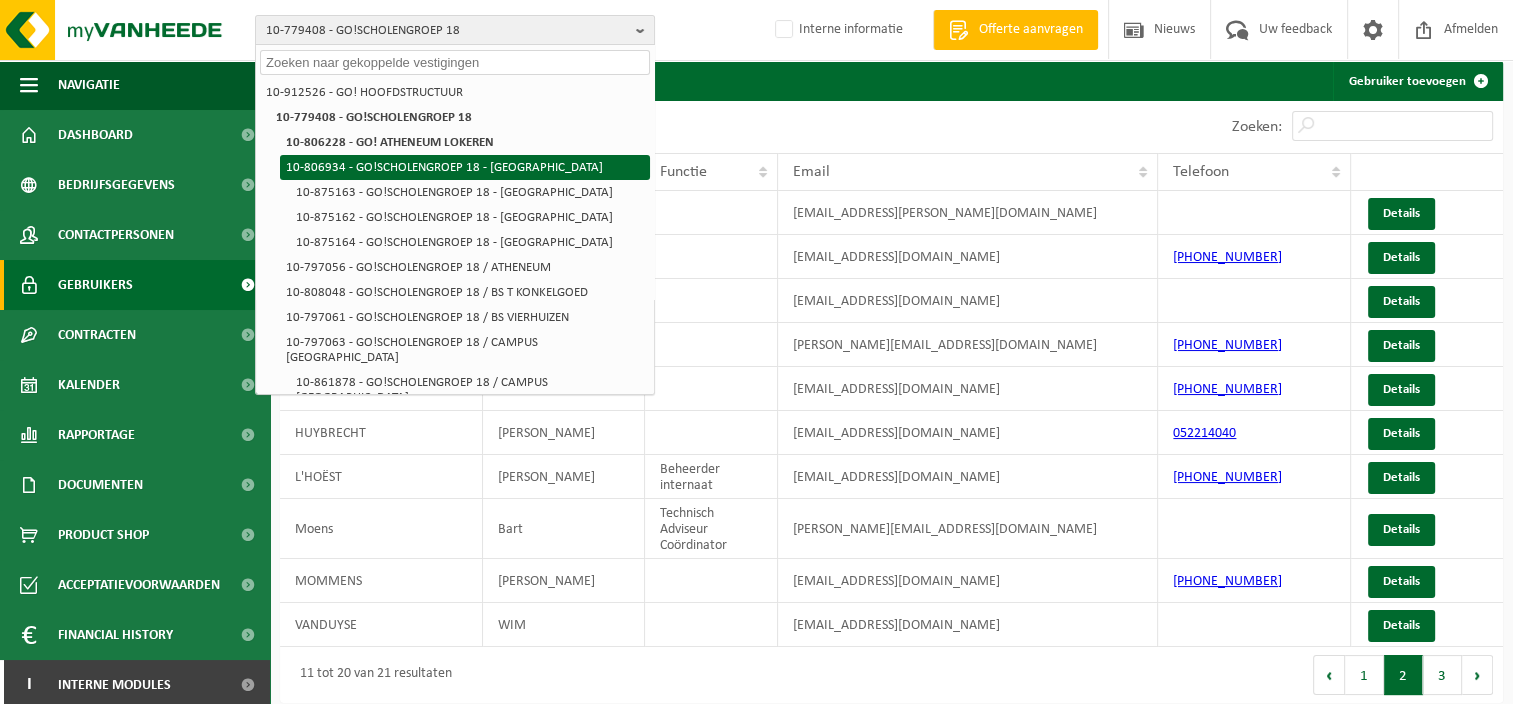 click on "10-806934 - GO!SCHOLENGROEP 18 - [GEOGRAPHIC_DATA]" at bounding box center [465, 167] 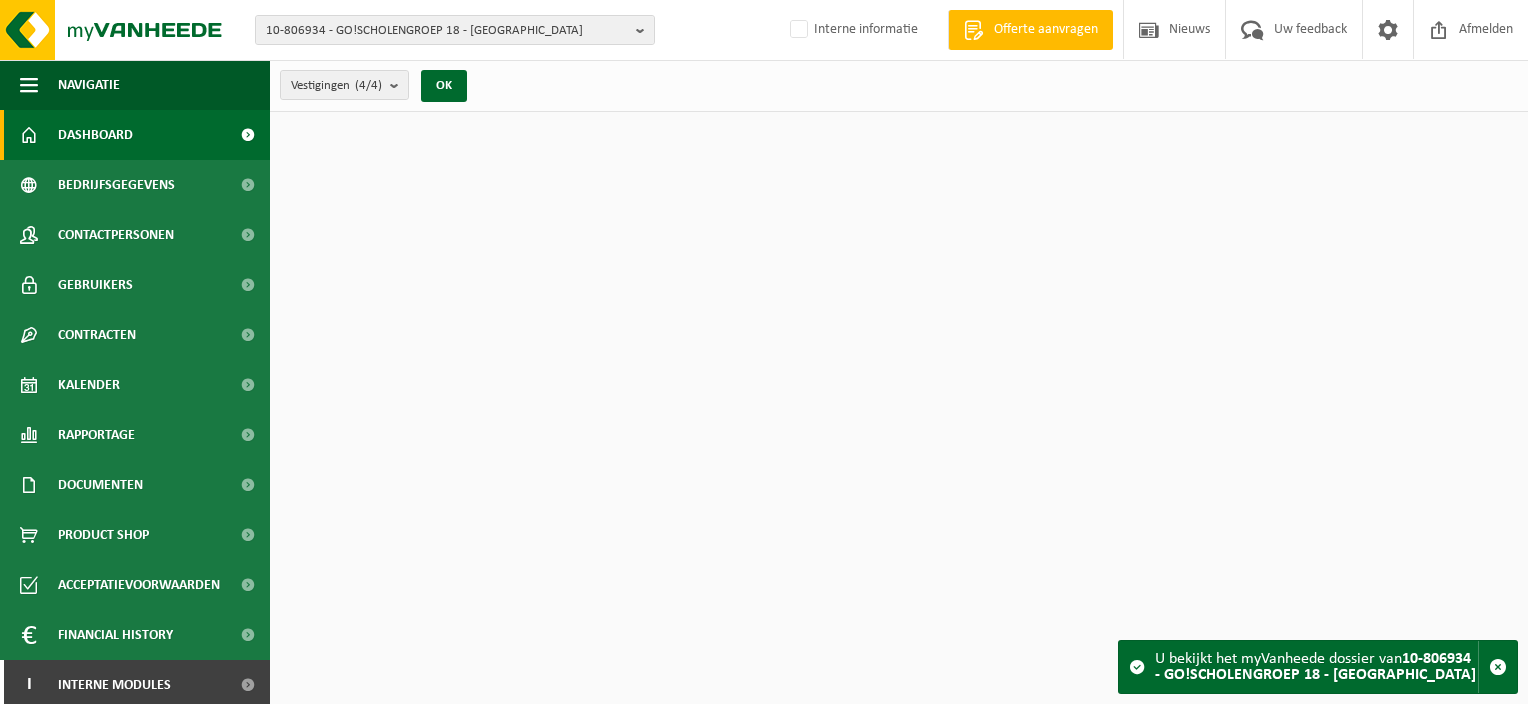 scroll, scrollTop: 0, scrollLeft: 0, axis: both 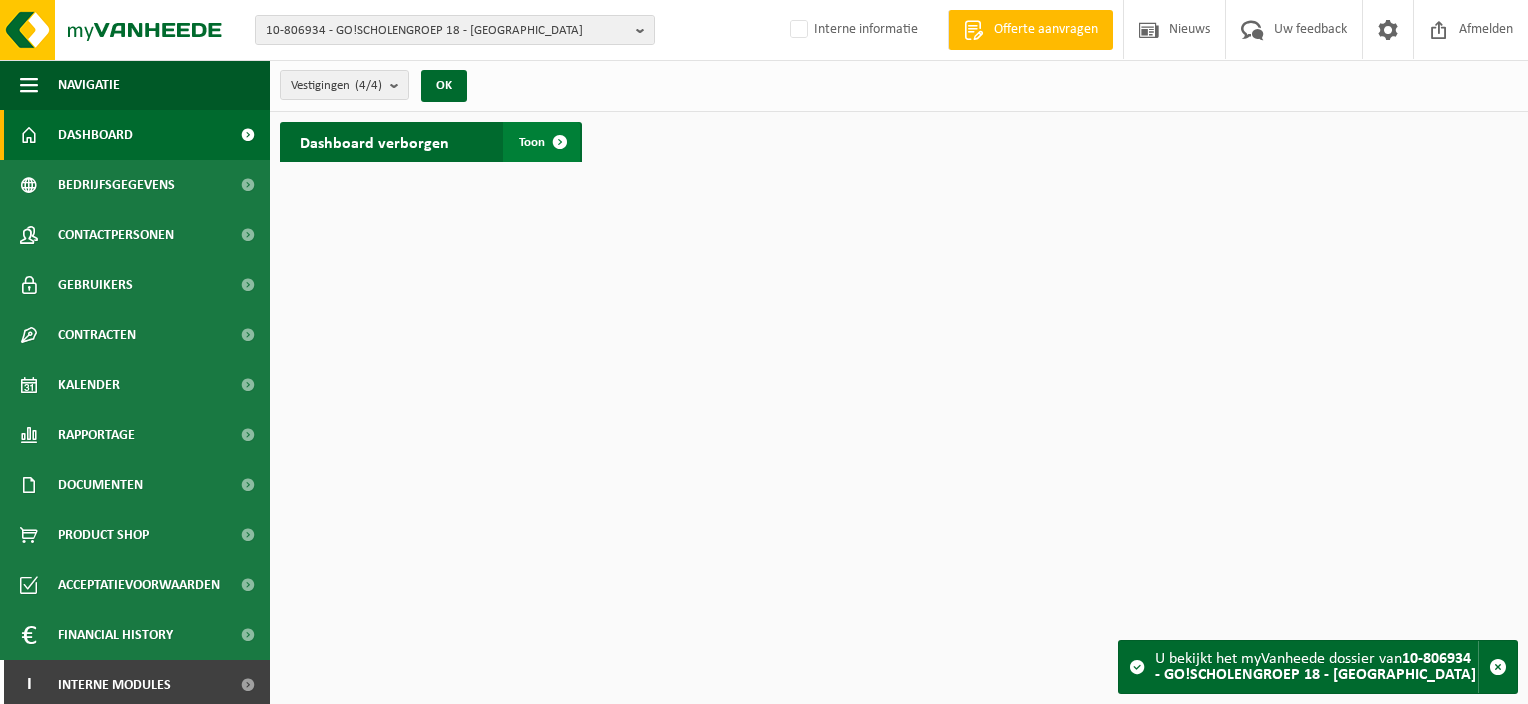 click at bounding box center [560, 142] 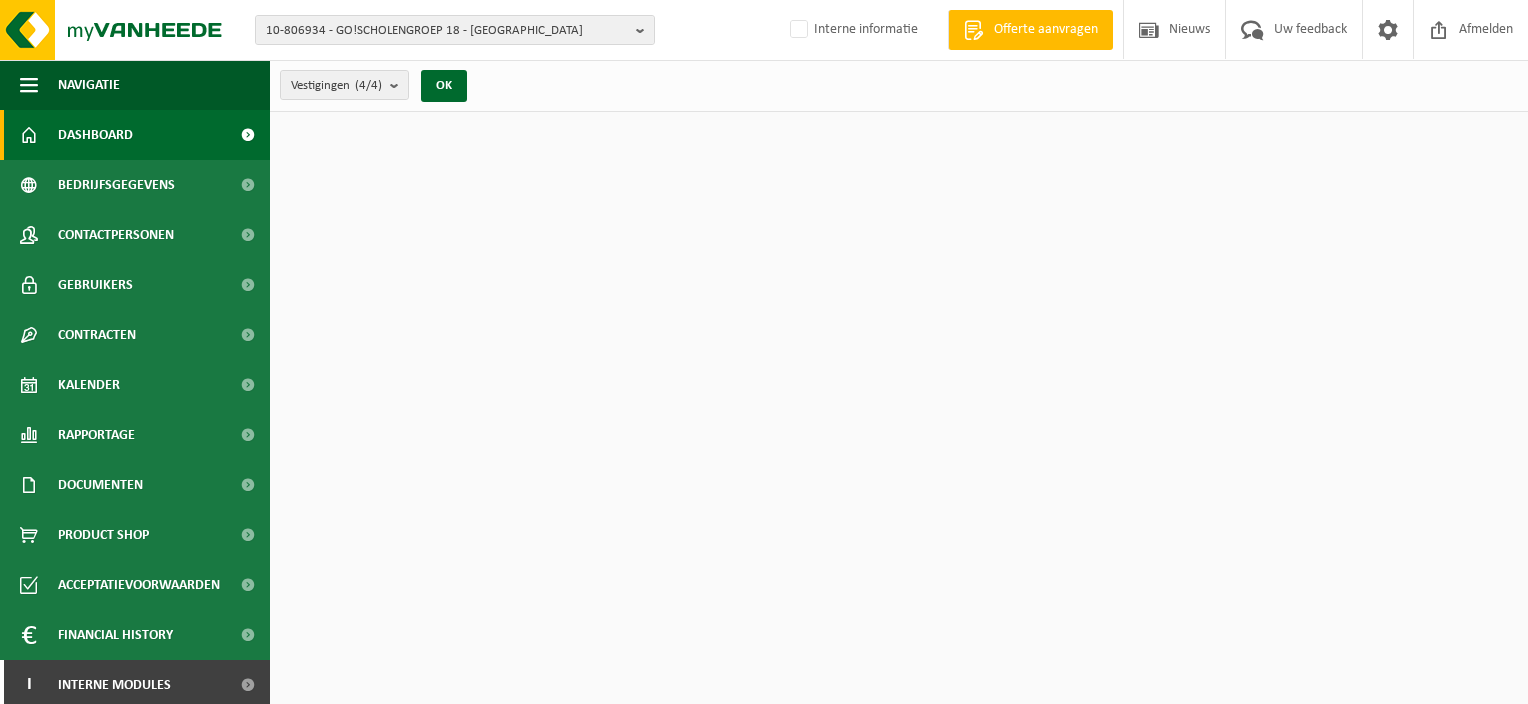 scroll, scrollTop: 0, scrollLeft: 0, axis: both 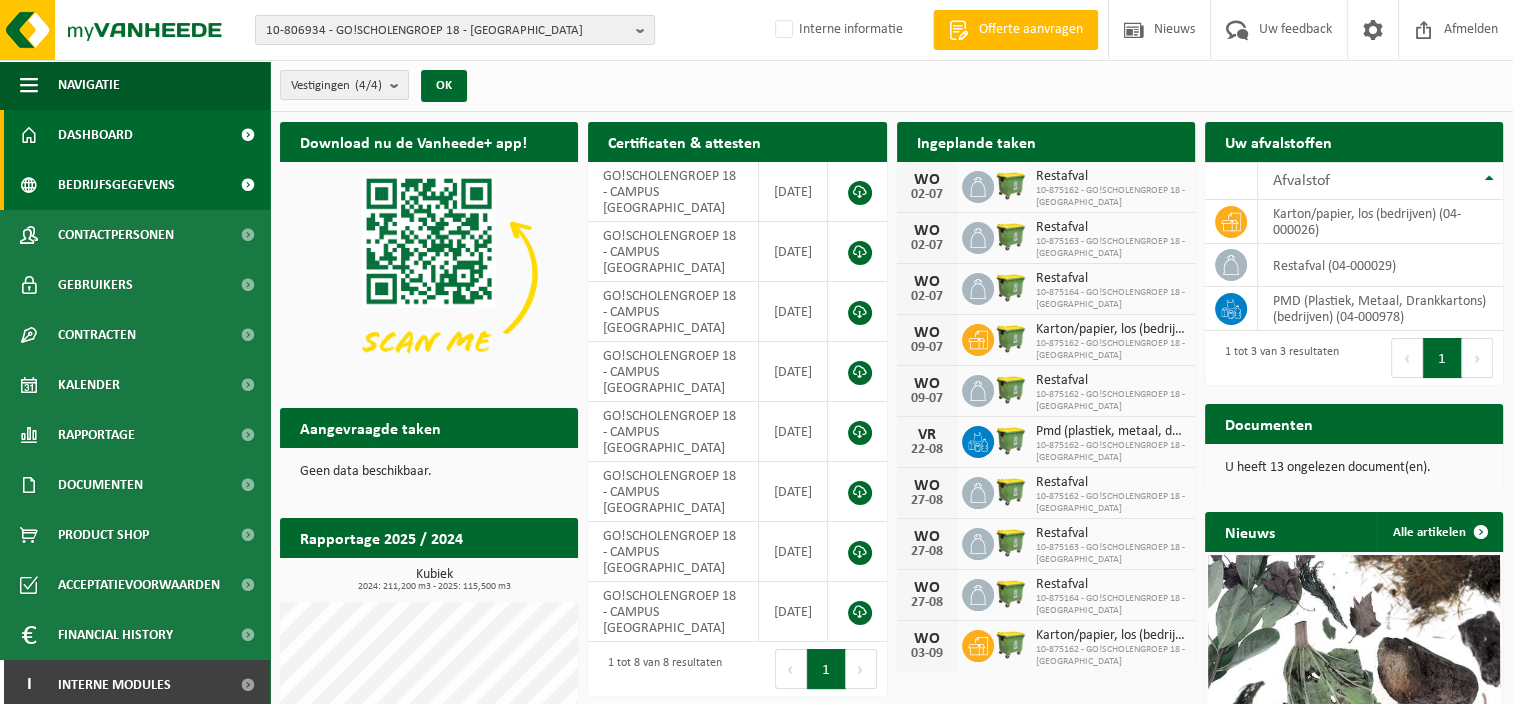 click on "Bedrijfsgegevens" at bounding box center [116, 185] 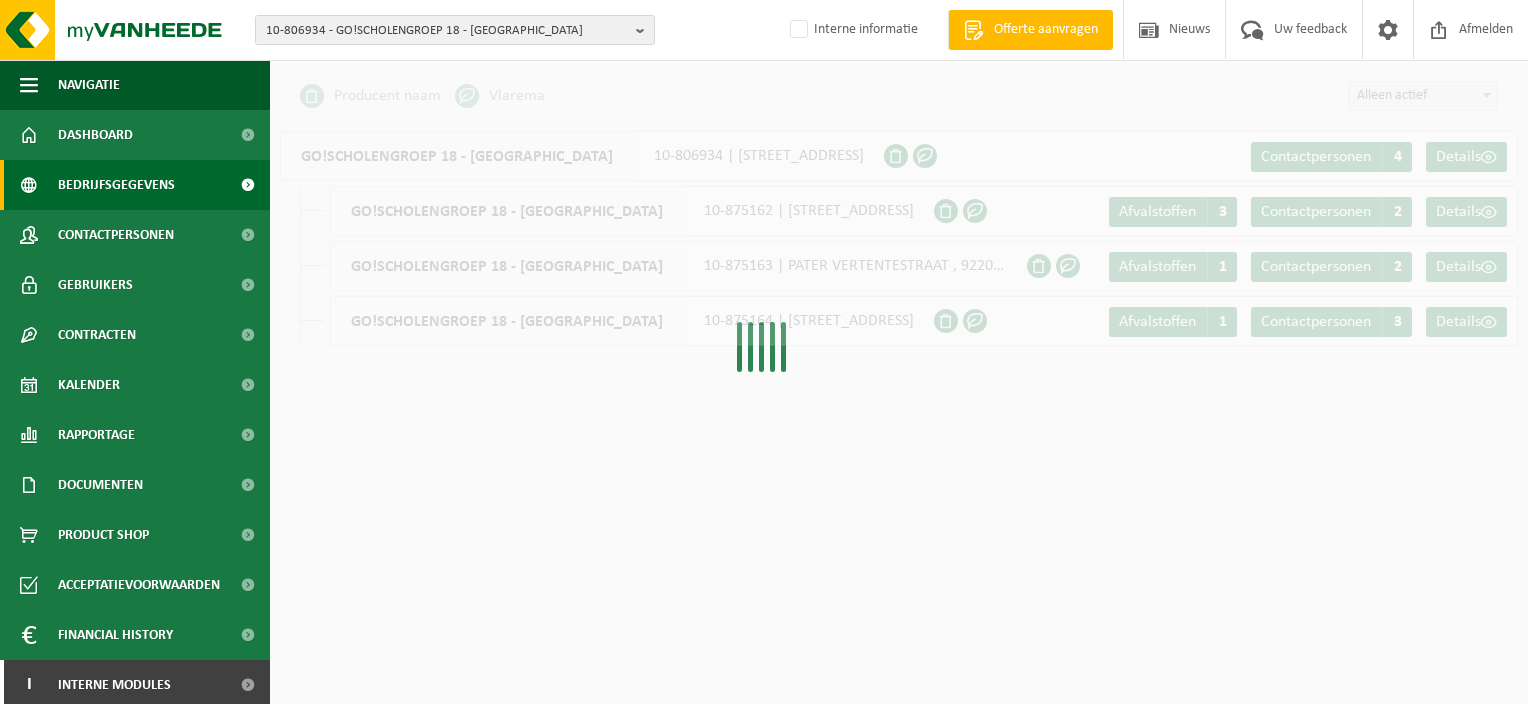 scroll, scrollTop: 0, scrollLeft: 0, axis: both 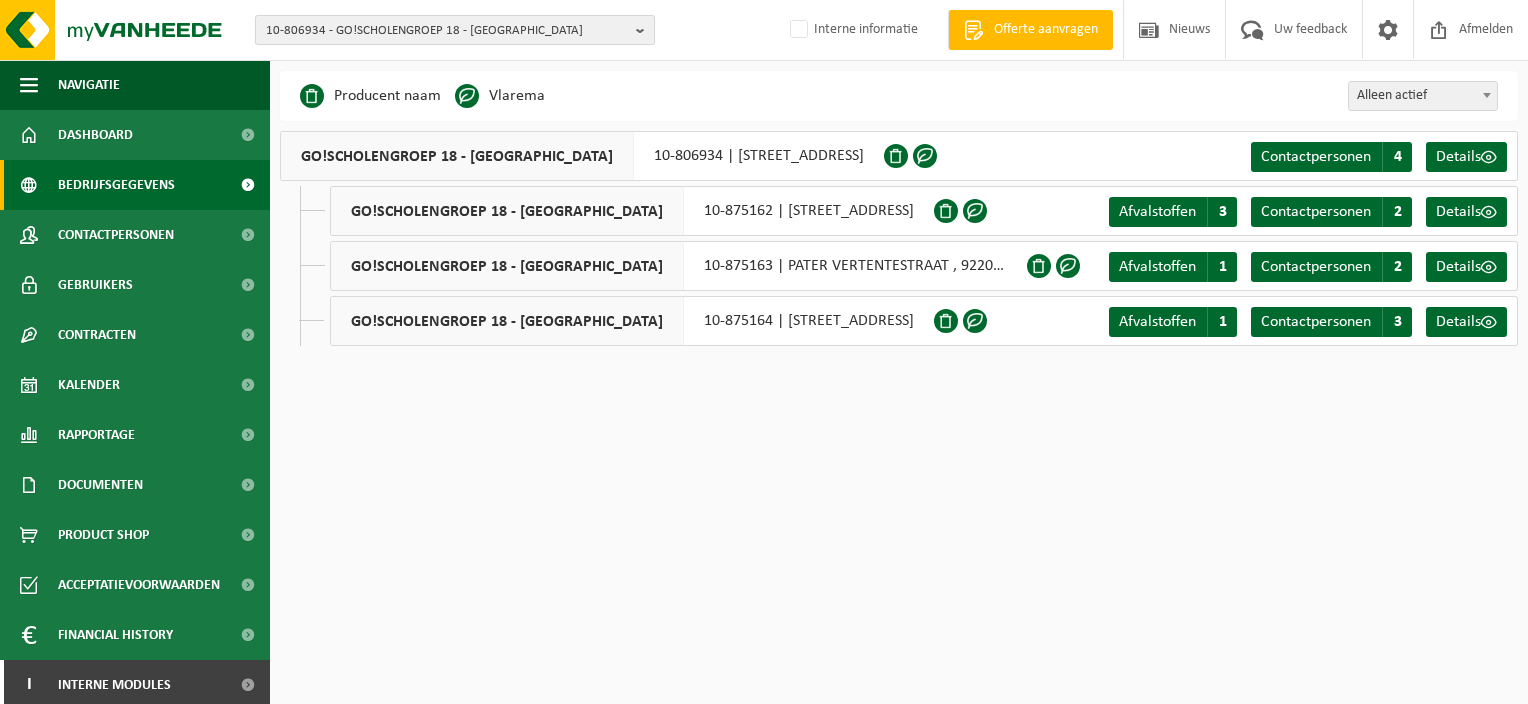 click at bounding box center (645, 30) 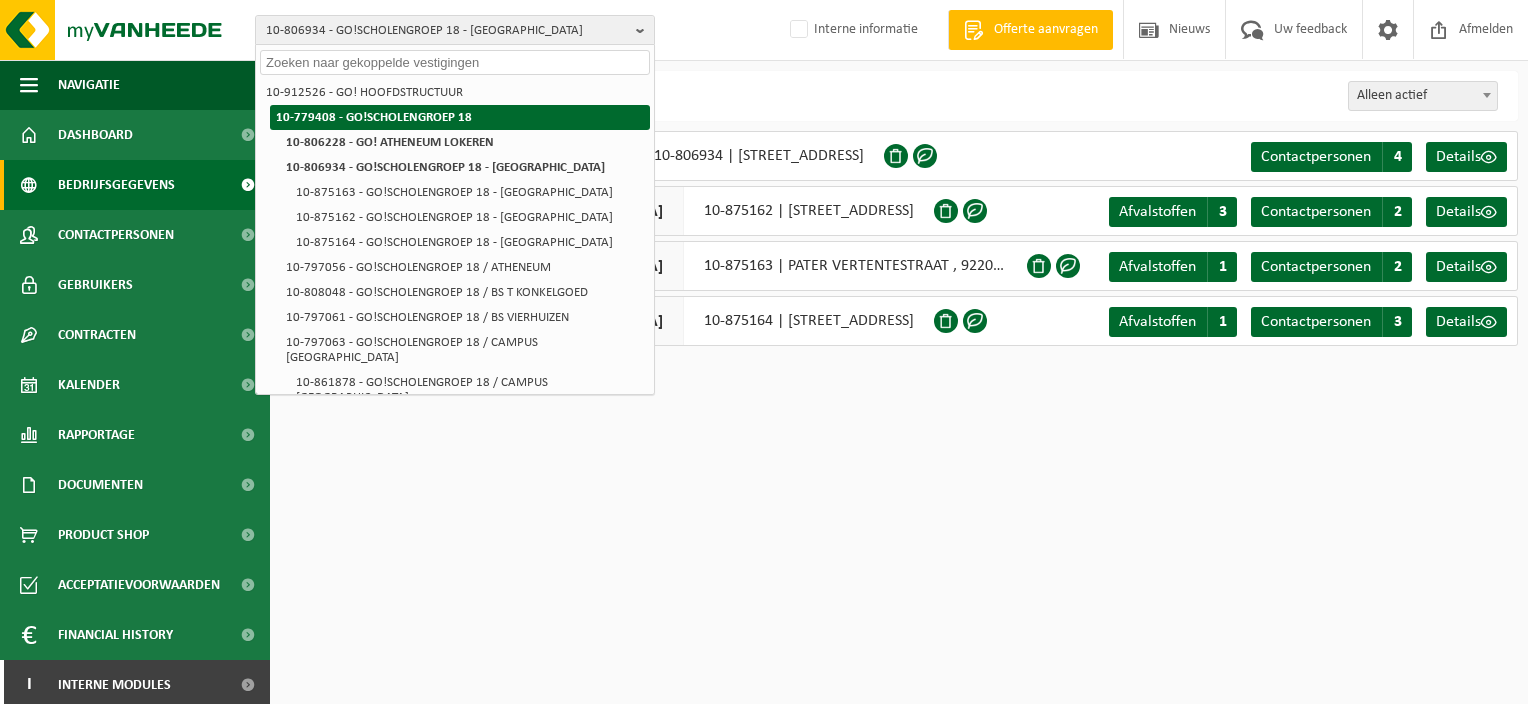 click on "10-779408 - GO!SCHOLENGROEP 18" at bounding box center (374, 117) 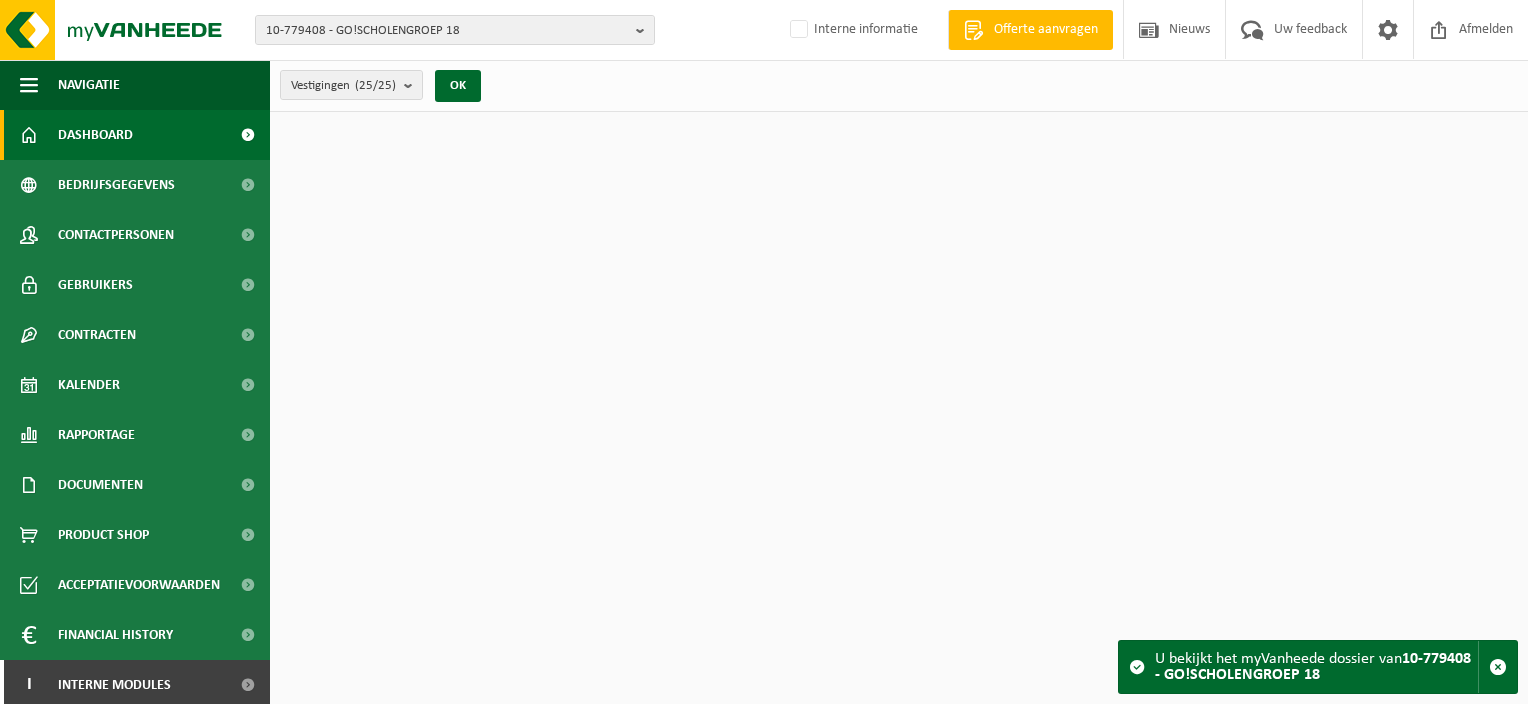 scroll, scrollTop: 0, scrollLeft: 0, axis: both 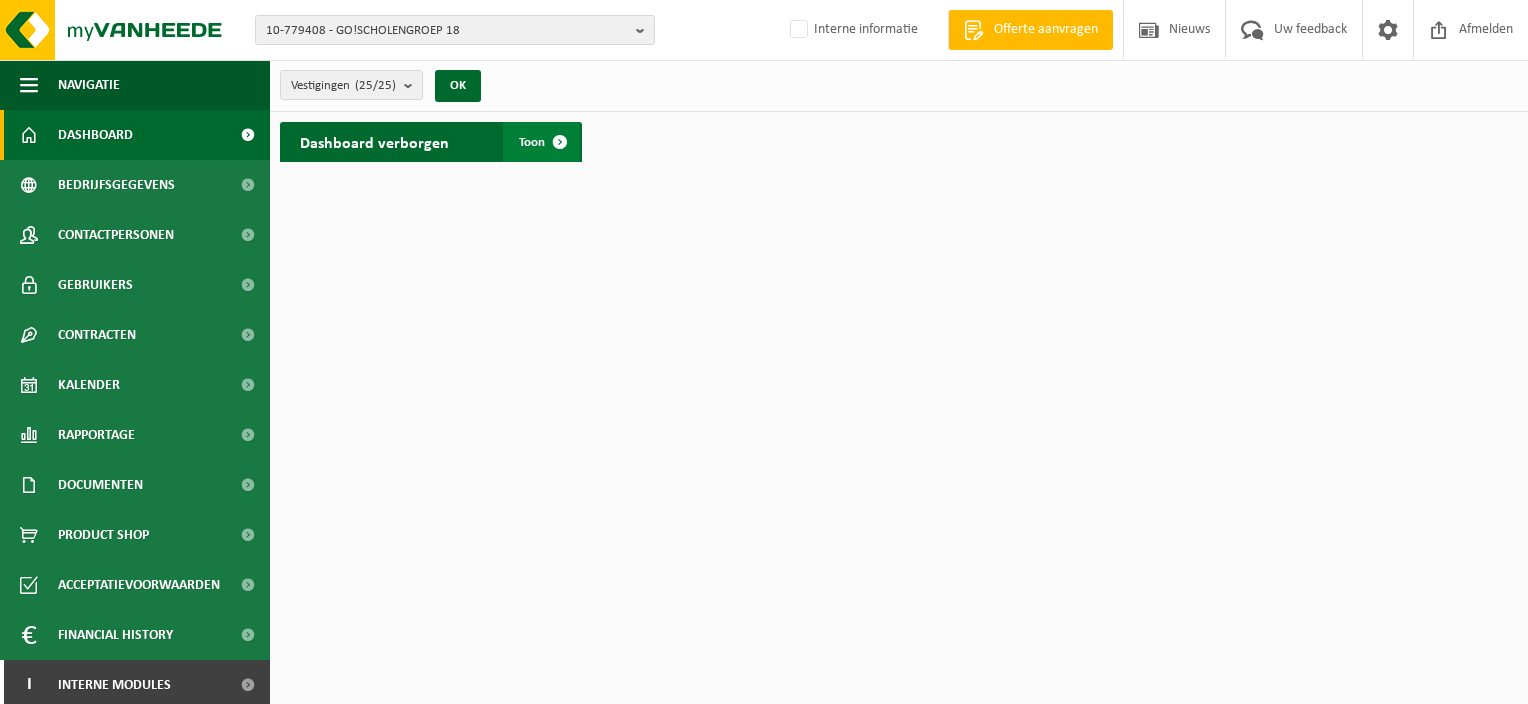 click on "Toon" at bounding box center (541, 142) 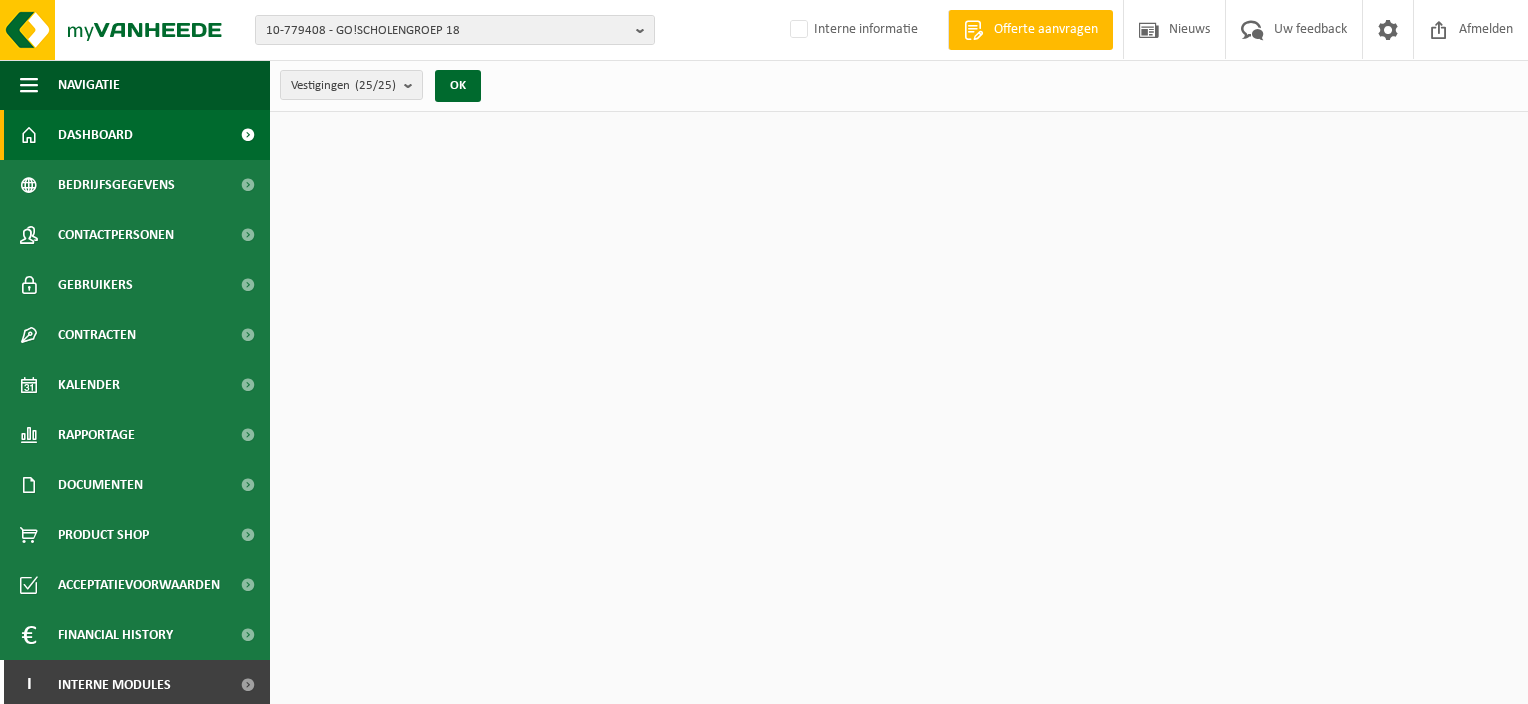 scroll, scrollTop: 0, scrollLeft: 0, axis: both 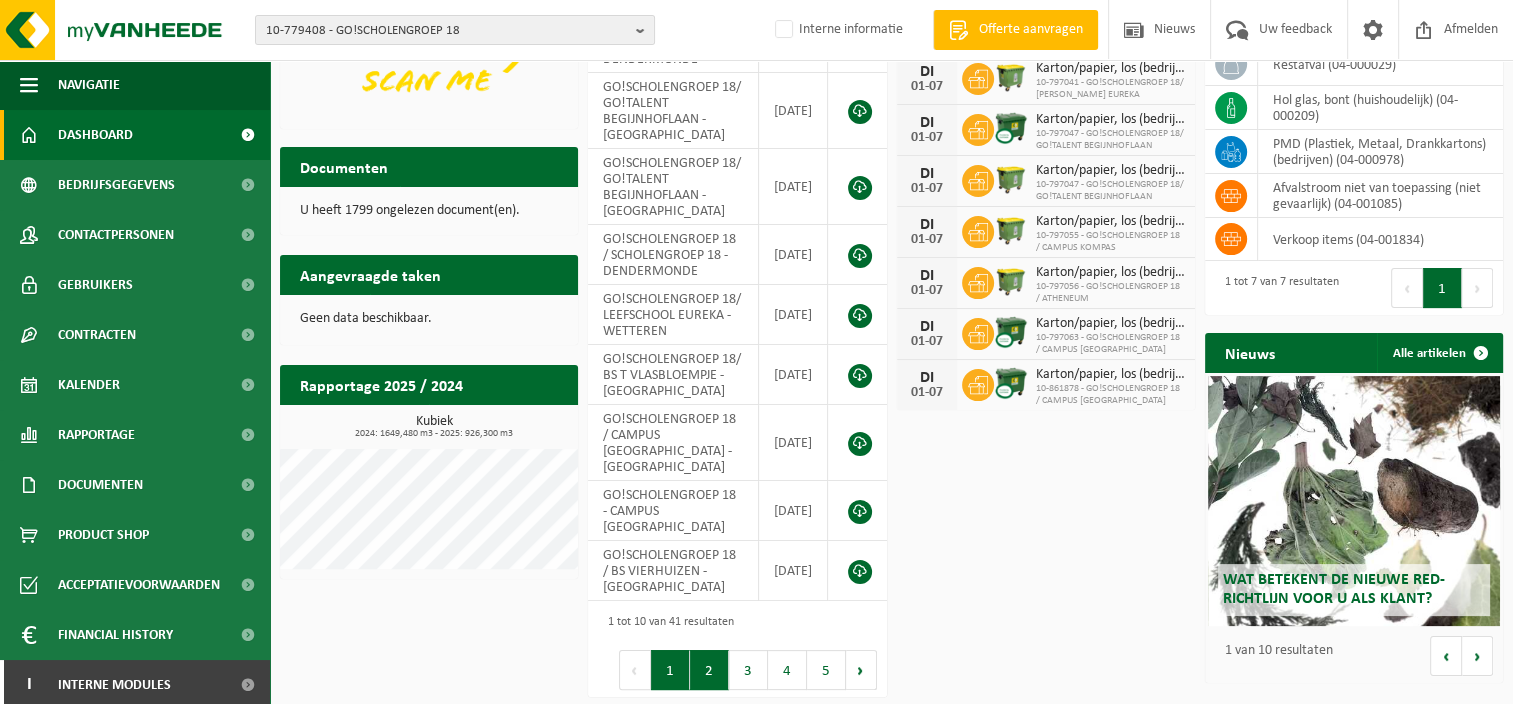 click on "2" at bounding box center (709, 670) 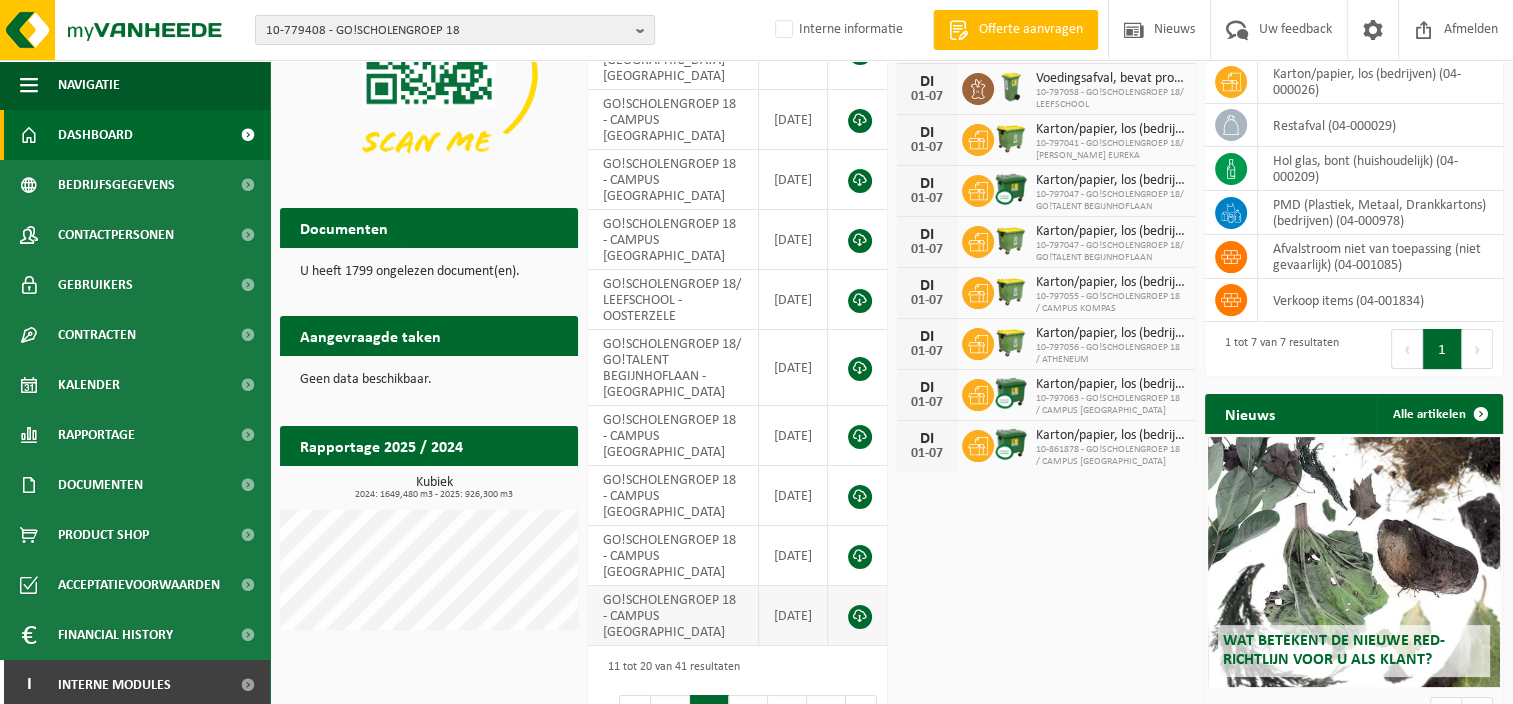 scroll, scrollTop: 248, scrollLeft: 0, axis: vertical 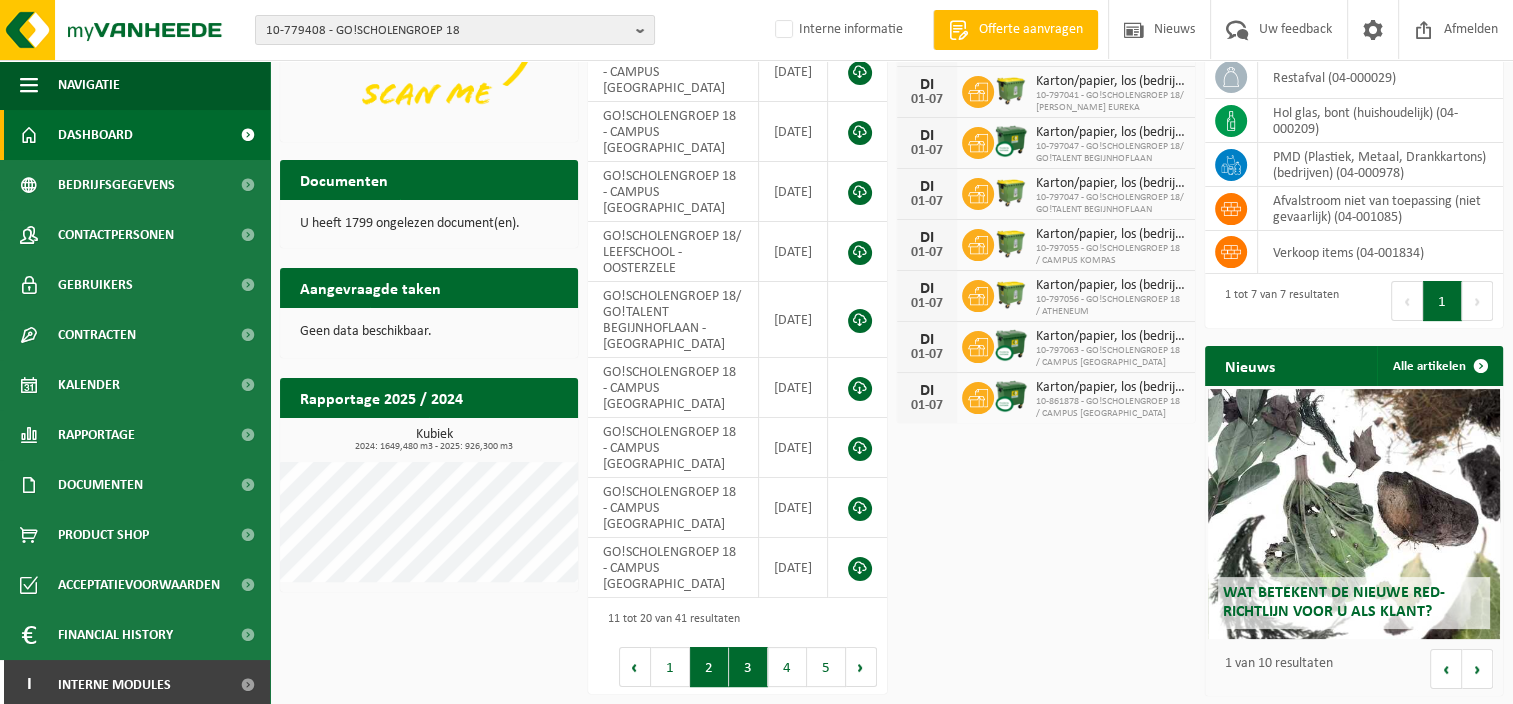 click on "3" at bounding box center (748, 667) 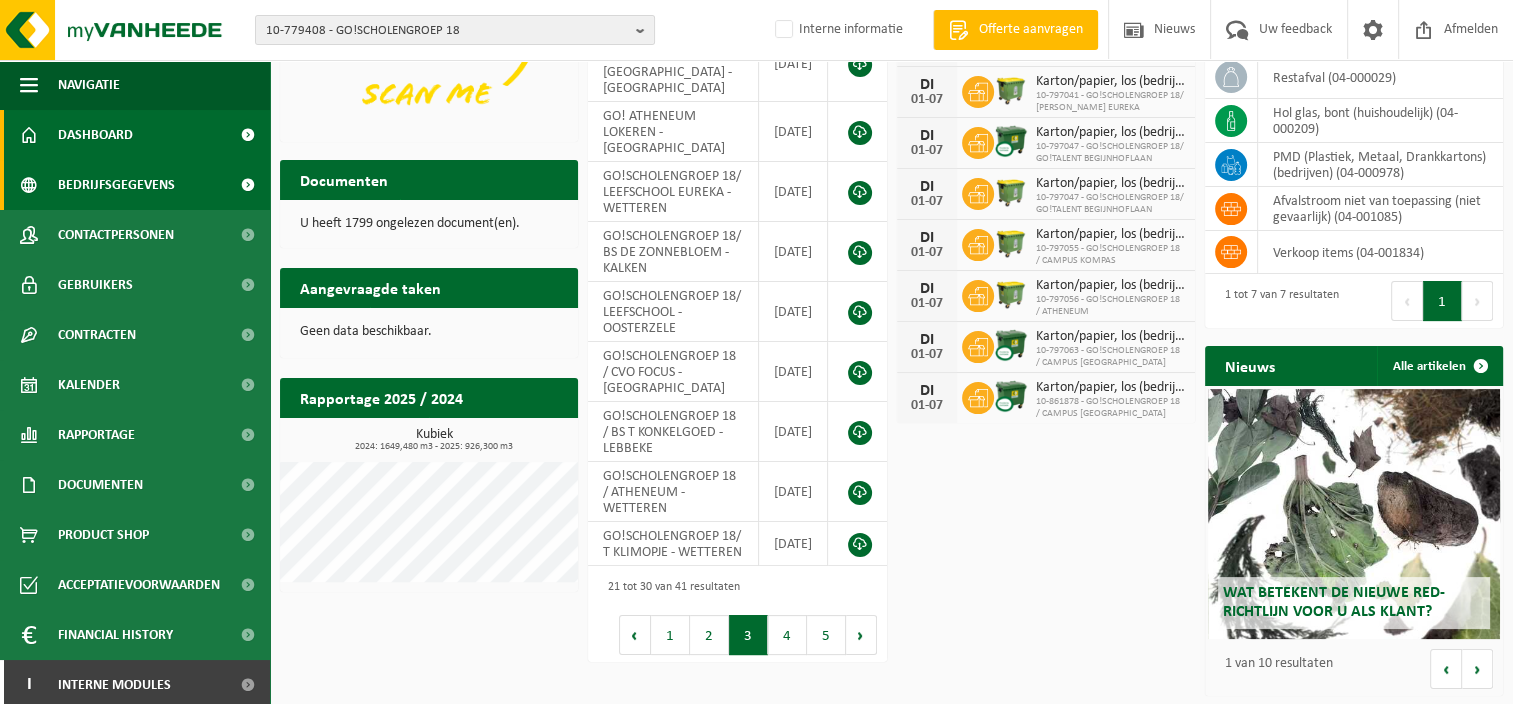 click on "Bedrijfsgegevens" at bounding box center (116, 185) 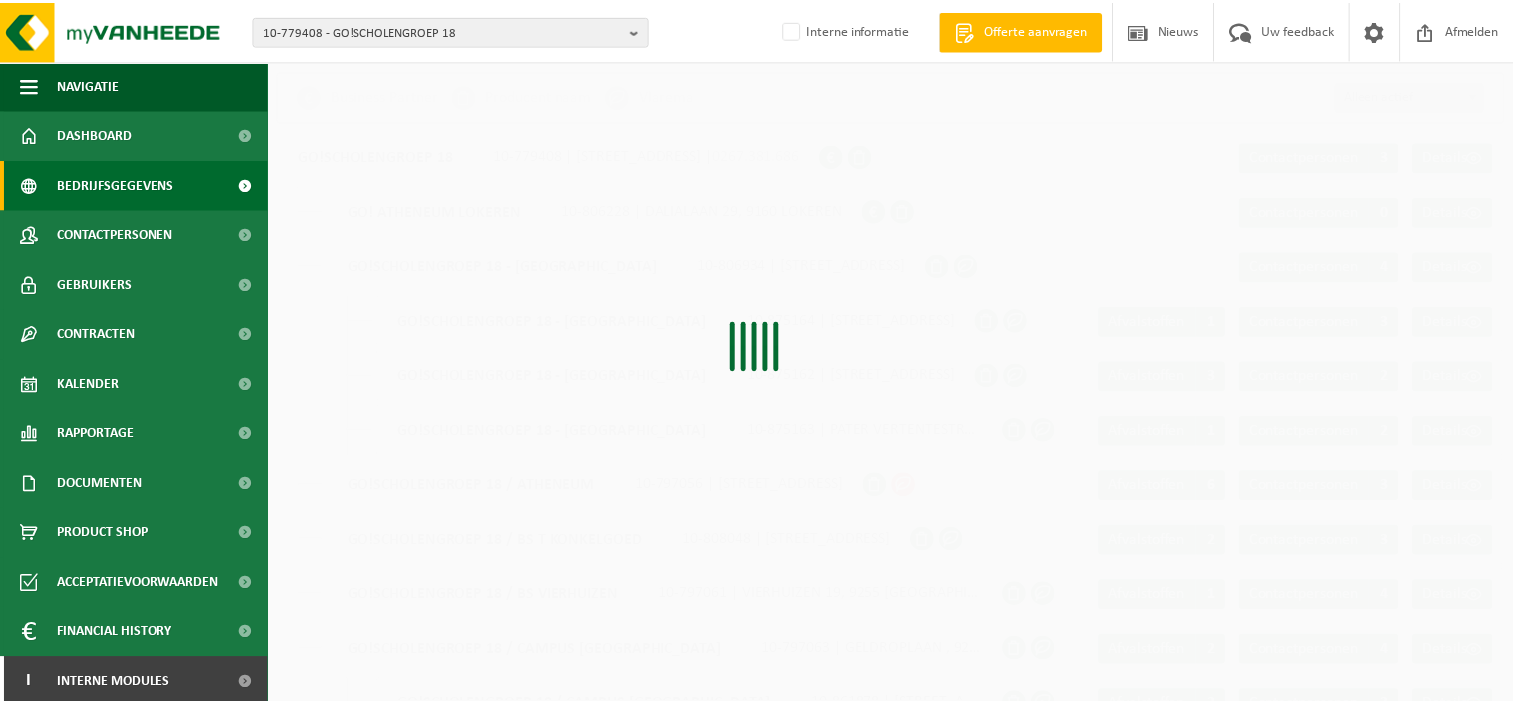 scroll, scrollTop: 0, scrollLeft: 0, axis: both 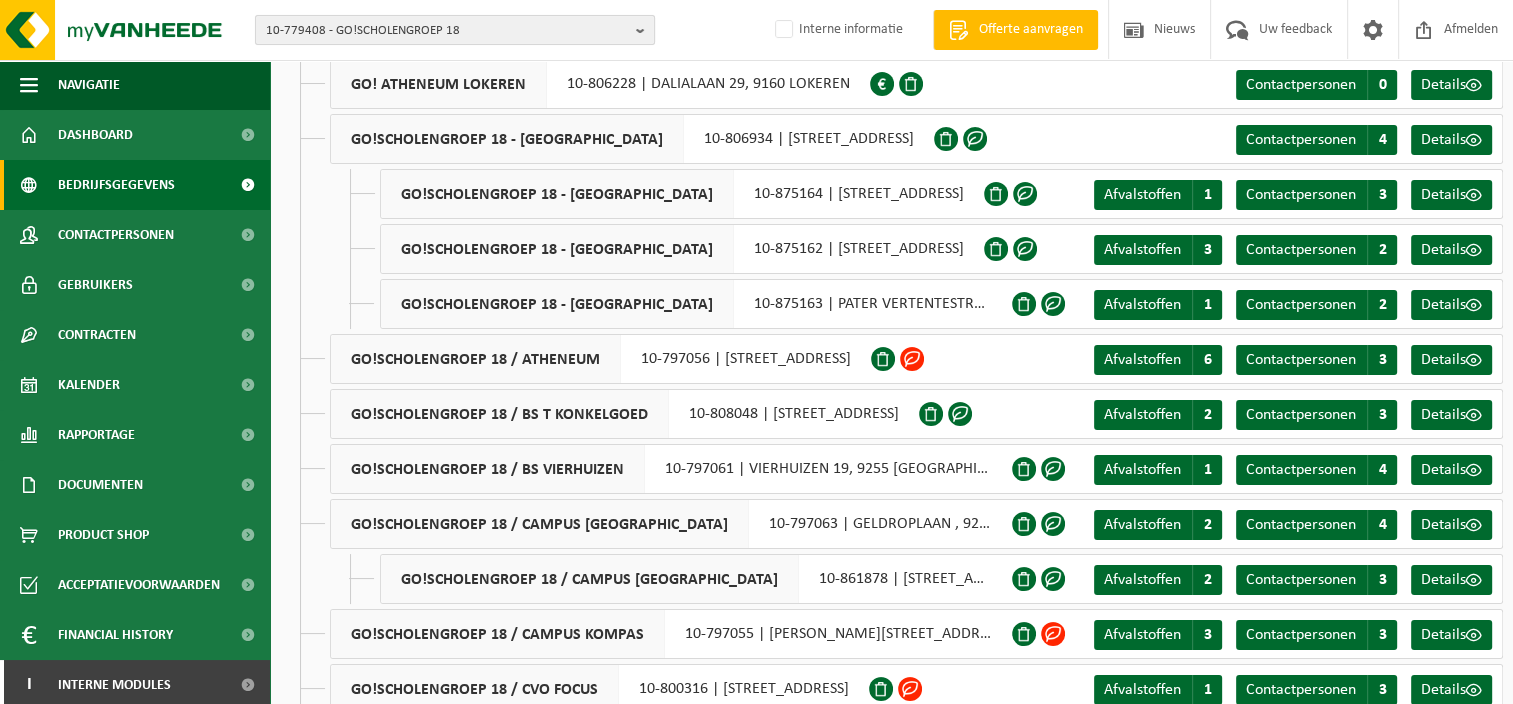 click at bounding box center (645, 30) 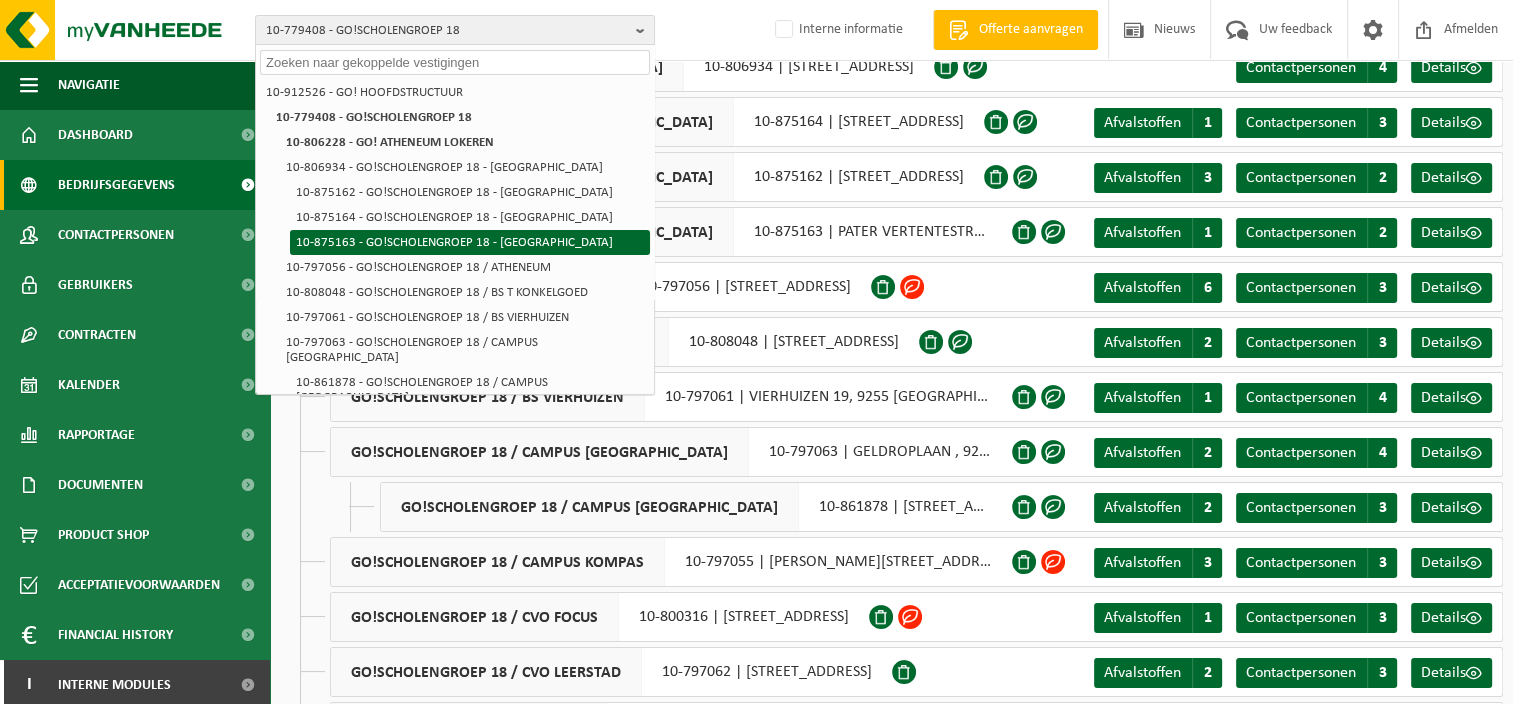 scroll, scrollTop: 200, scrollLeft: 0, axis: vertical 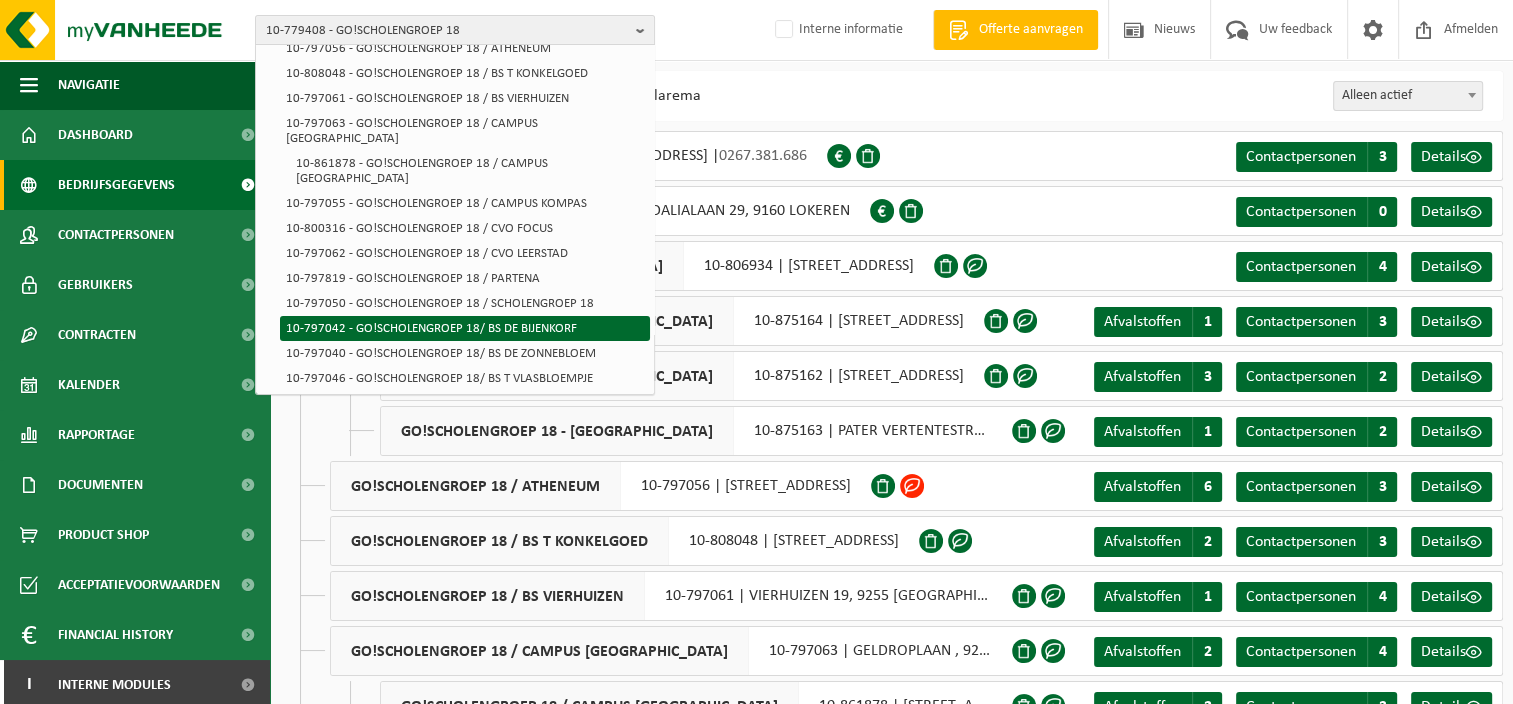 click on "10-797042 - GO!SCHOLENGROEP 18/ BS DE BIJENKORF" at bounding box center [465, 328] 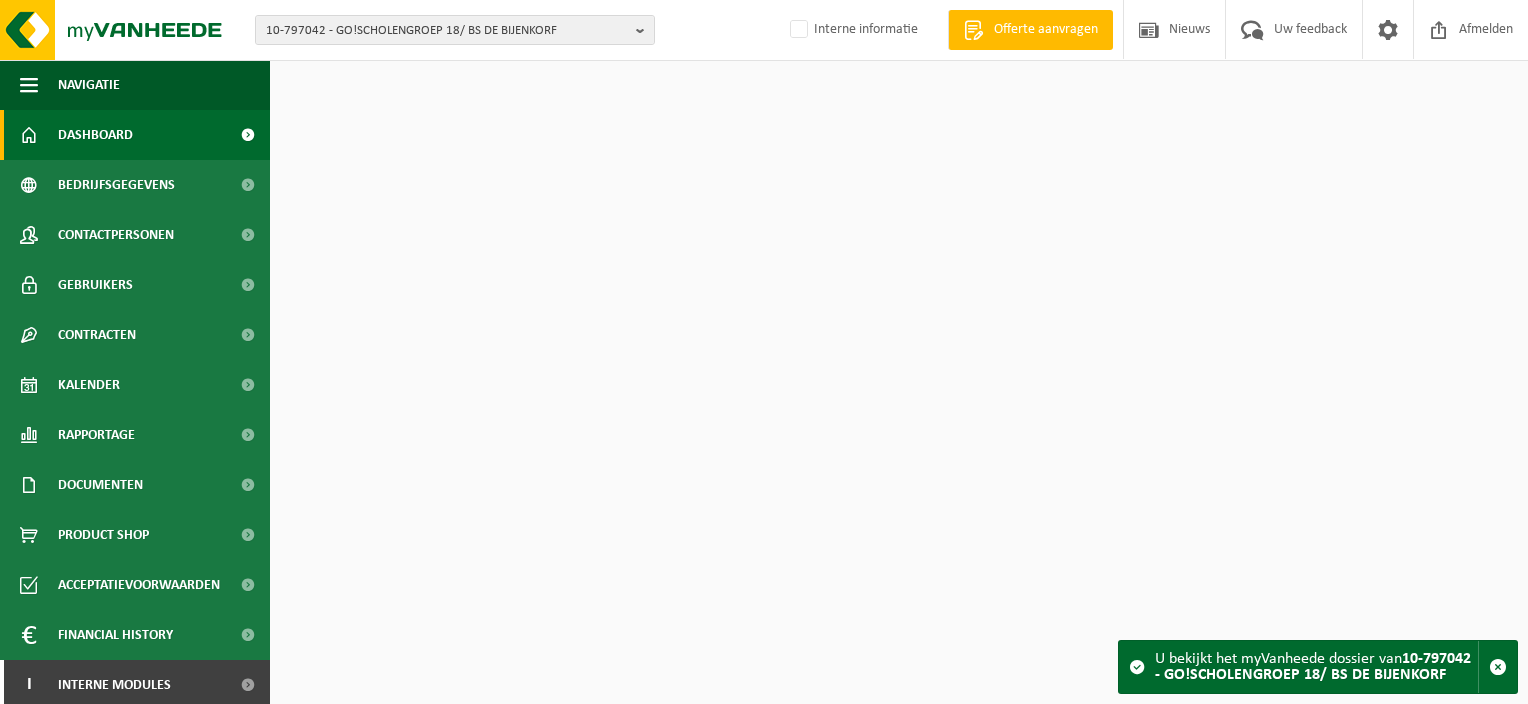 scroll, scrollTop: 0, scrollLeft: 0, axis: both 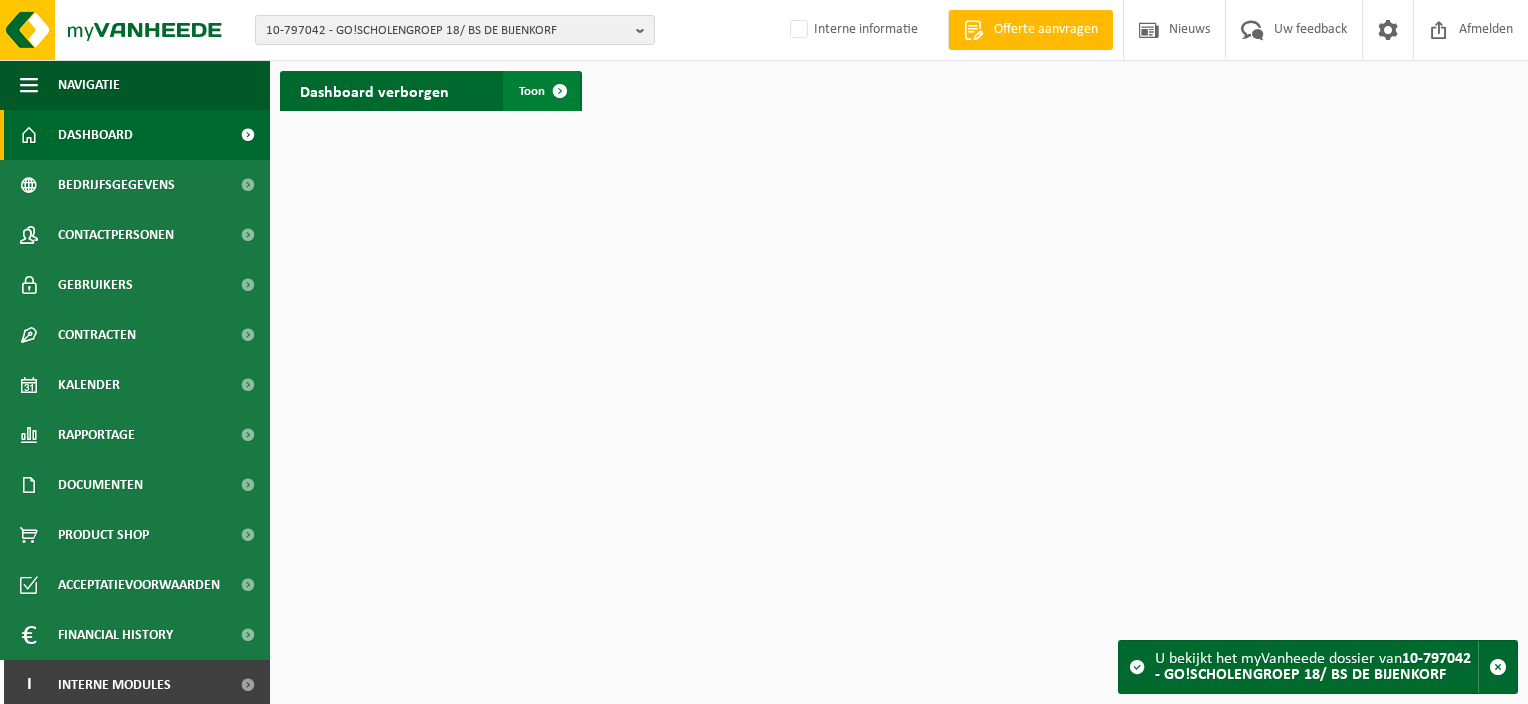 click on "Toon" at bounding box center [532, 91] 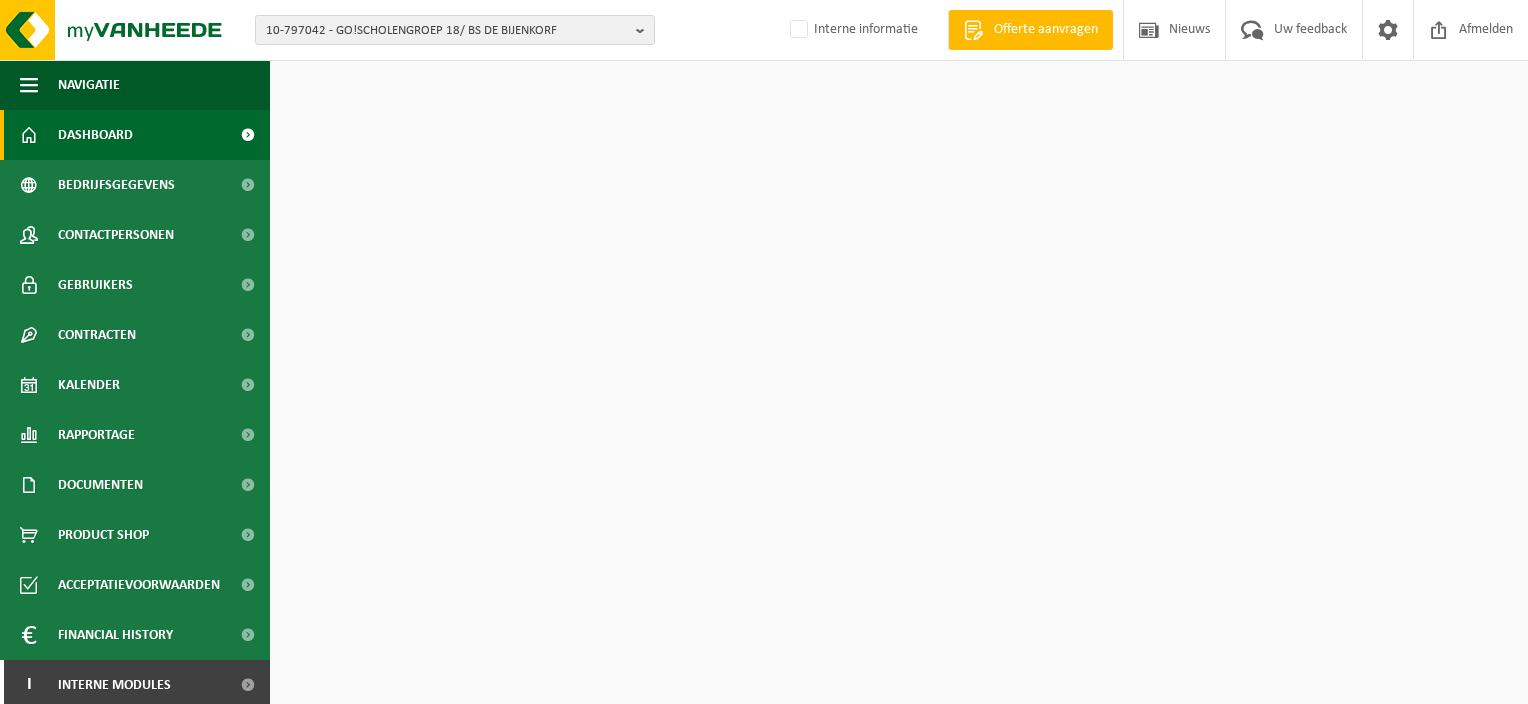 scroll, scrollTop: 0, scrollLeft: 0, axis: both 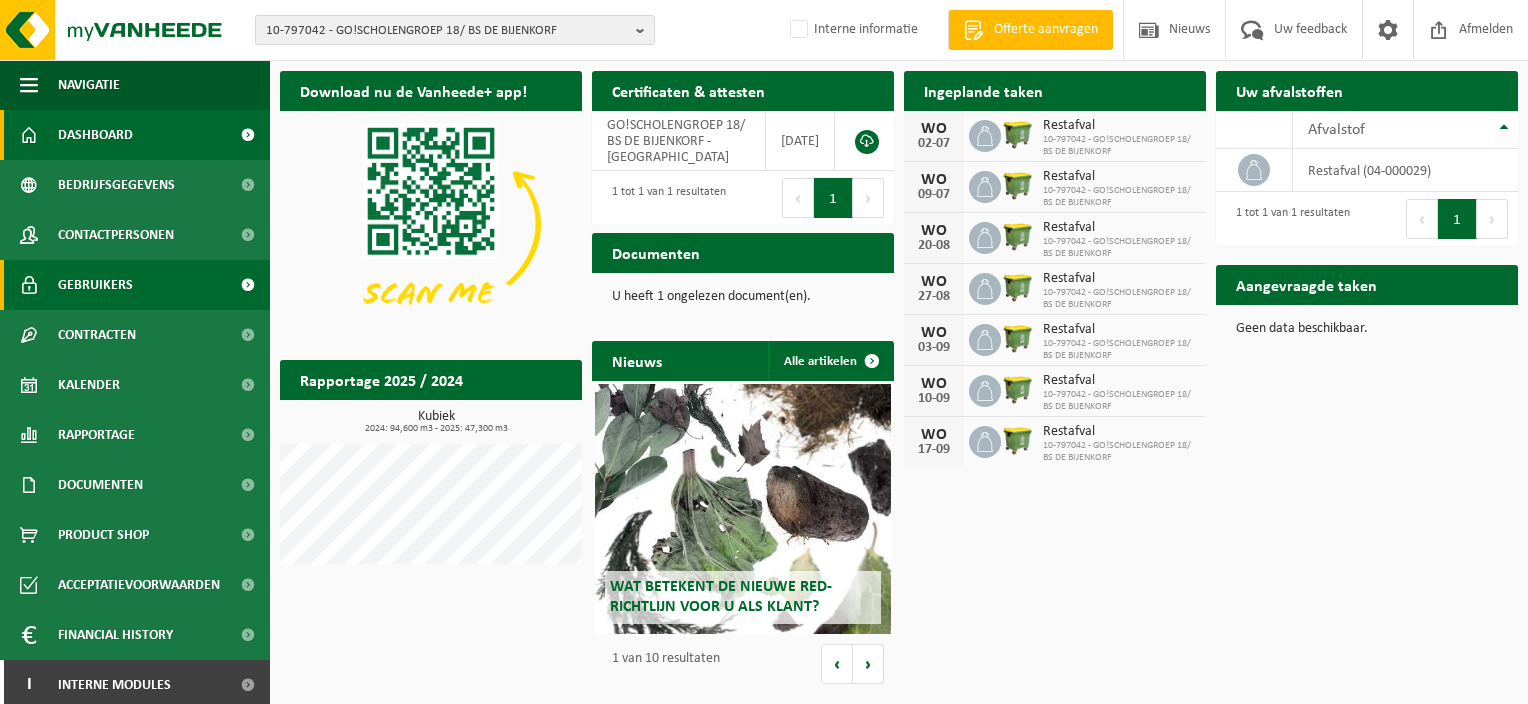 click on "Gebruikers" at bounding box center (95, 285) 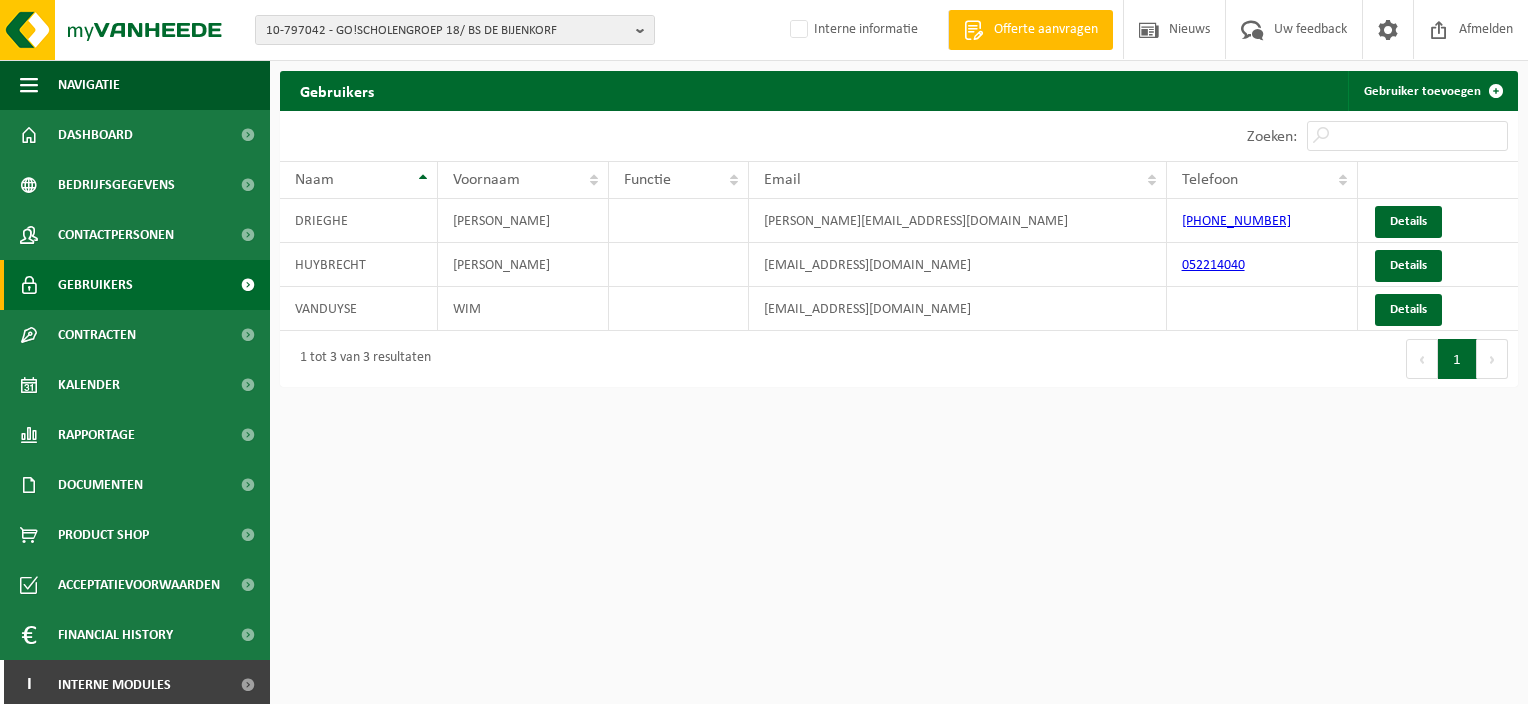 scroll, scrollTop: 0, scrollLeft: 0, axis: both 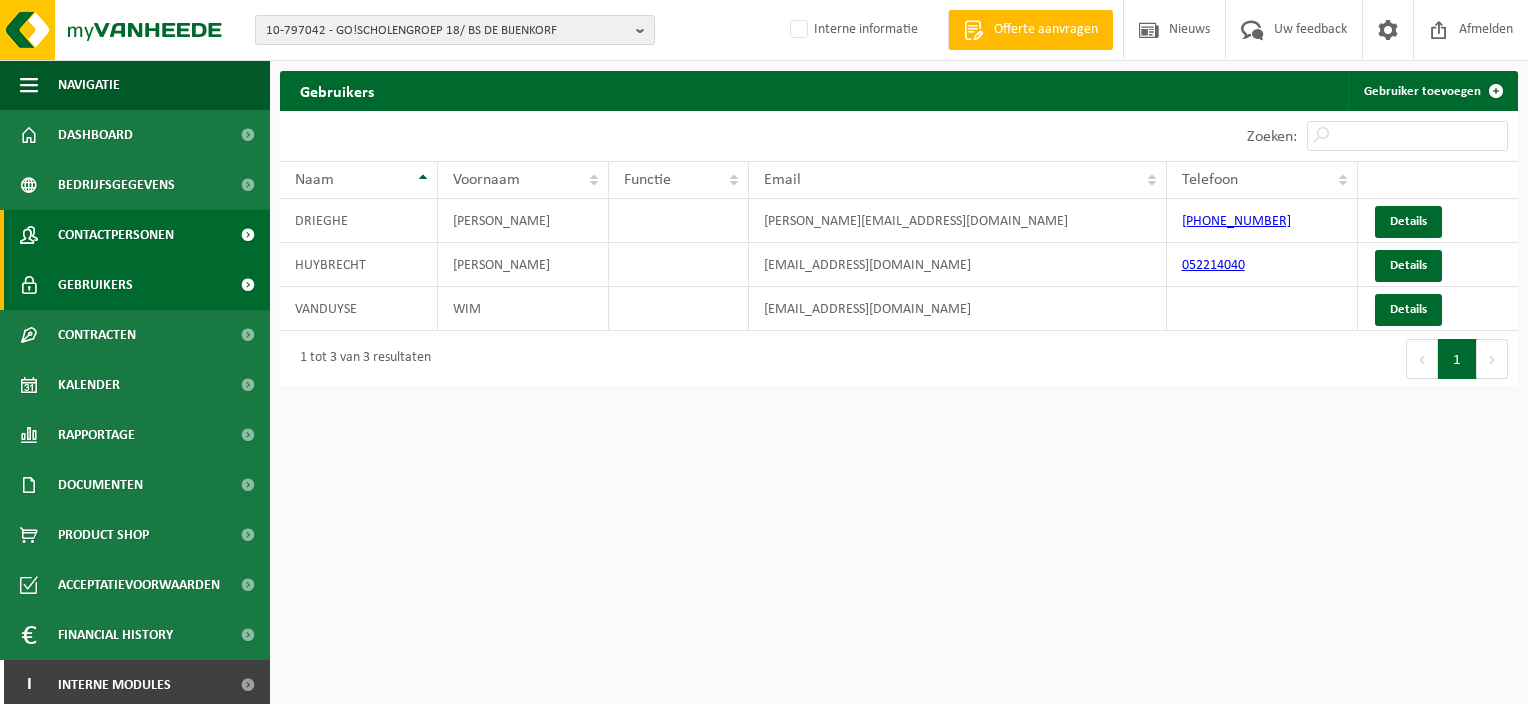 click on "Contactpersonen" at bounding box center [116, 235] 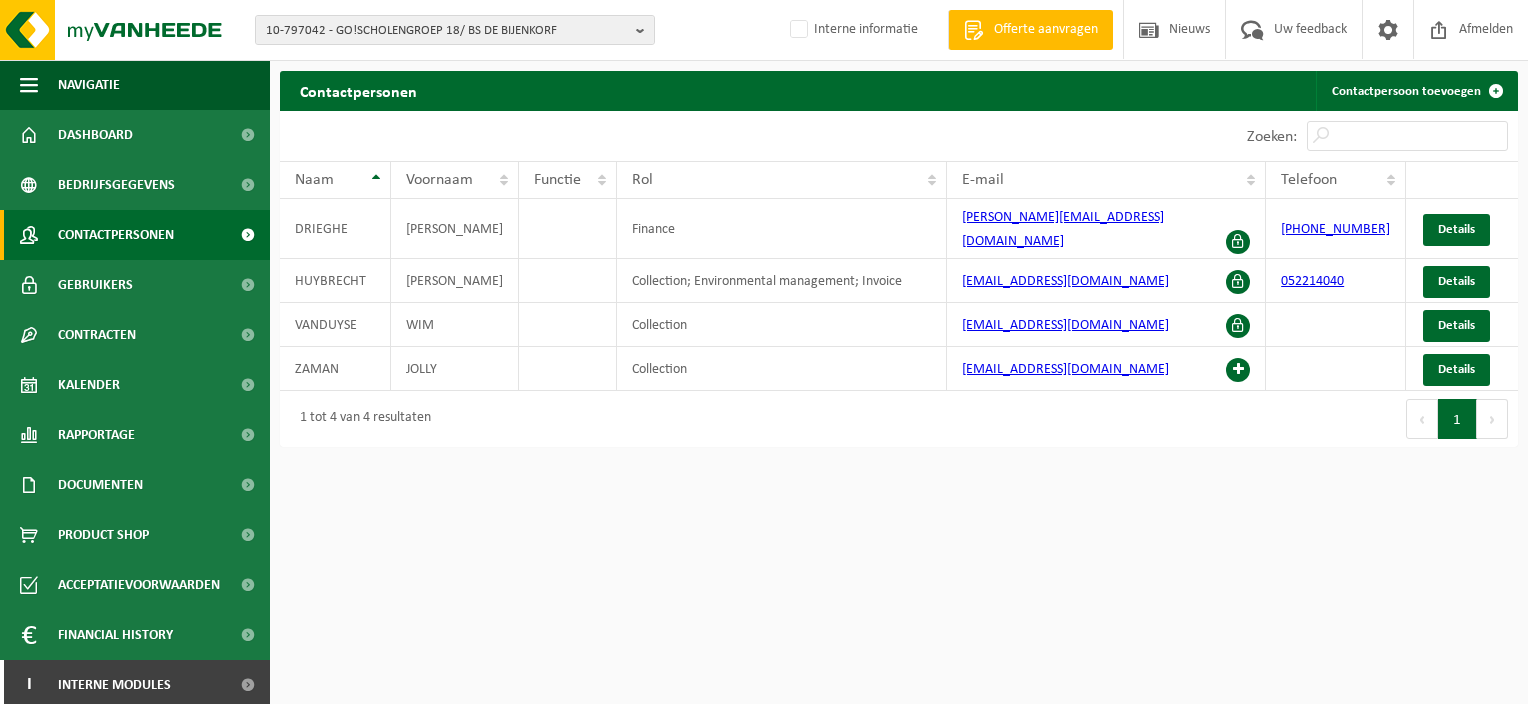 scroll, scrollTop: 0, scrollLeft: 0, axis: both 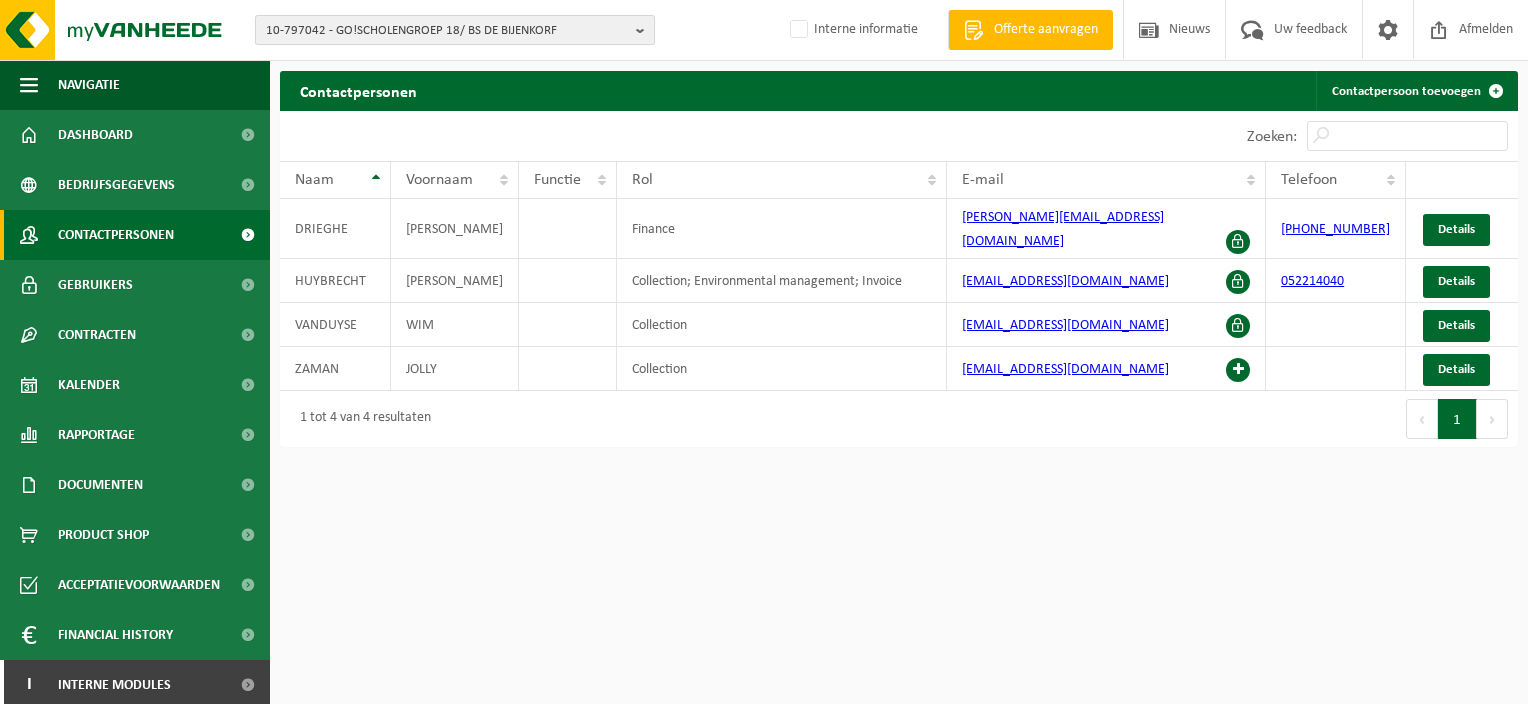 click on "10-797042 - GO!SCHOLENGROEP 18/ BS DE BIJENKORF" at bounding box center [455, 30] 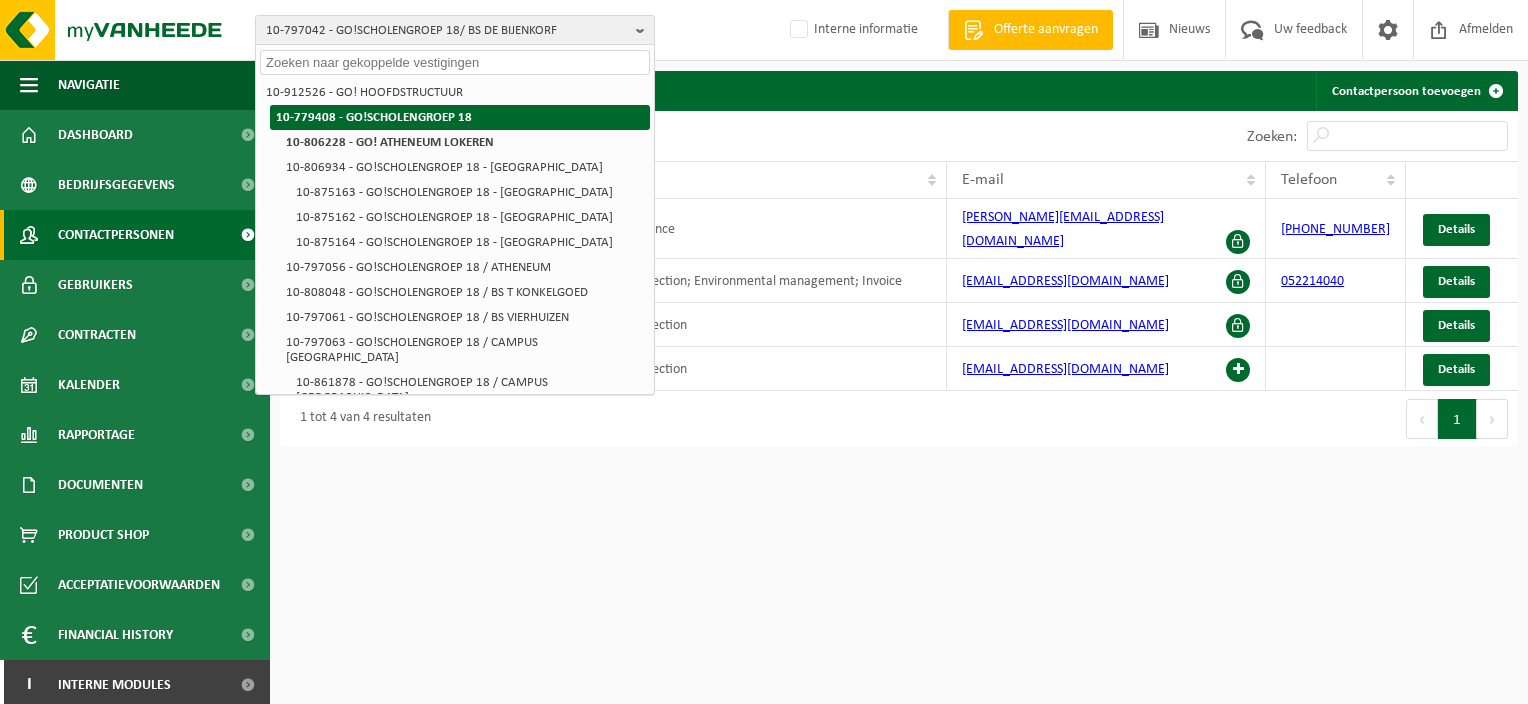 click on "10-779408 - GO!SCHOLENGROEP 18" at bounding box center (374, 117) 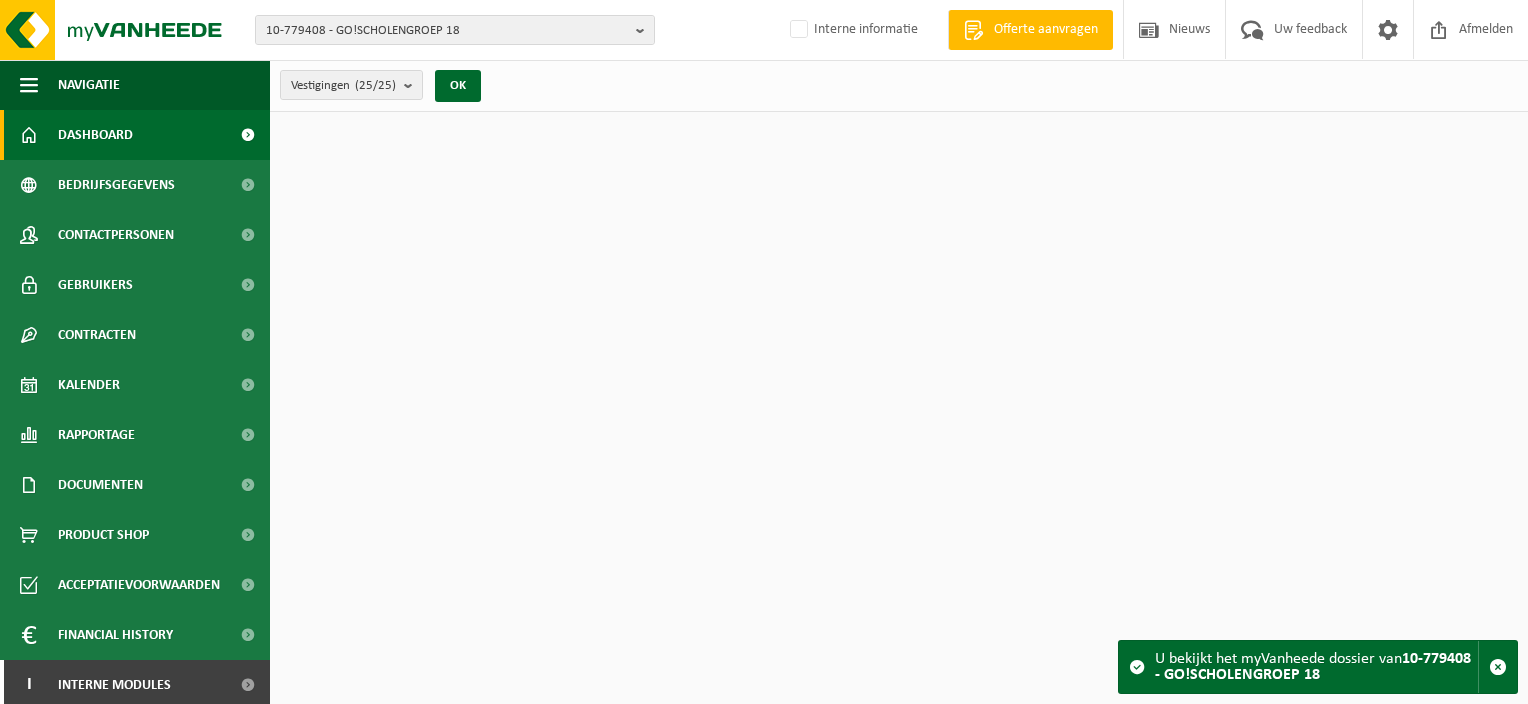scroll, scrollTop: 0, scrollLeft: 0, axis: both 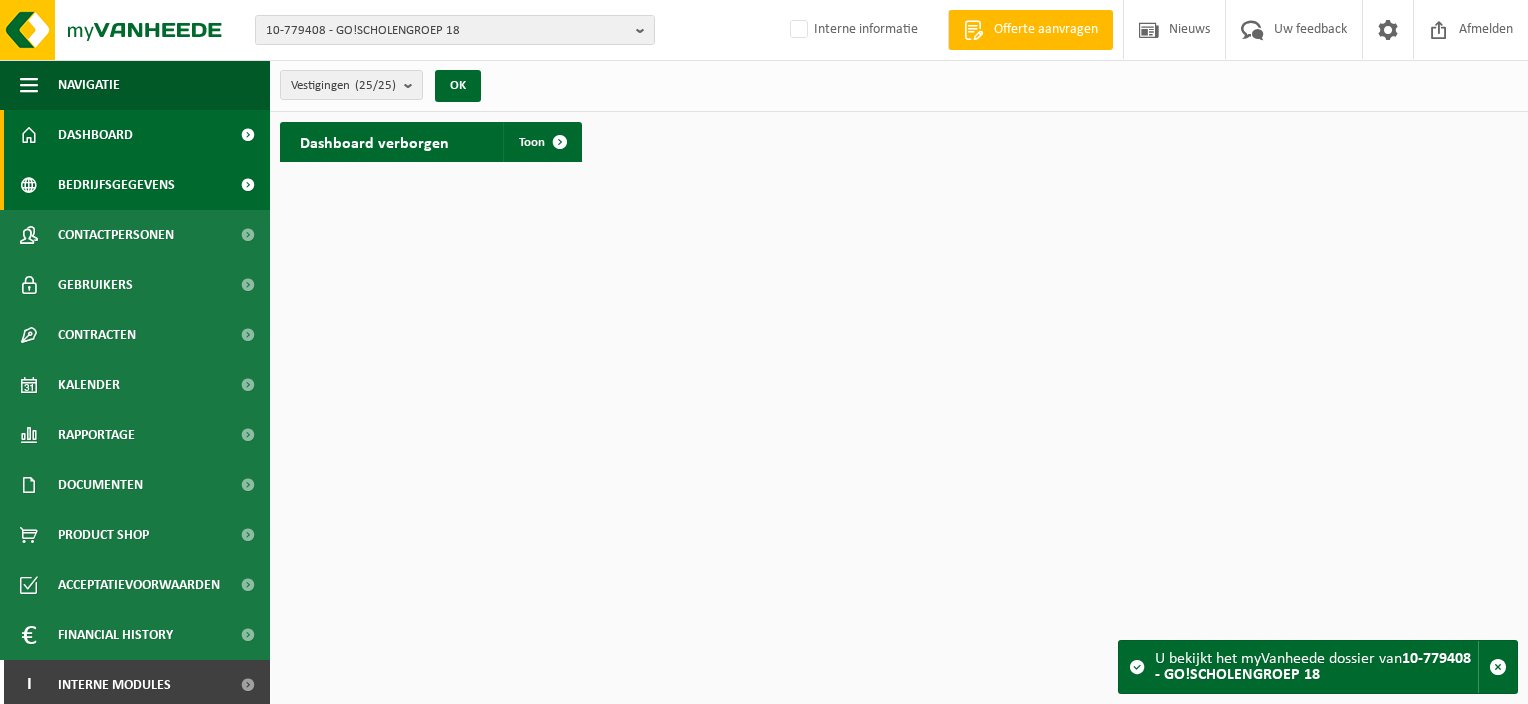 click on "Bedrijfsgegevens" at bounding box center [116, 185] 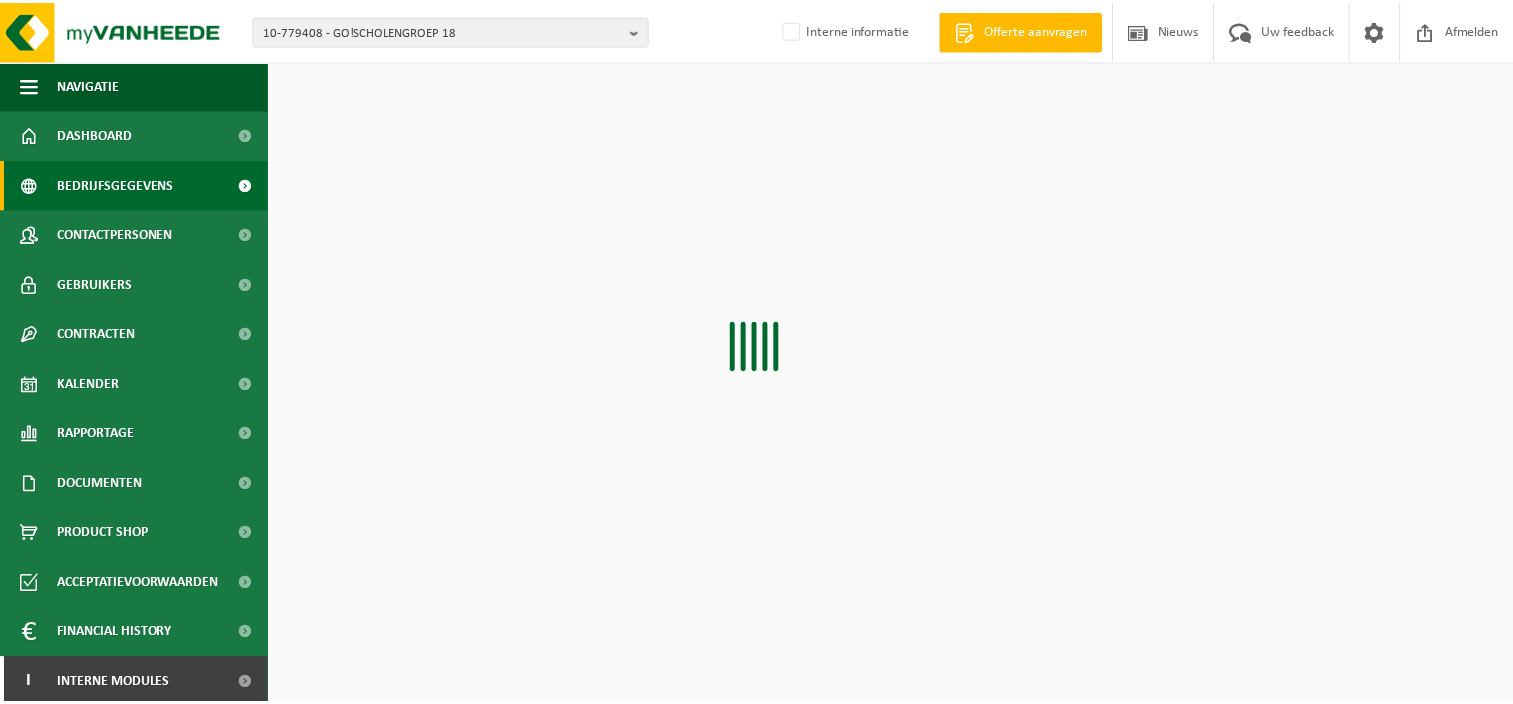 scroll, scrollTop: 0, scrollLeft: 0, axis: both 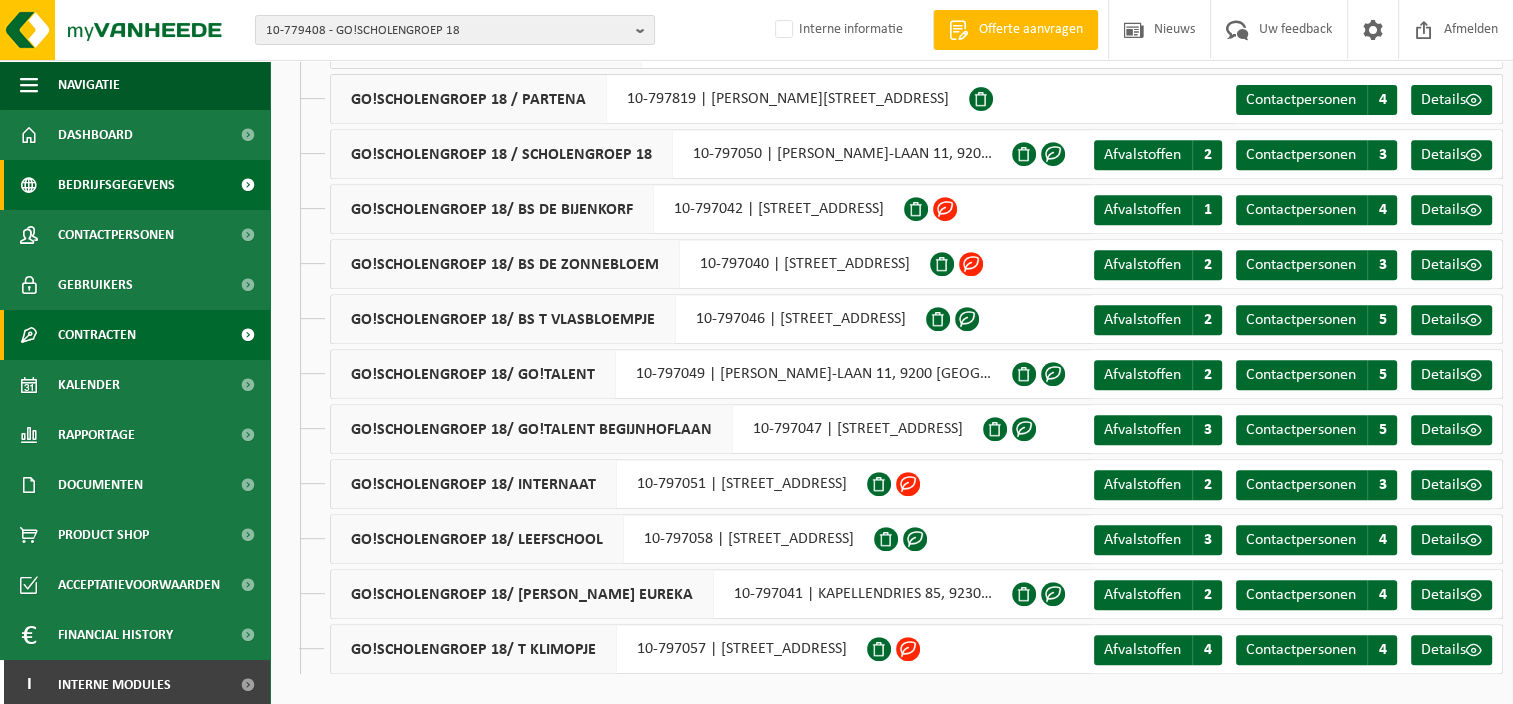 click on "Contracten" at bounding box center (97, 335) 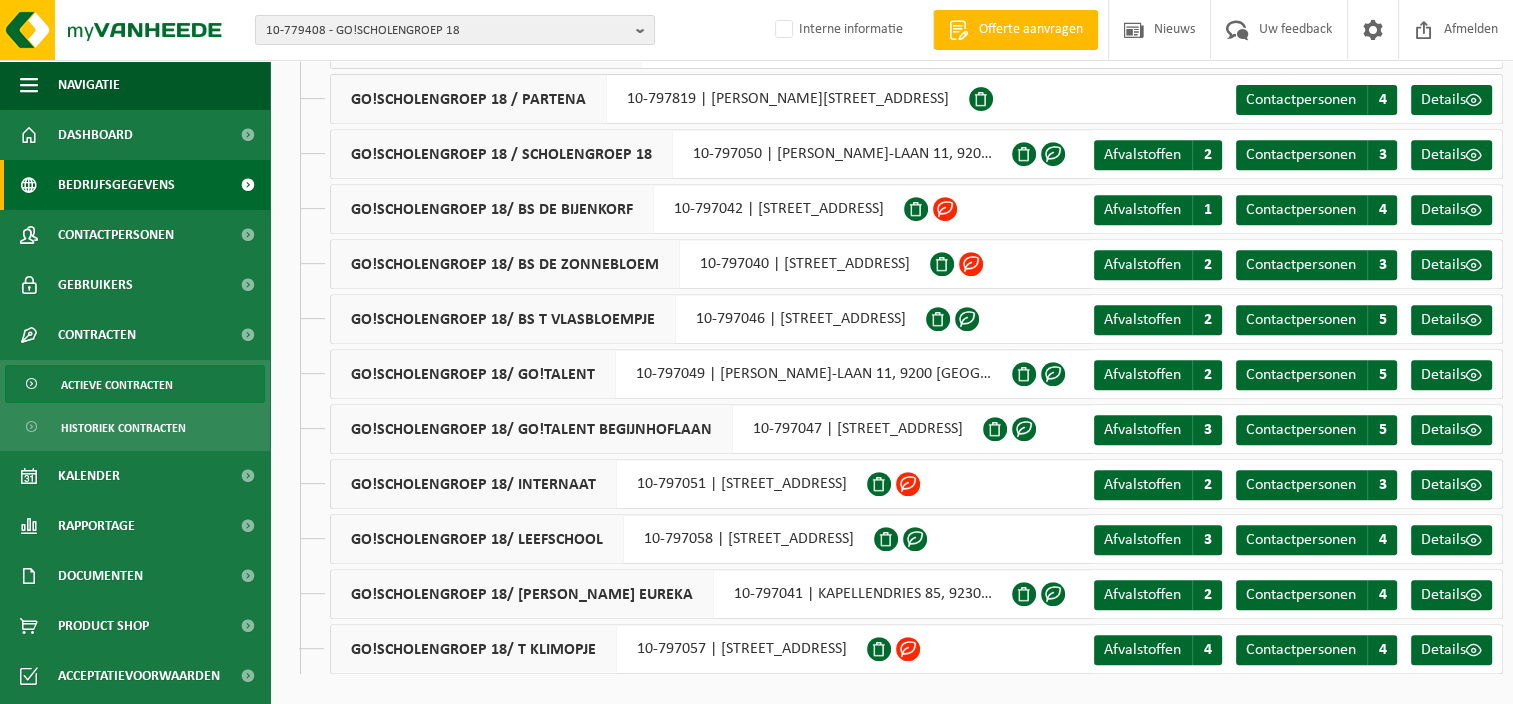 click on "Actieve contracten" at bounding box center [117, 385] 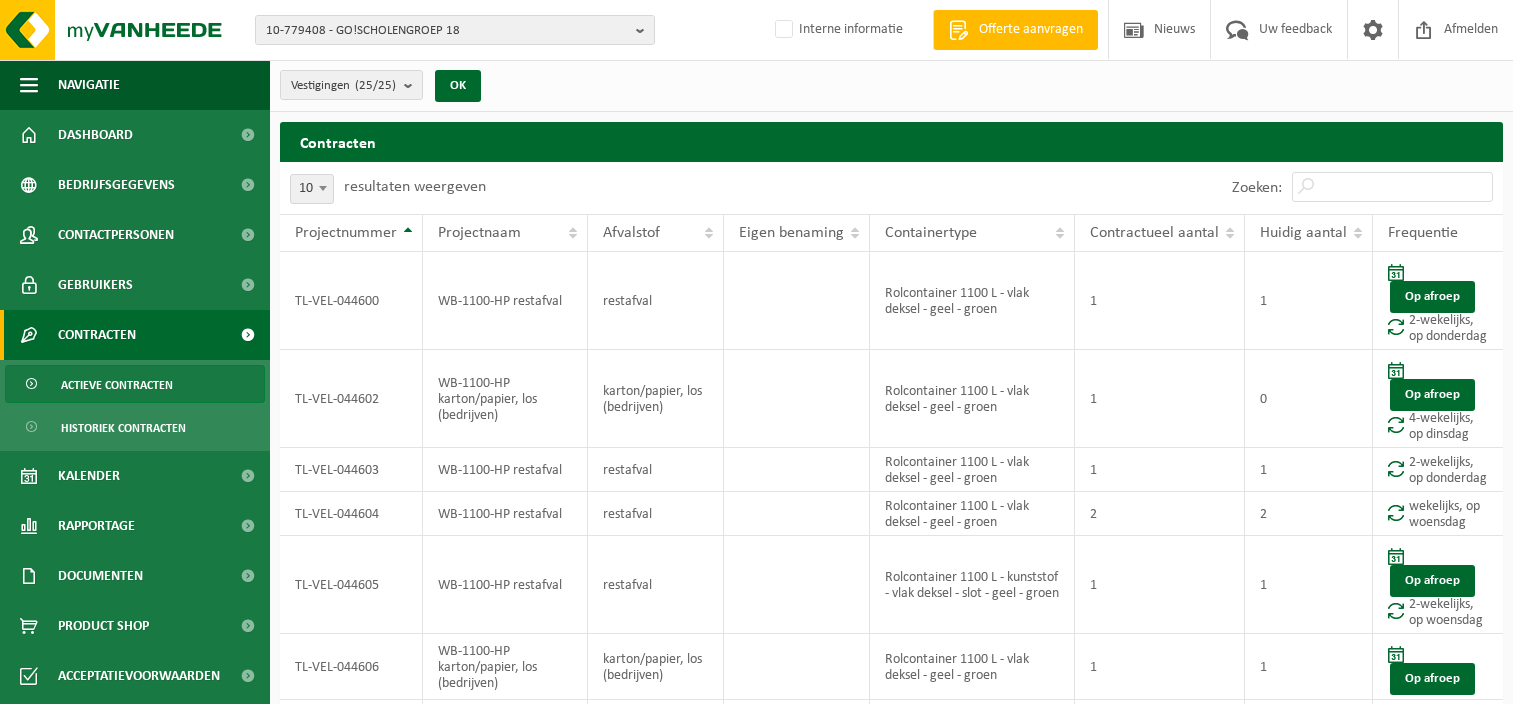 scroll, scrollTop: 0, scrollLeft: 0, axis: both 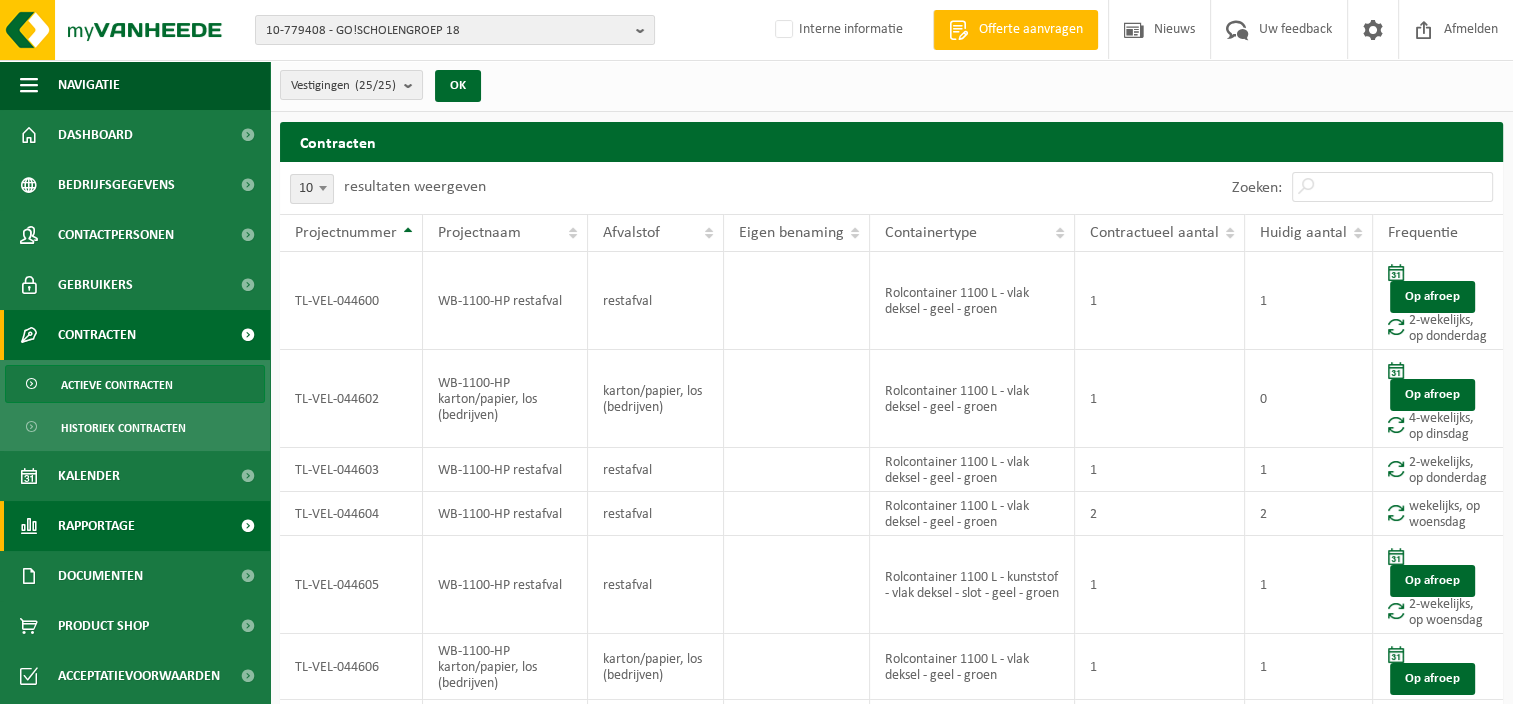 click on "Rapportage" at bounding box center [96, 526] 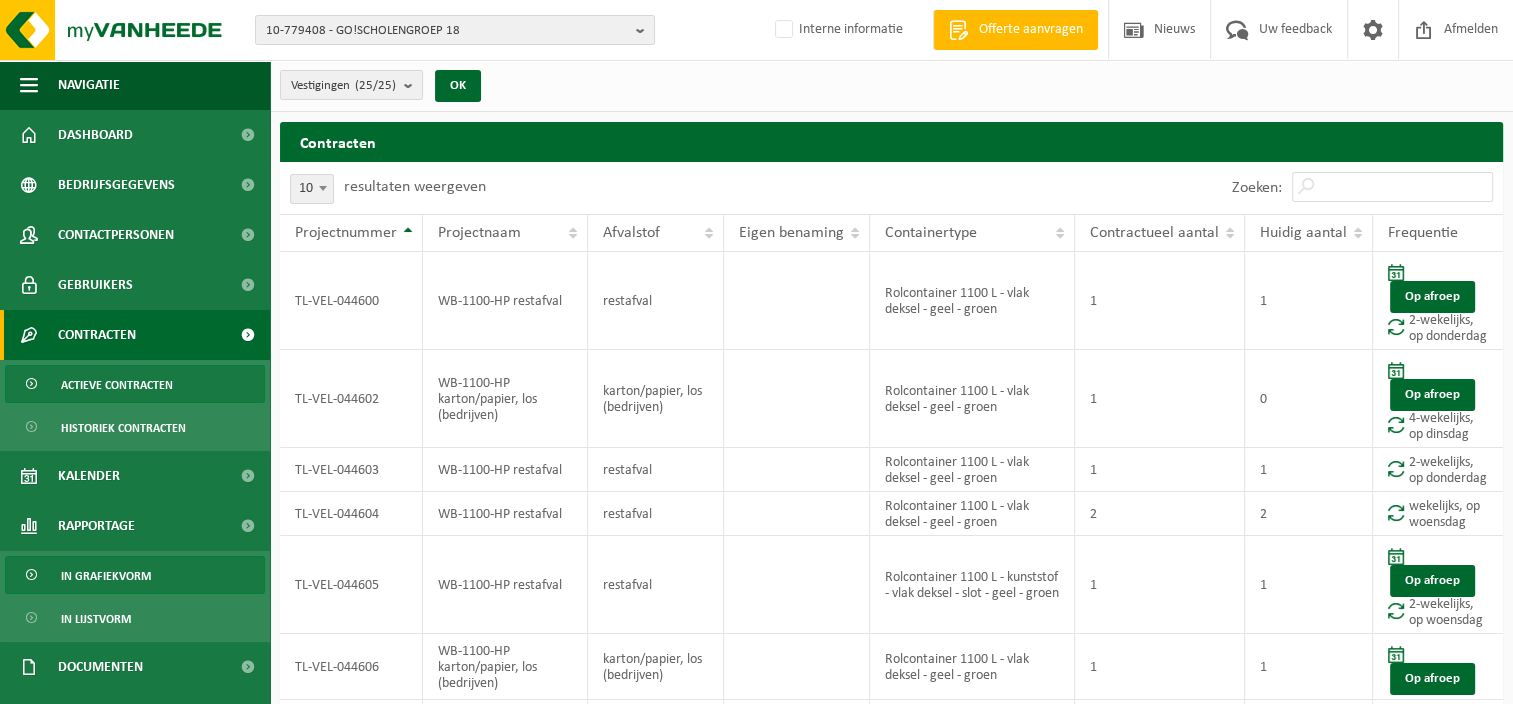 click on "In grafiekvorm" at bounding box center (106, 576) 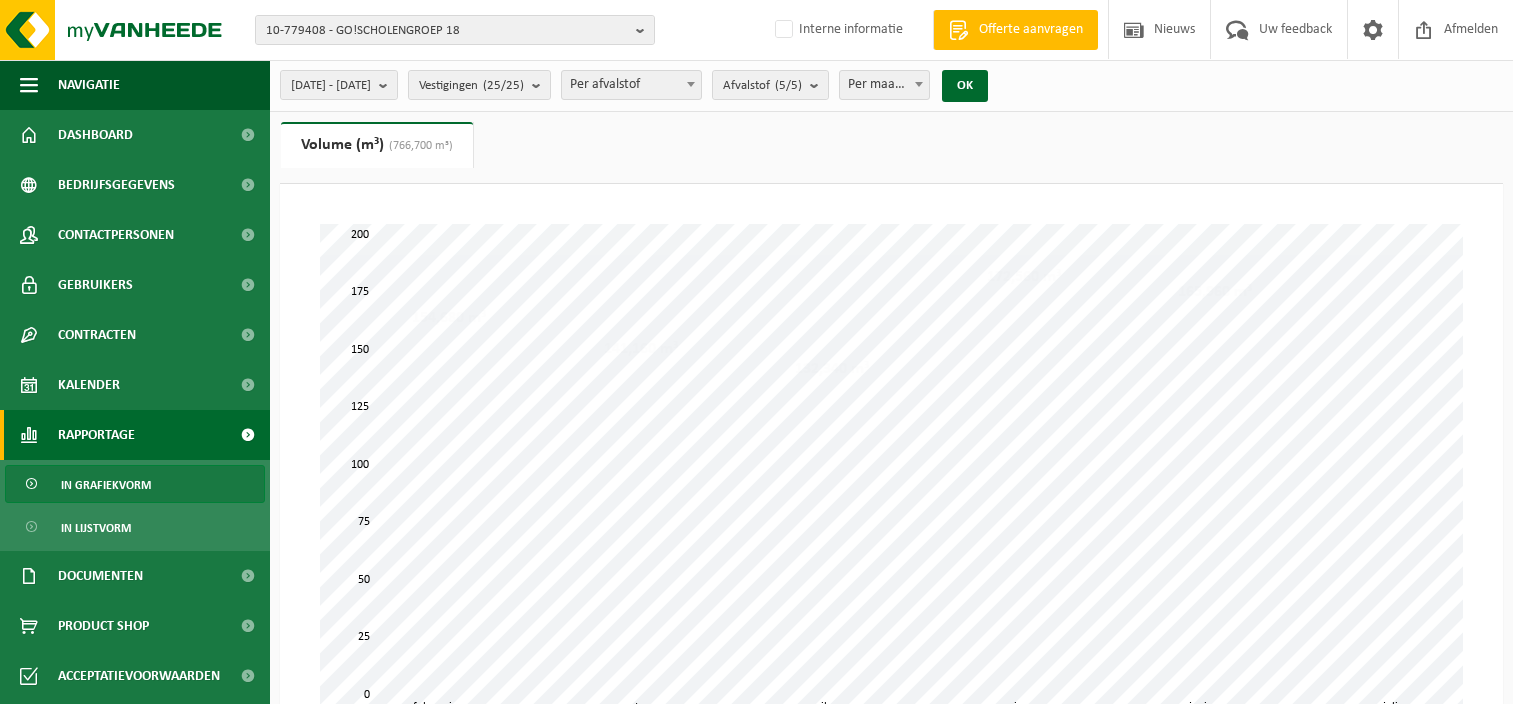 scroll, scrollTop: 0, scrollLeft: 0, axis: both 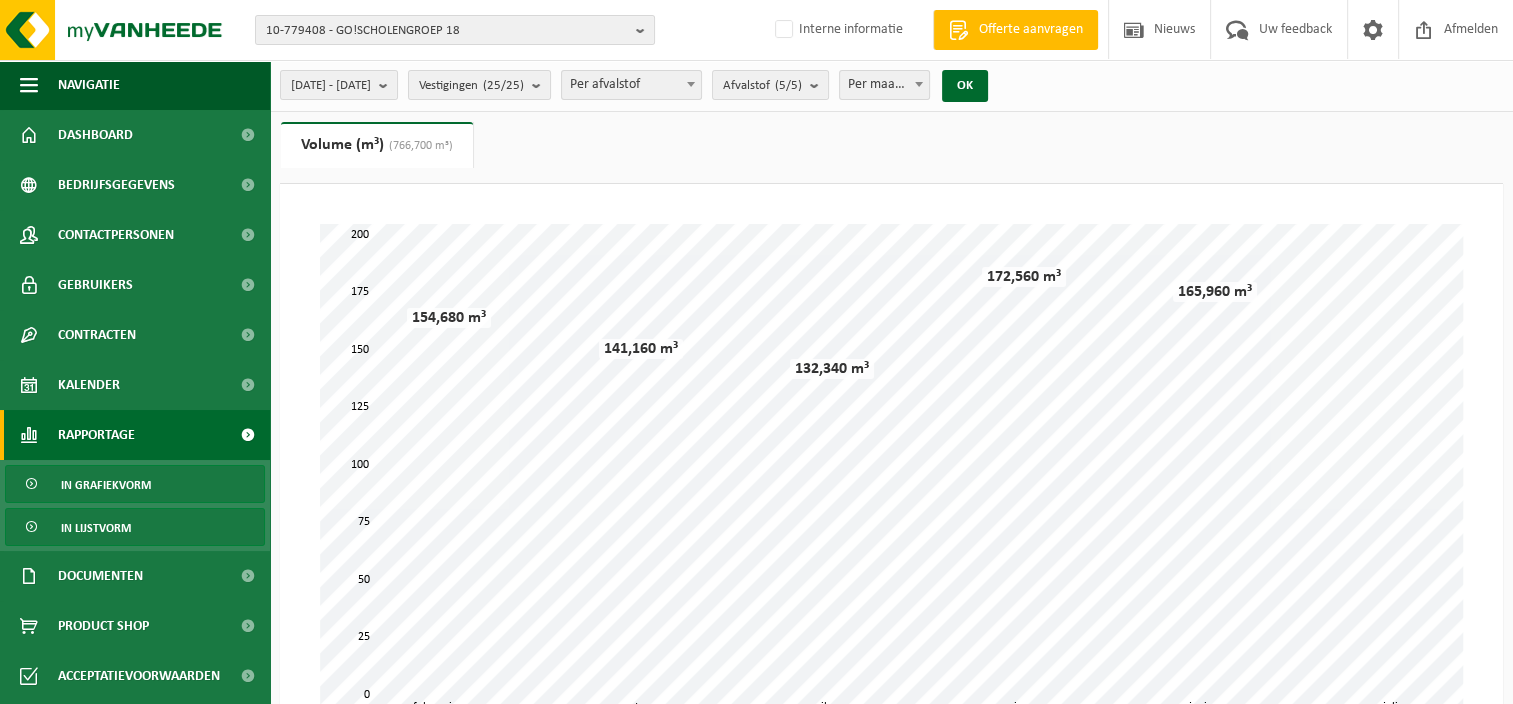 click on "In lijstvorm" at bounding box center (96, 528) 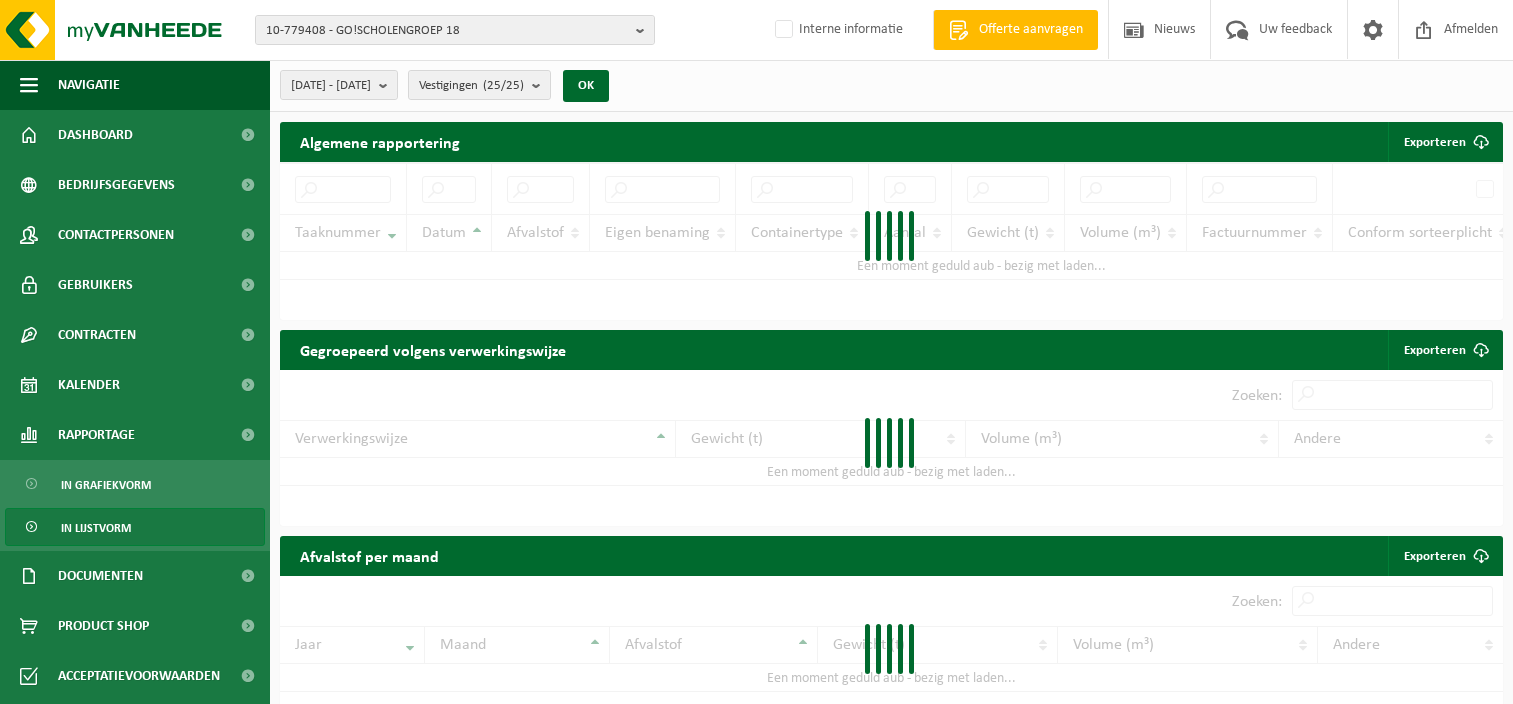 scroll, scrollTop: 0, scrollLeft: 0, axis: both 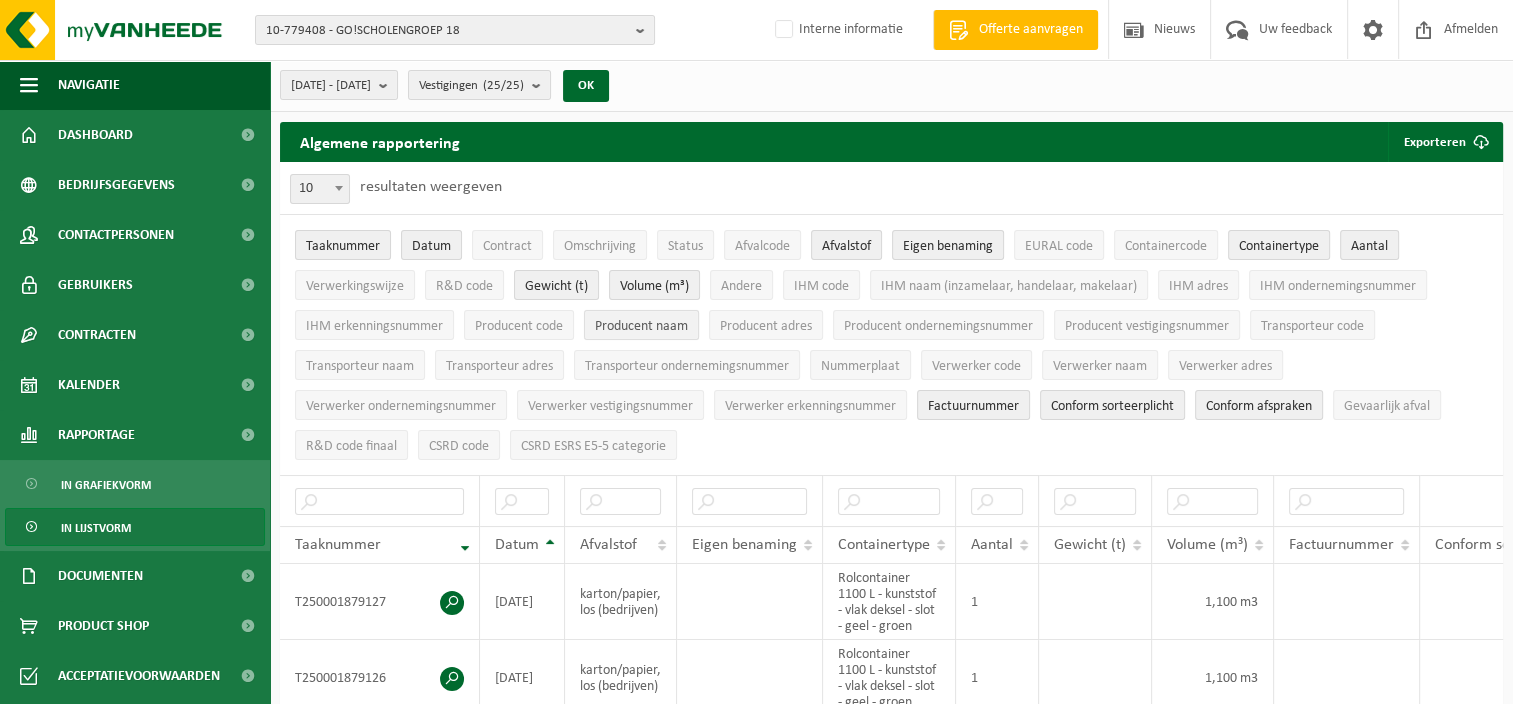 click on "Producent naam" at bounding box center (641, 326) 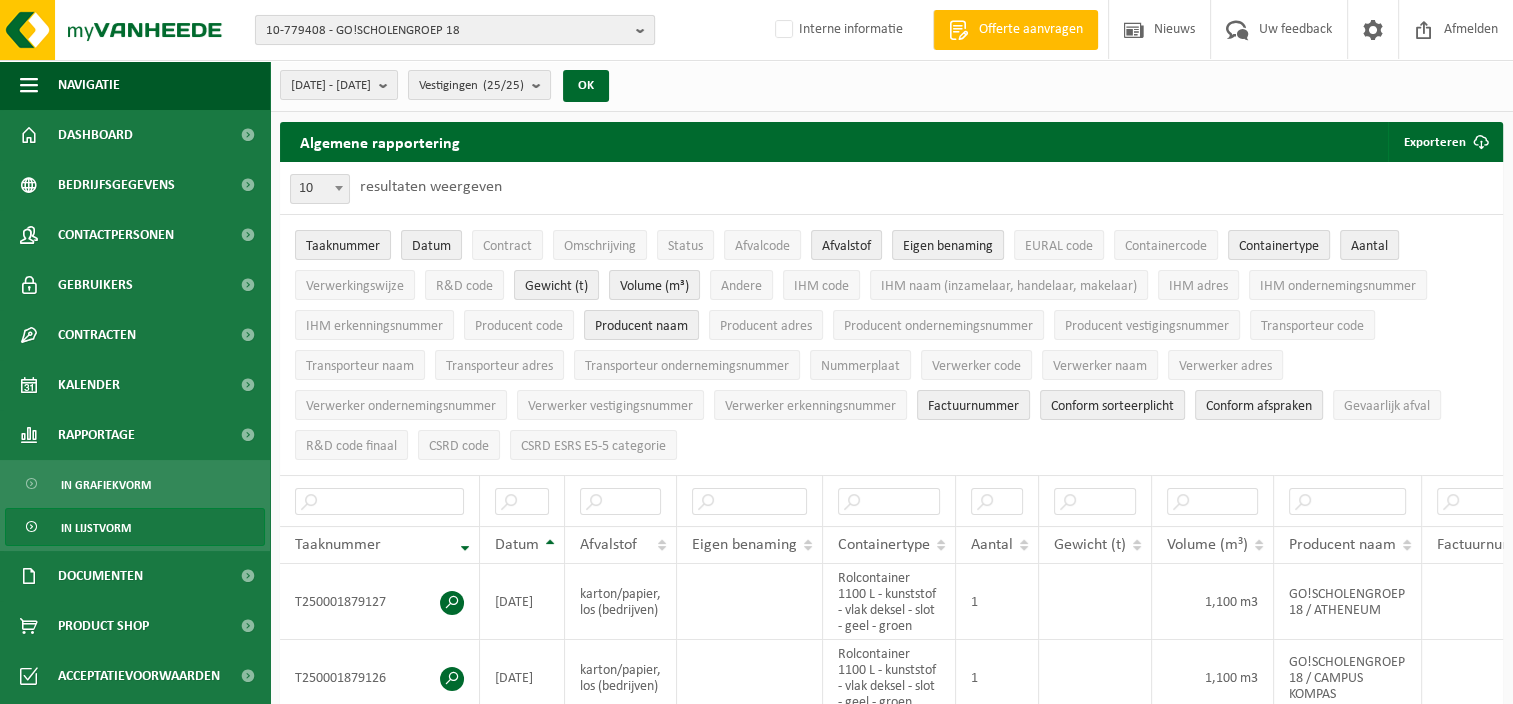 click at bounding box center (645, 30) 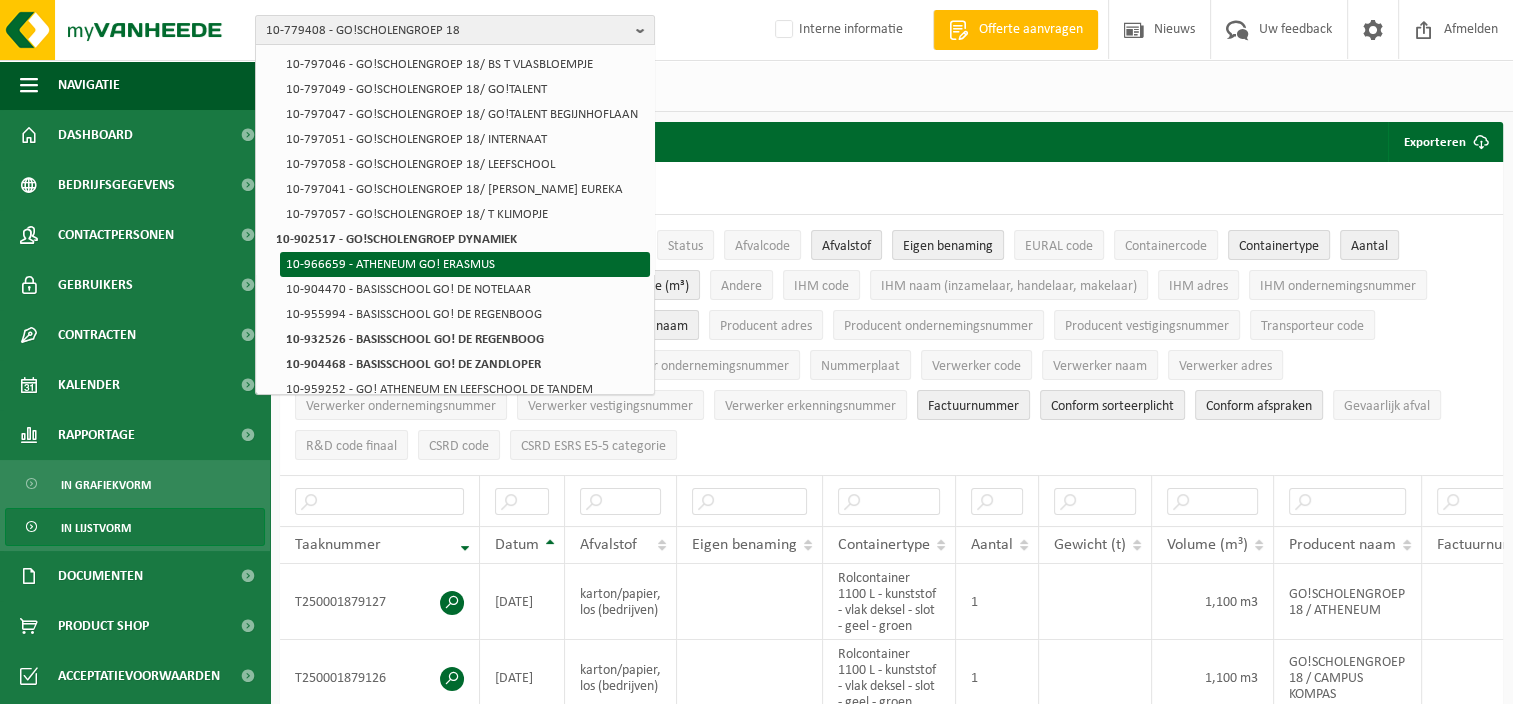 scroll, scrollTop: 500, scrollLeft: 0, axis: vertical 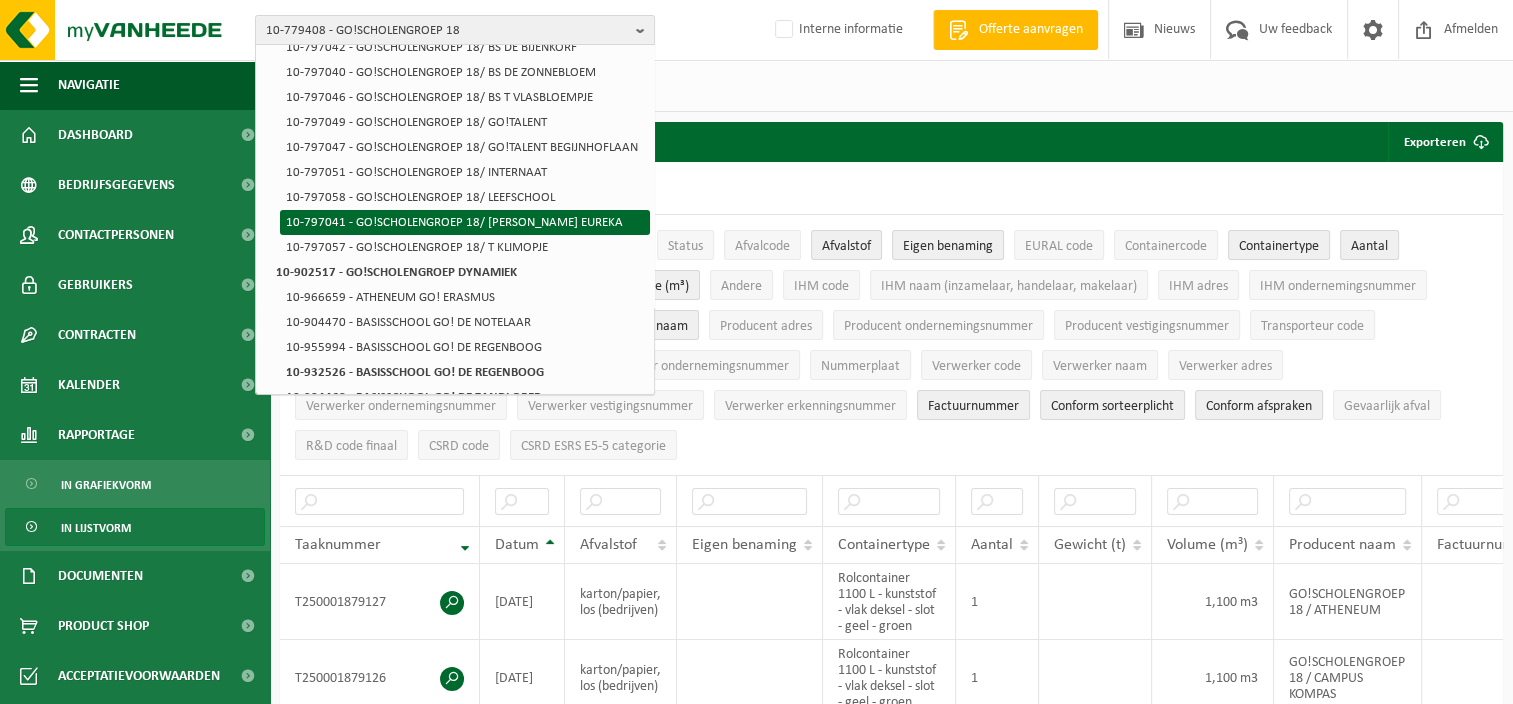 click on "10-797041 - GO!SCHOLENGROEP 18/ [PERSON_NAME] EUREKA" at bounding box center (465, 222) 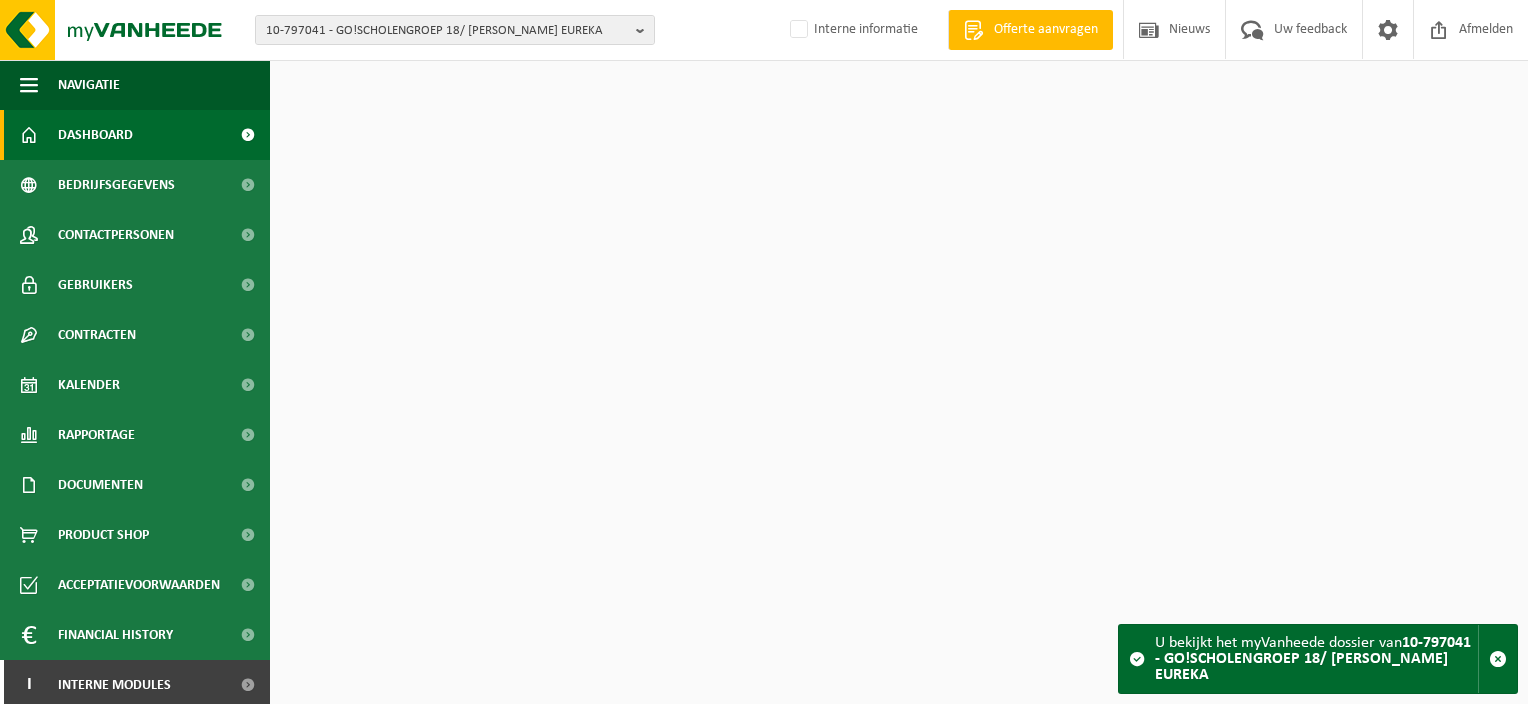 scroll, scrollTop: 0, scrollLeft: 0, axis: both 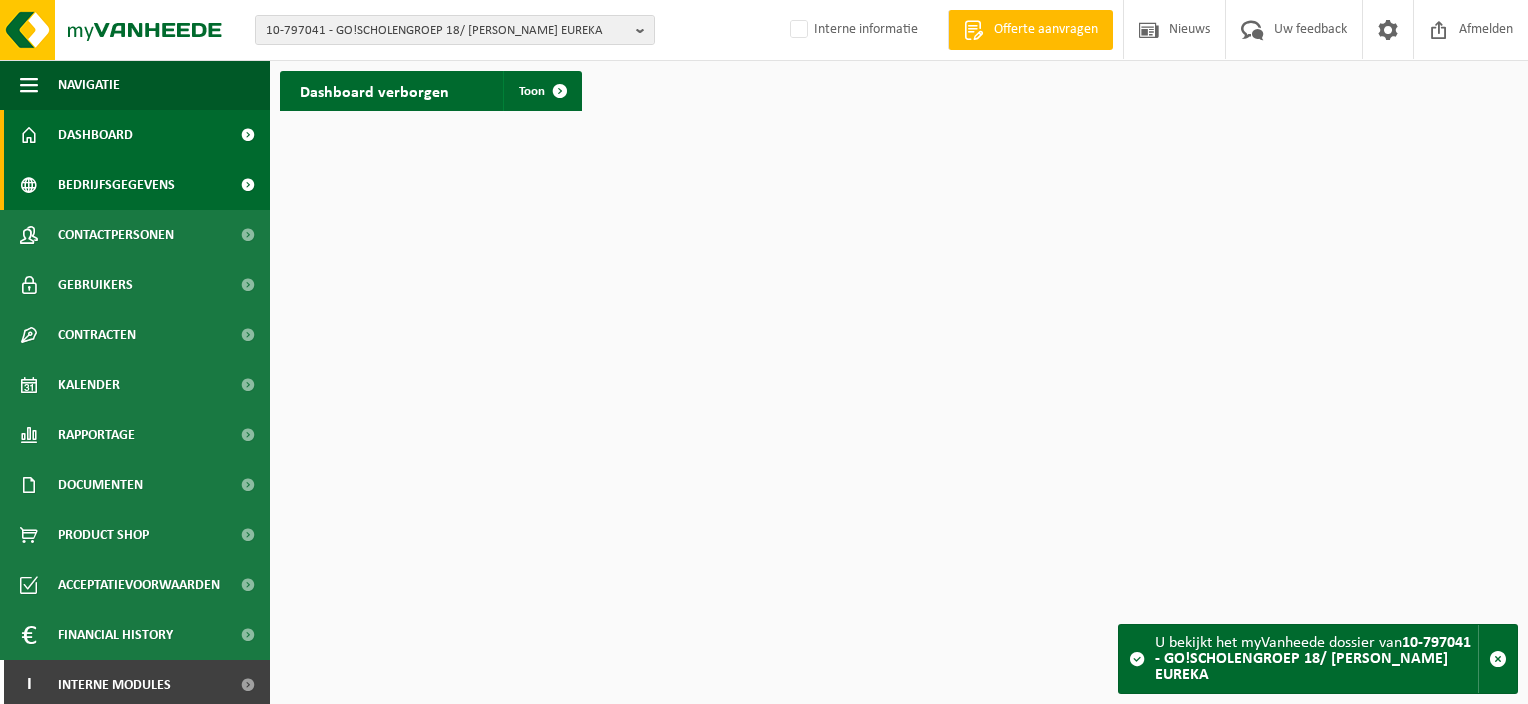 click on "Bedrijfsgegevens" at bounding box center [116, 185] 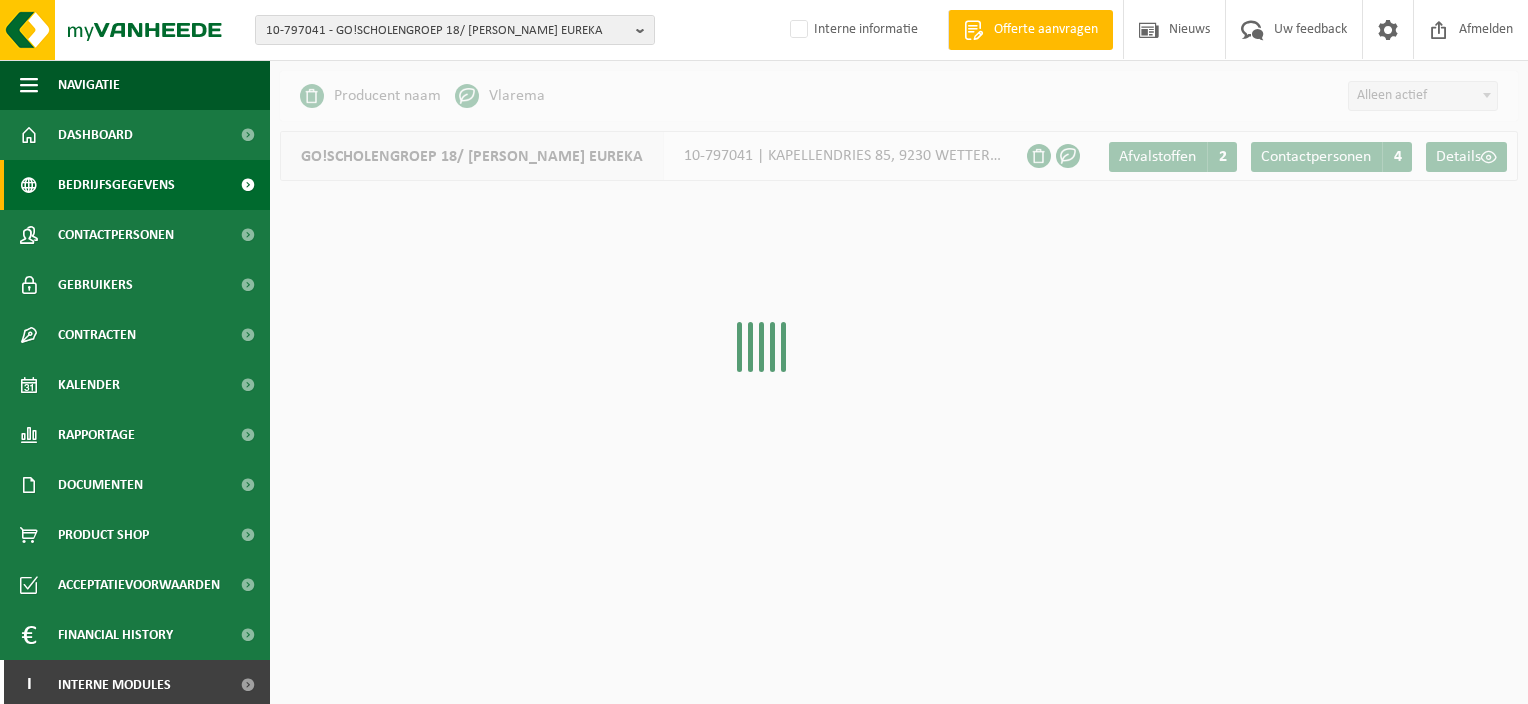 scroll, scrollTop: 0, scrollLeft: 0, axis: both 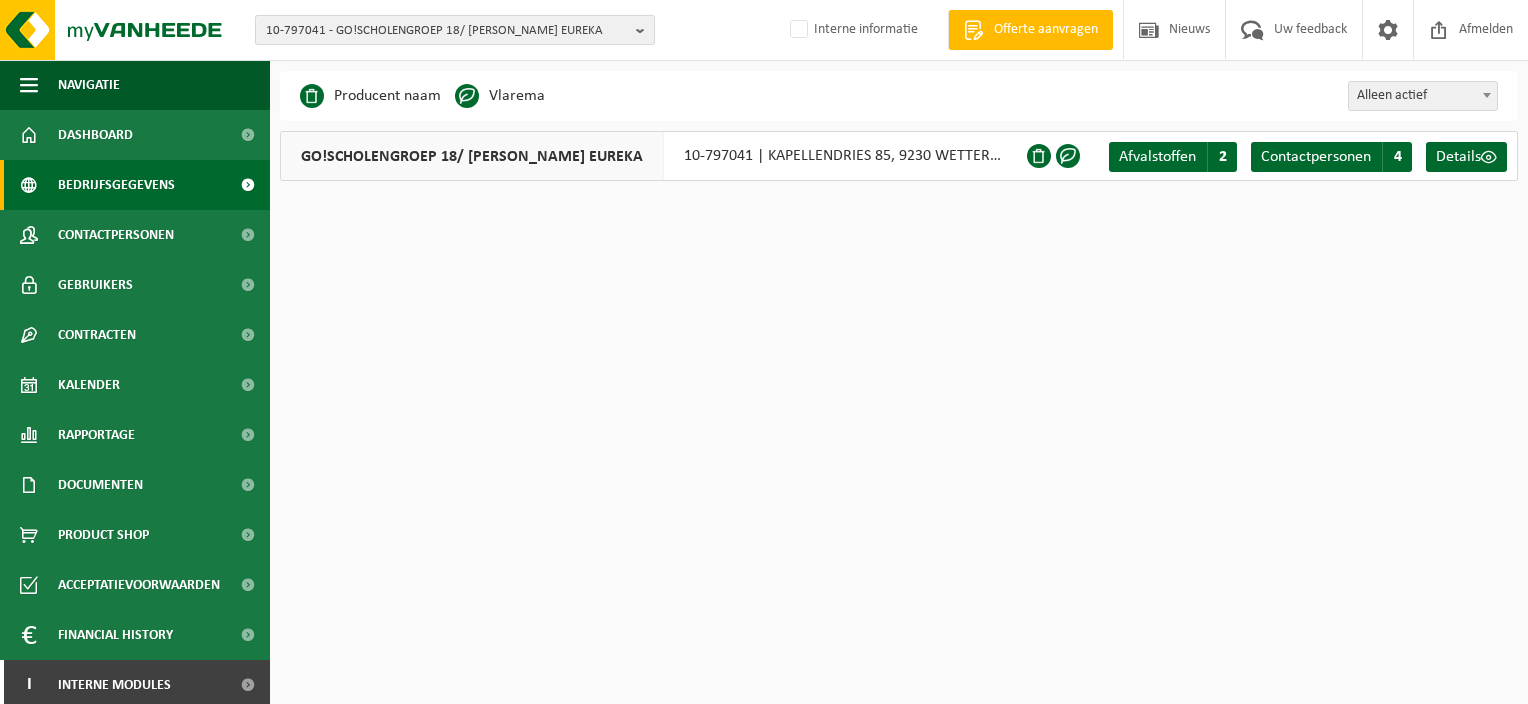 click at bounding box center (645, 30) 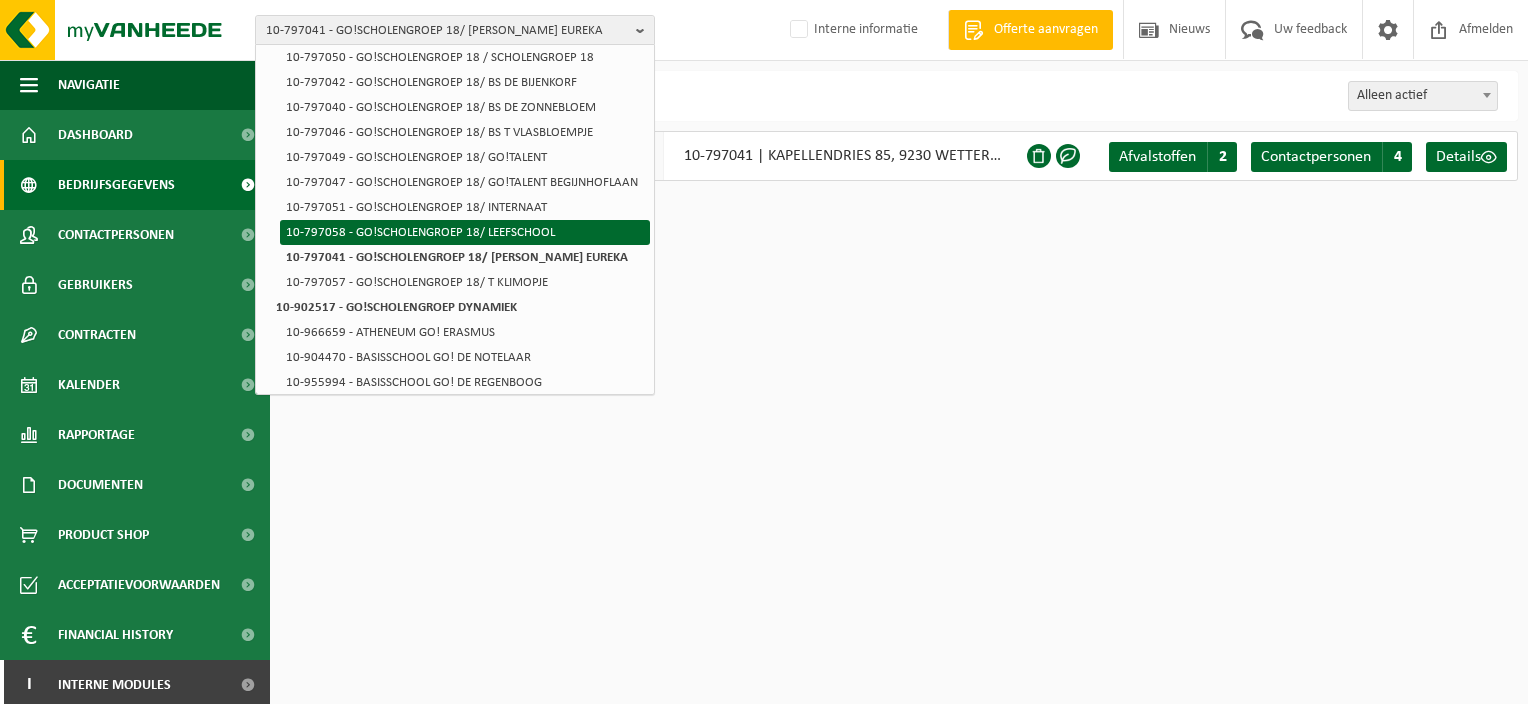 scroll, scrollTop: 500, scrollLeft: 0, axis: vertical 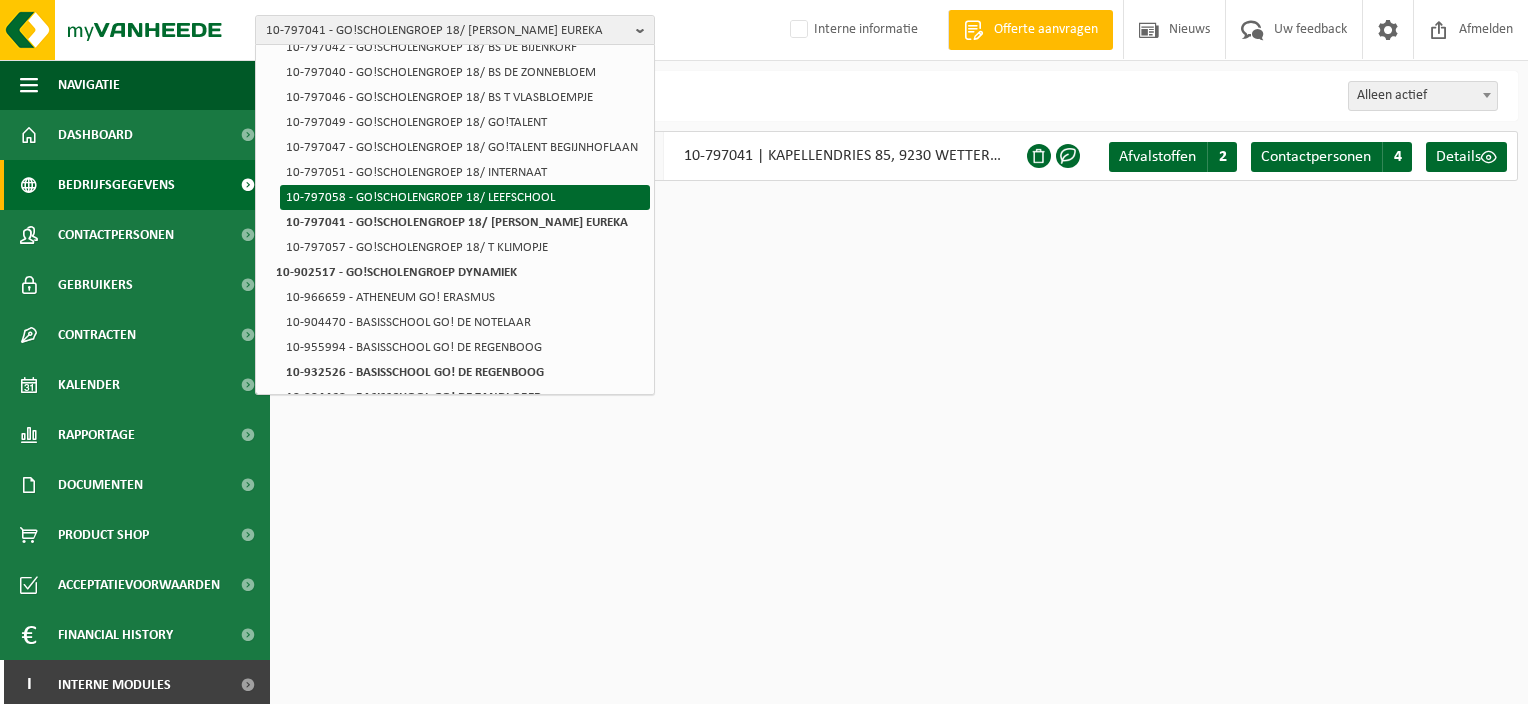 click on "10-797058 - GO!SCHOLENGROEP 18/ LEEFSCHOOL" at bounding box center [465, 197] 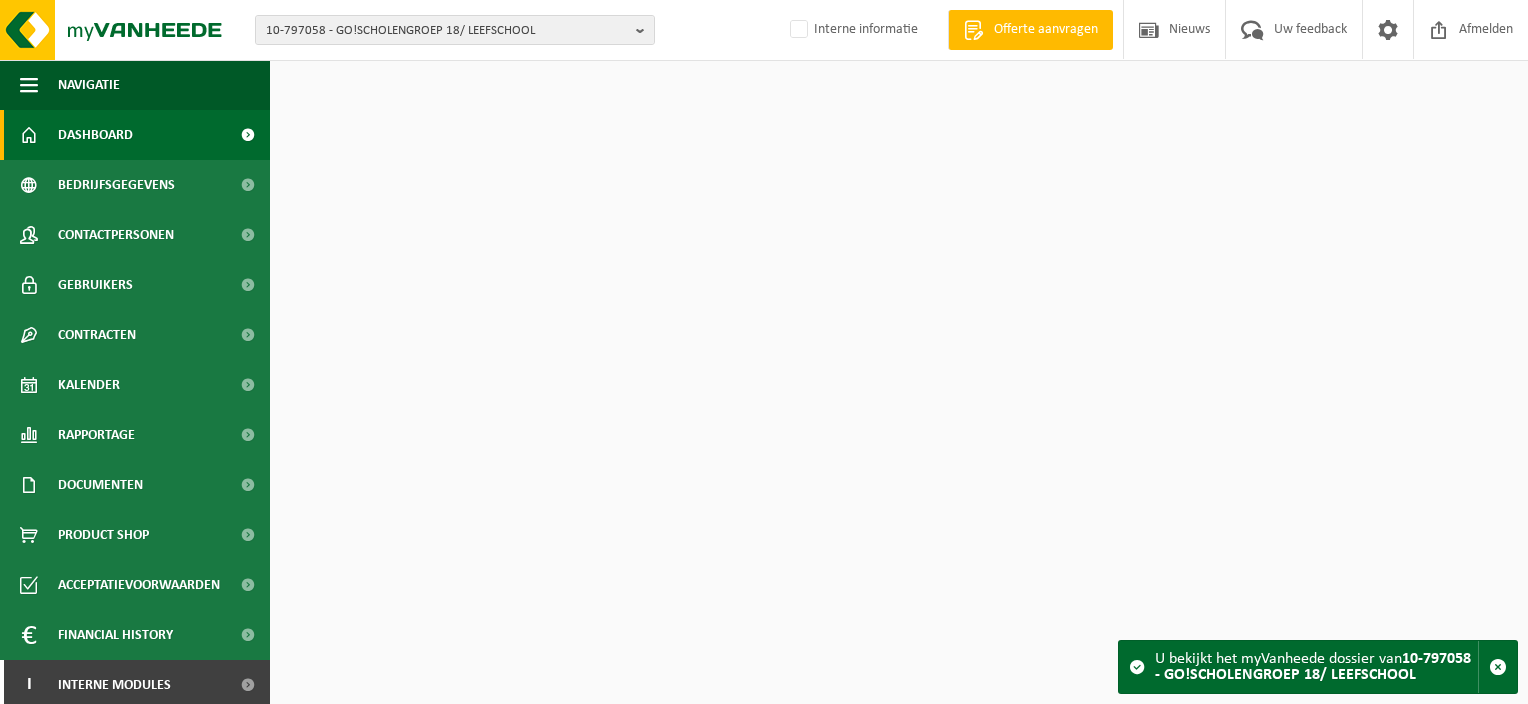 scroll, scrollTop: 0, scrollLeft: 0, axis: both 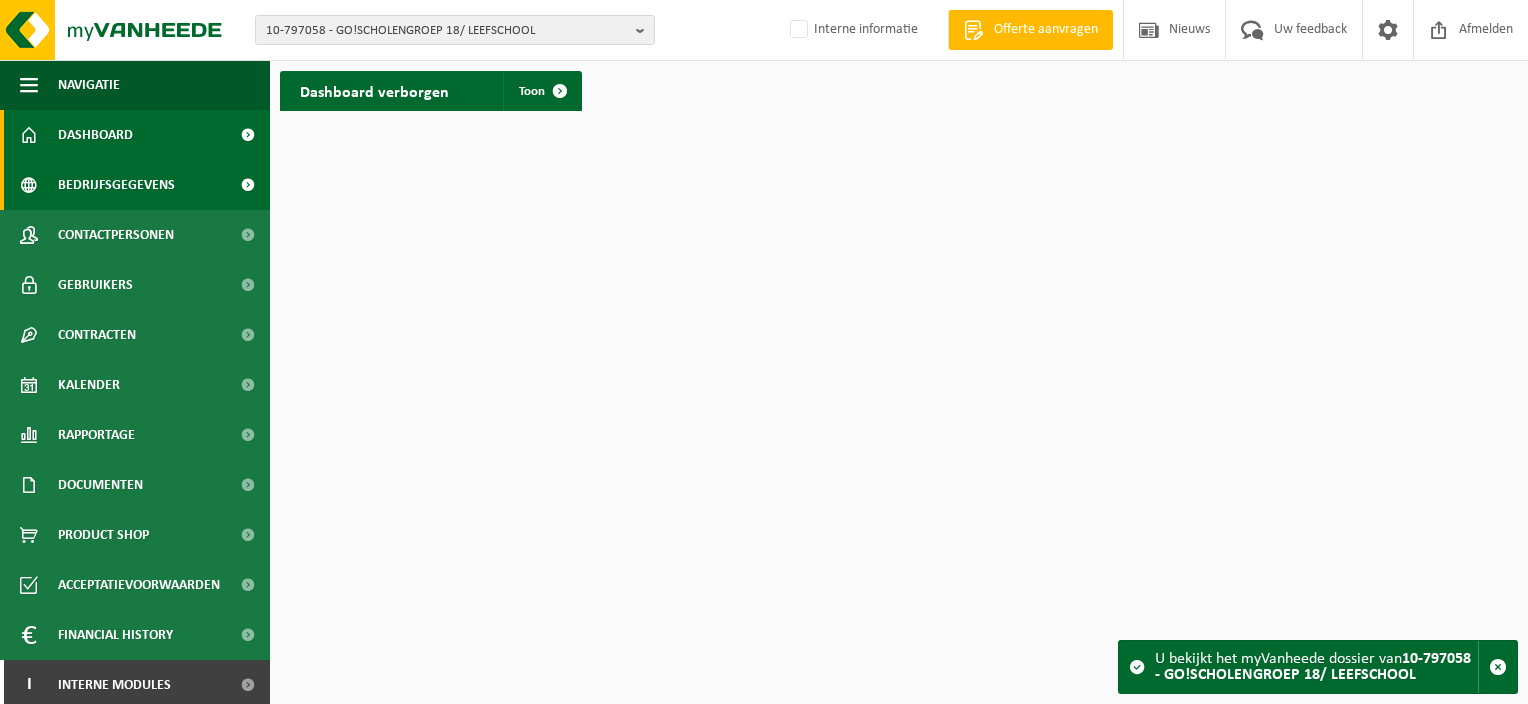 click on "Bedrijfsgegevens" at bounding box center (116, 185) 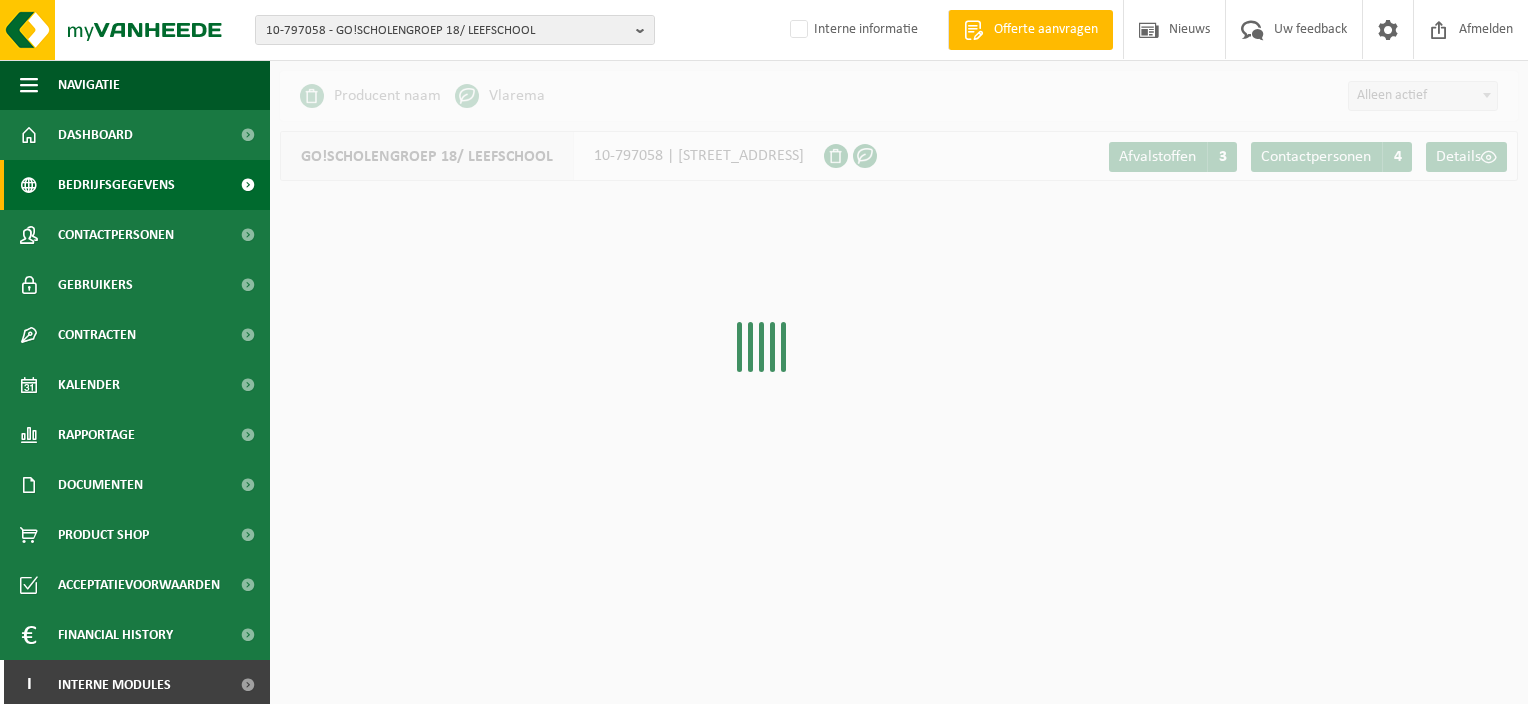 scroll, scrollTop: 0, scrollLeft: 0, axis: both 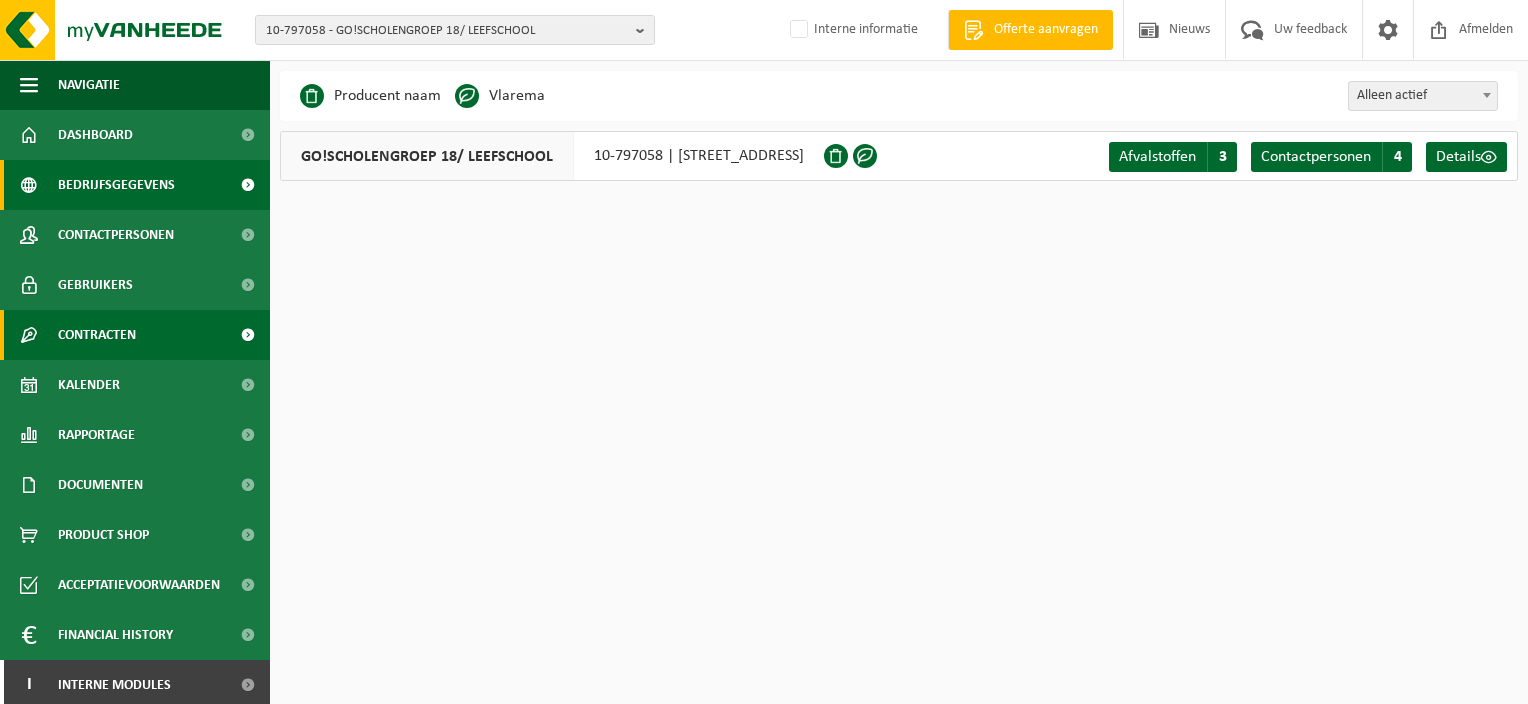 click on "Contracten" at bounding box center [135, 335] 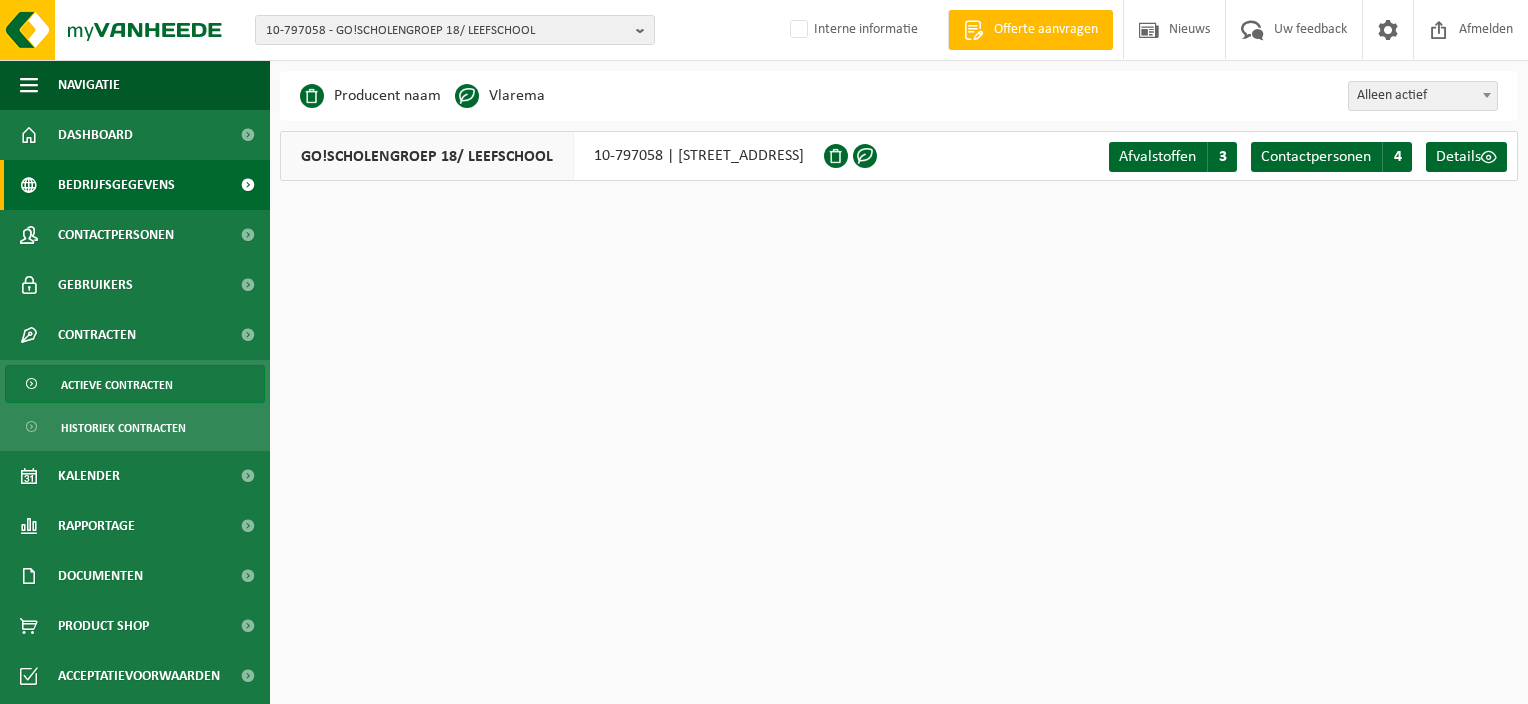 click on "Actieve contracten" at bounding box center (117, 385) 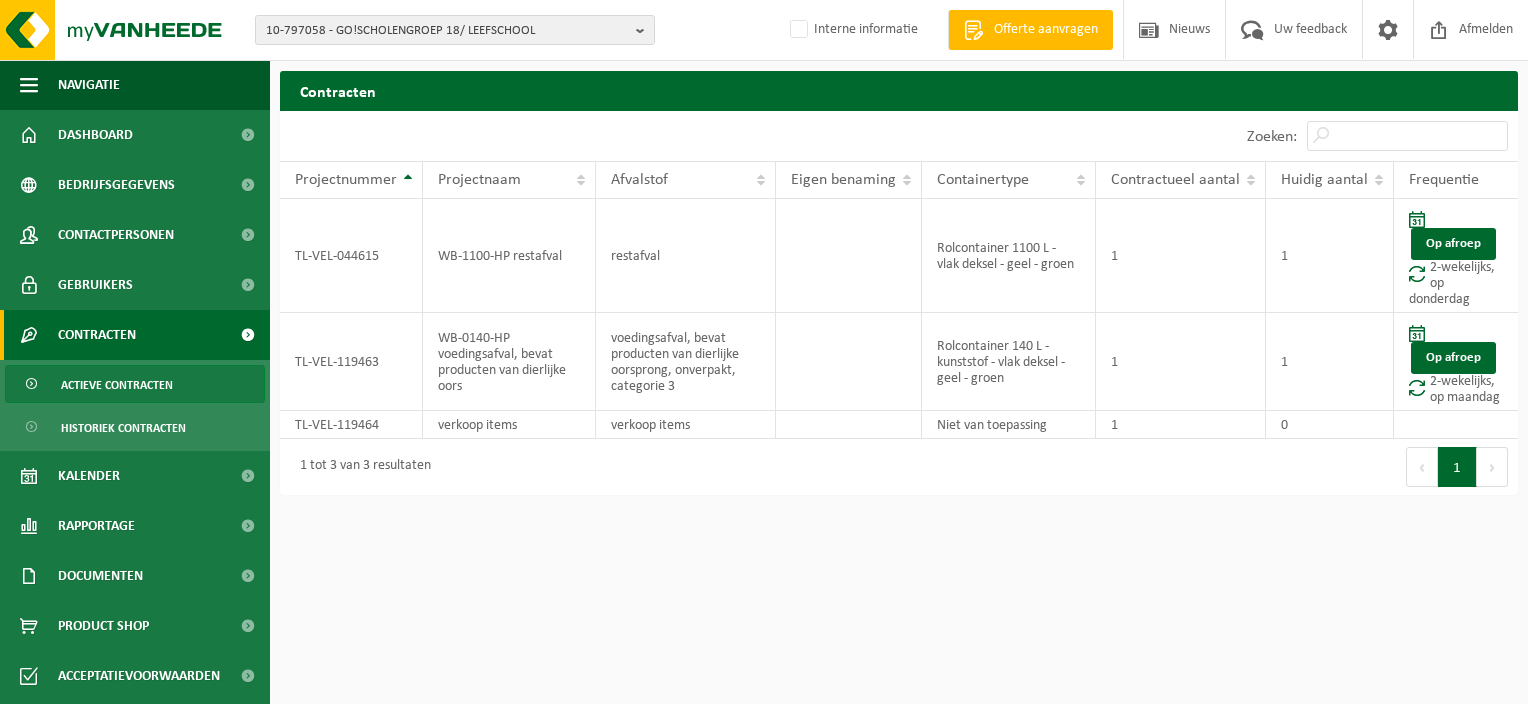 scroll, scrollTop: 0, scrollLeft: 0, axis: both 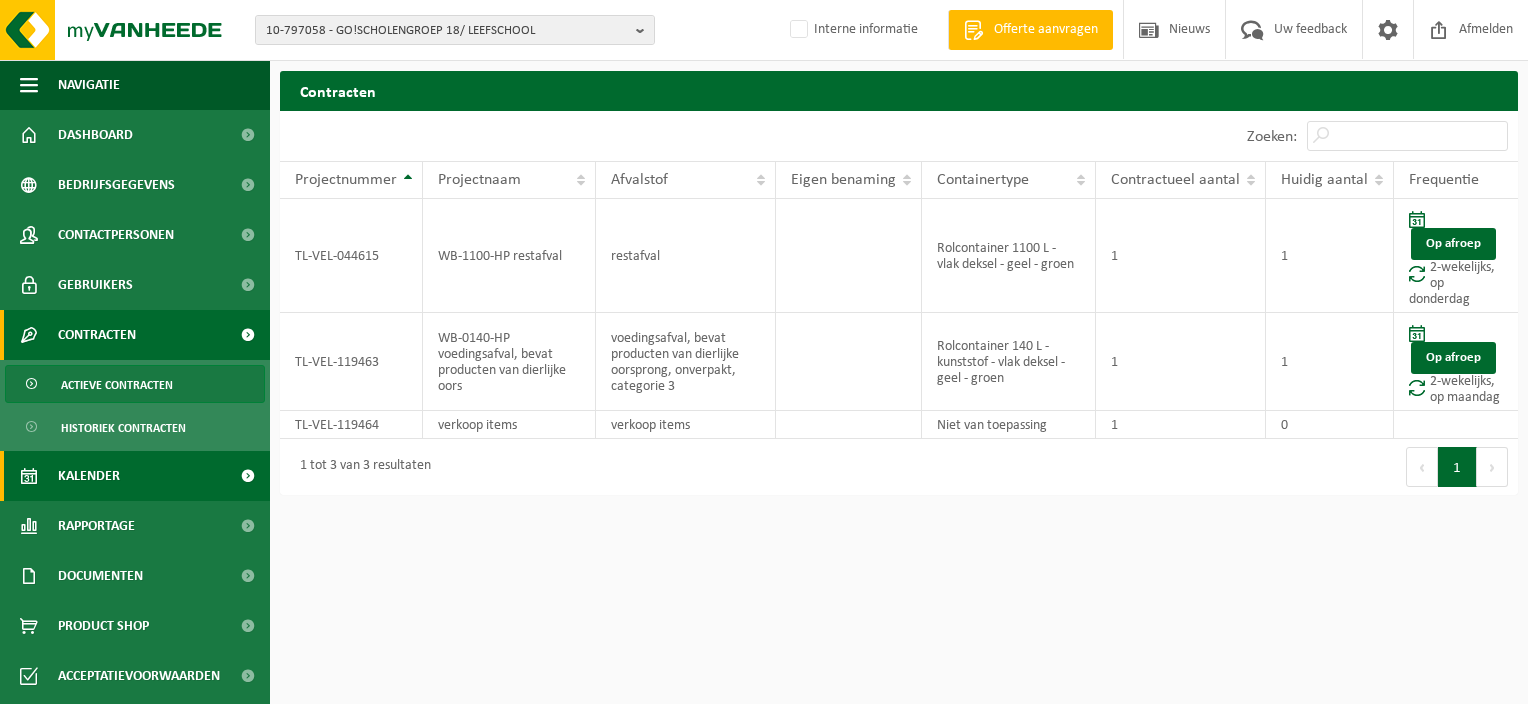 click on "Kalender" at bounding box center [89, 476] 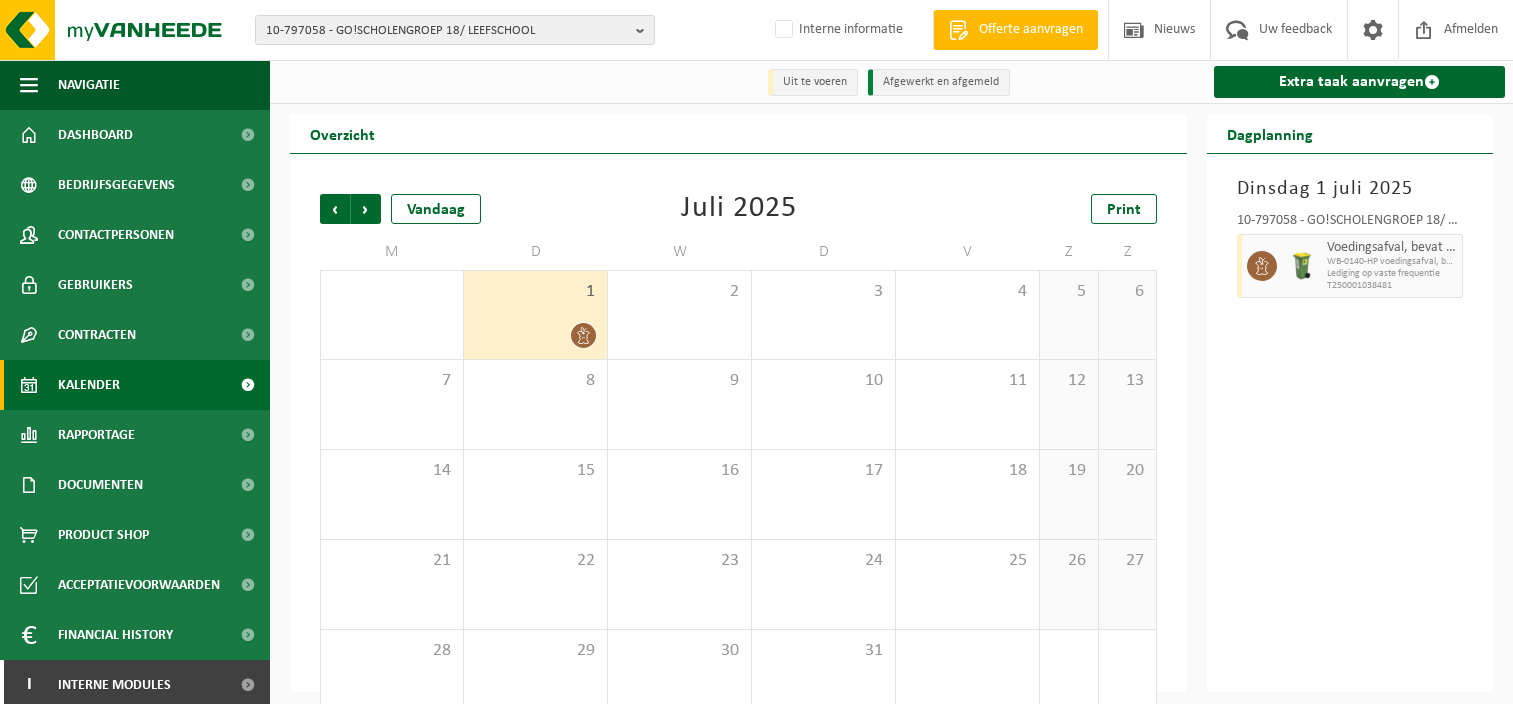 scroll, scrollTop: 0, scrollLeft: 0, axis: both 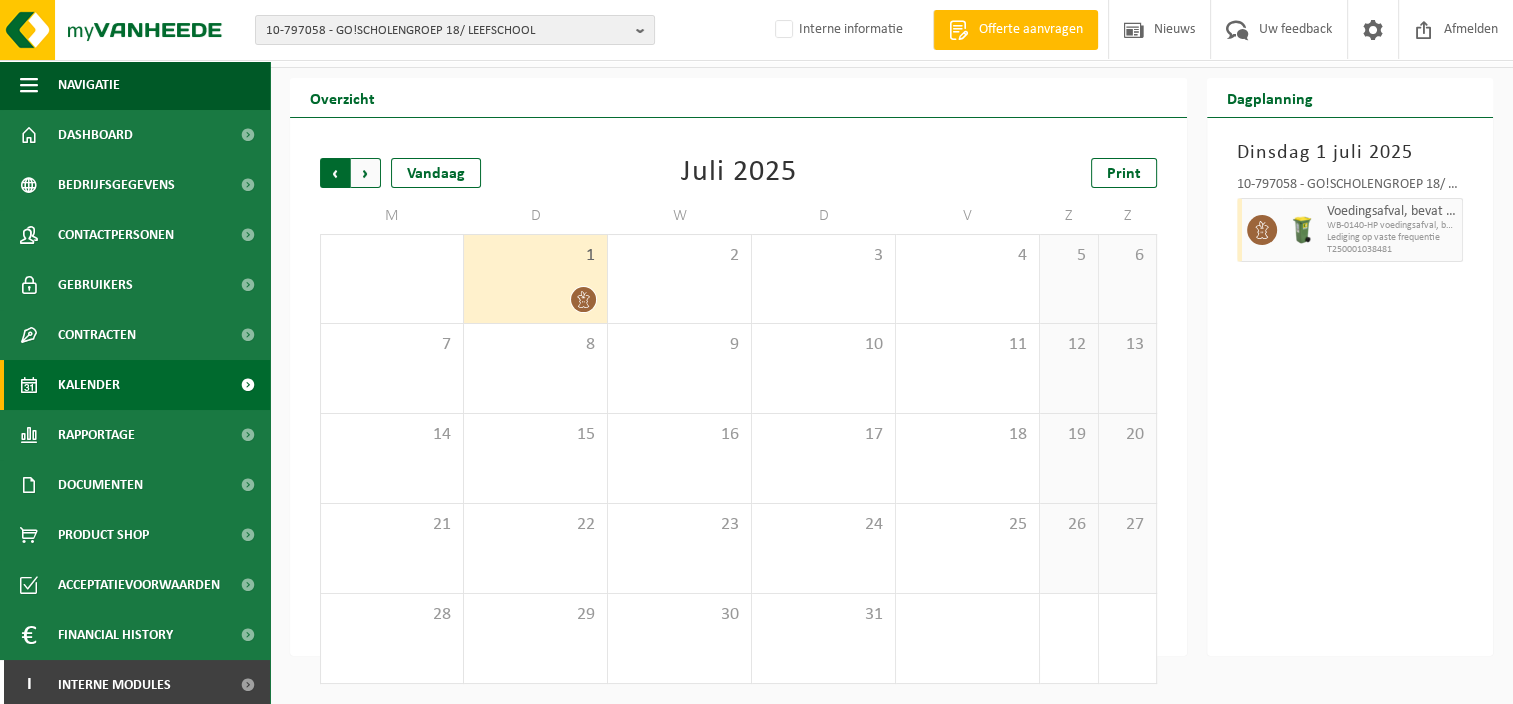 click on "Volgende" at bounding box center (366, 173) 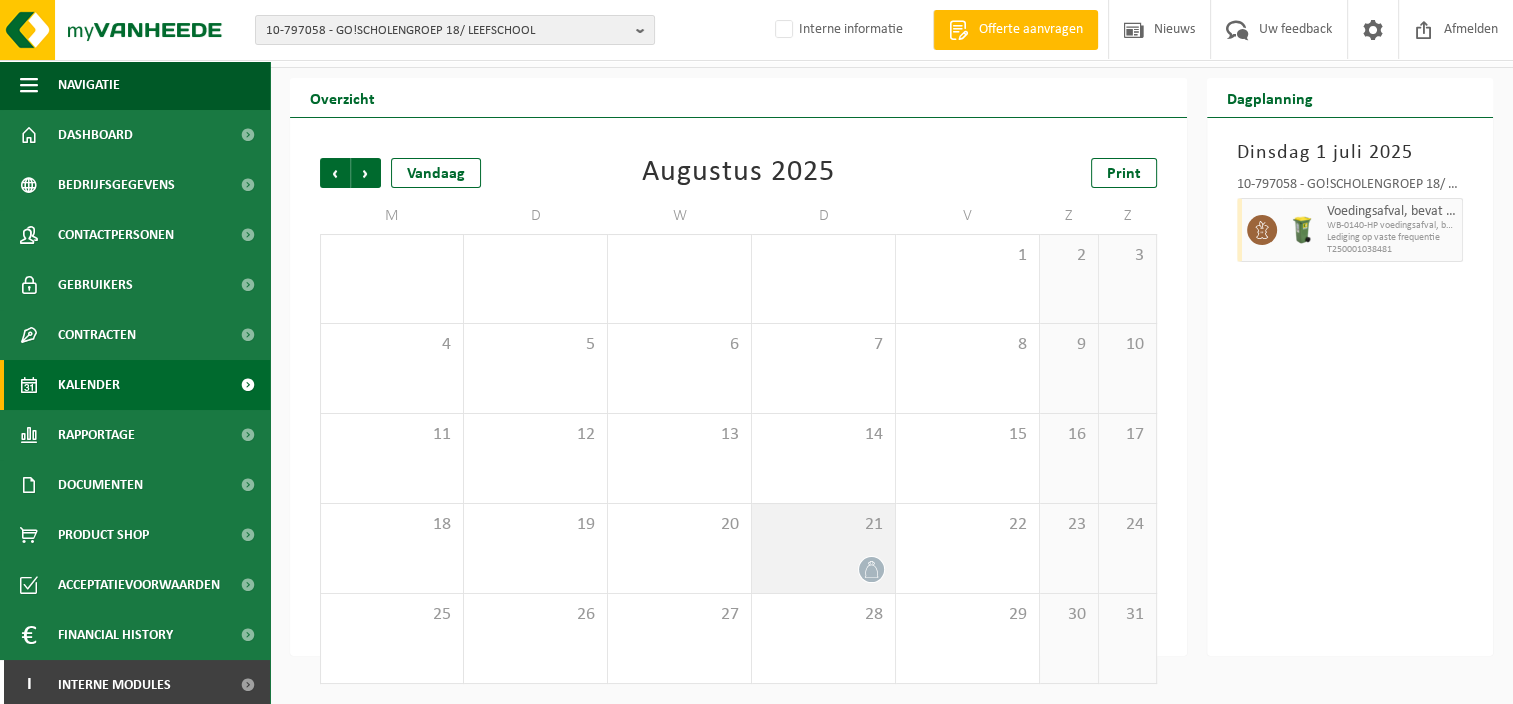 click at bounding box center (823, 569) 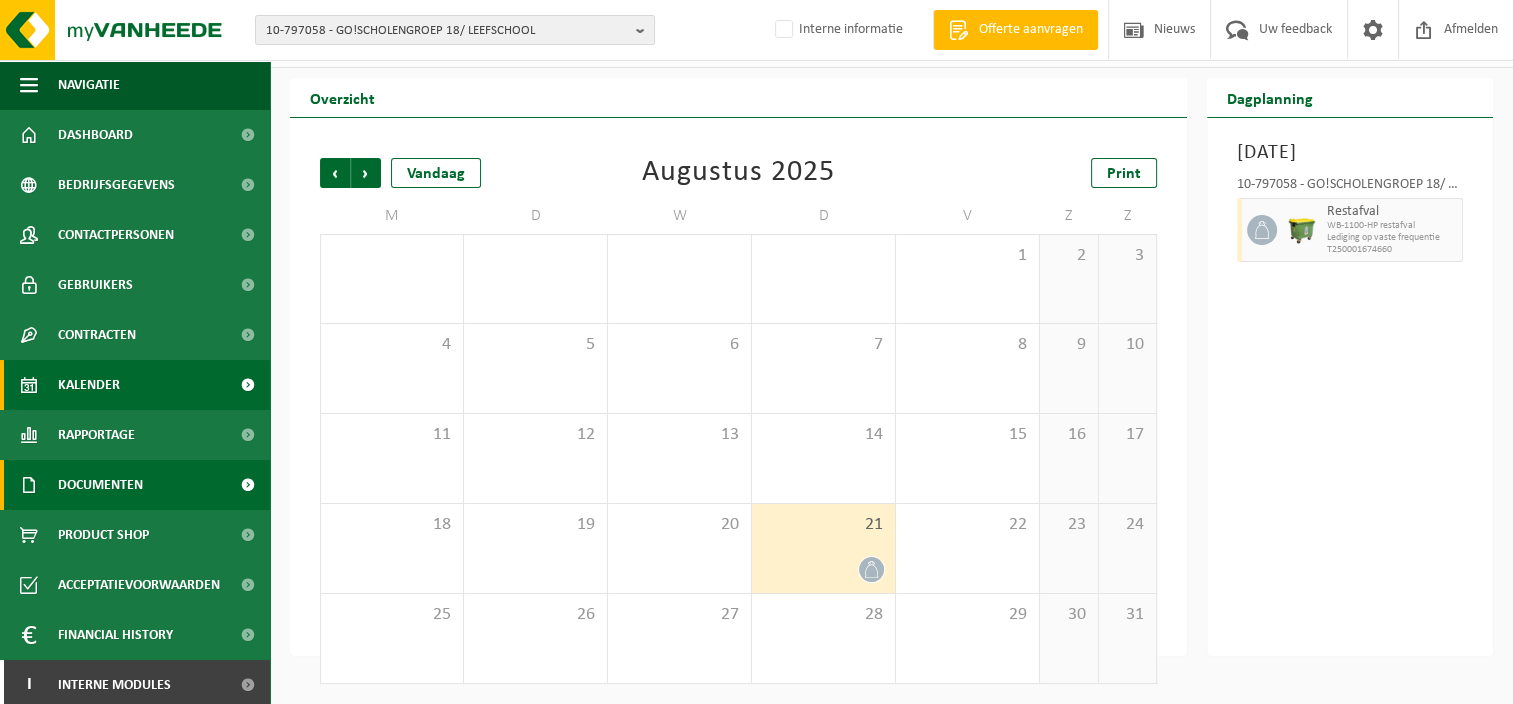click on "Documenten" at bounding box center (100, 485) 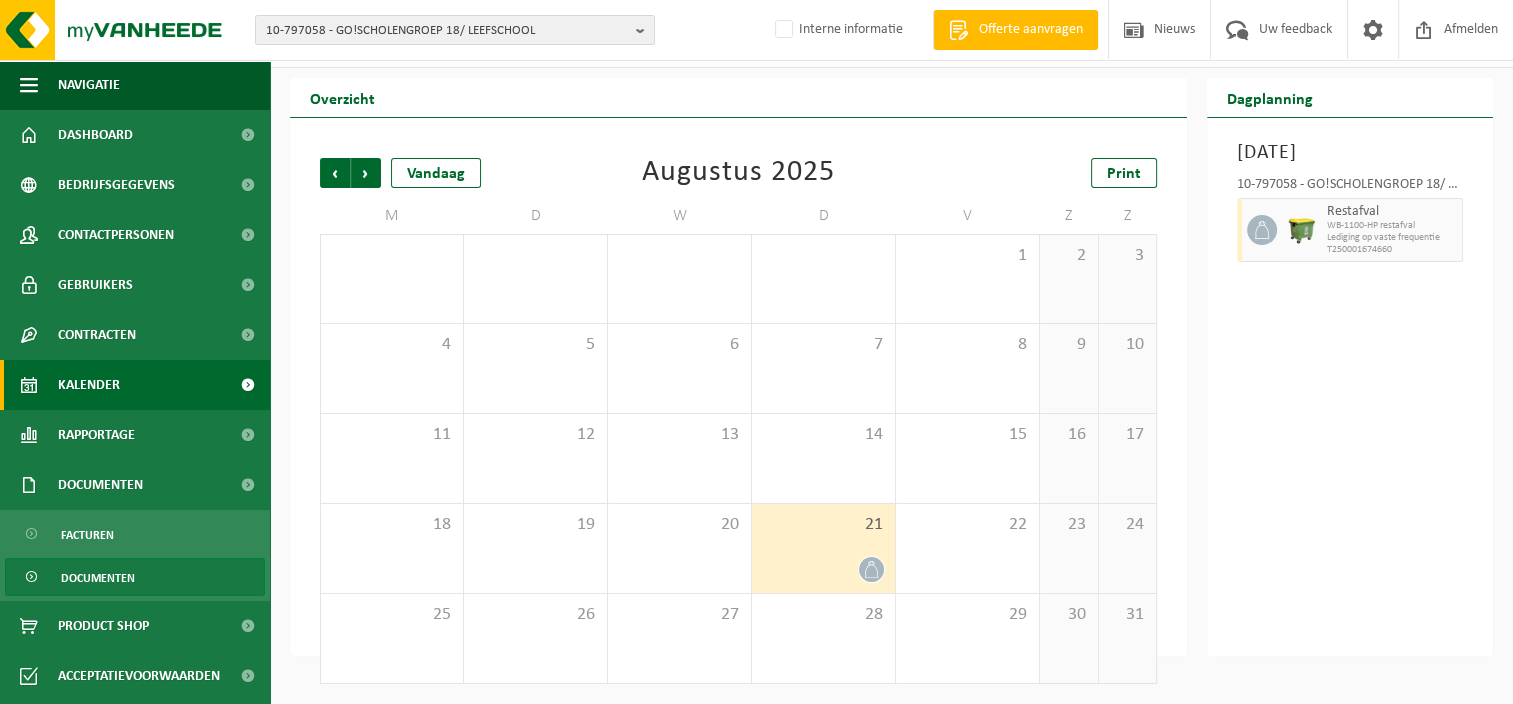 click on "Documenten" at bounding box center [98, 578] 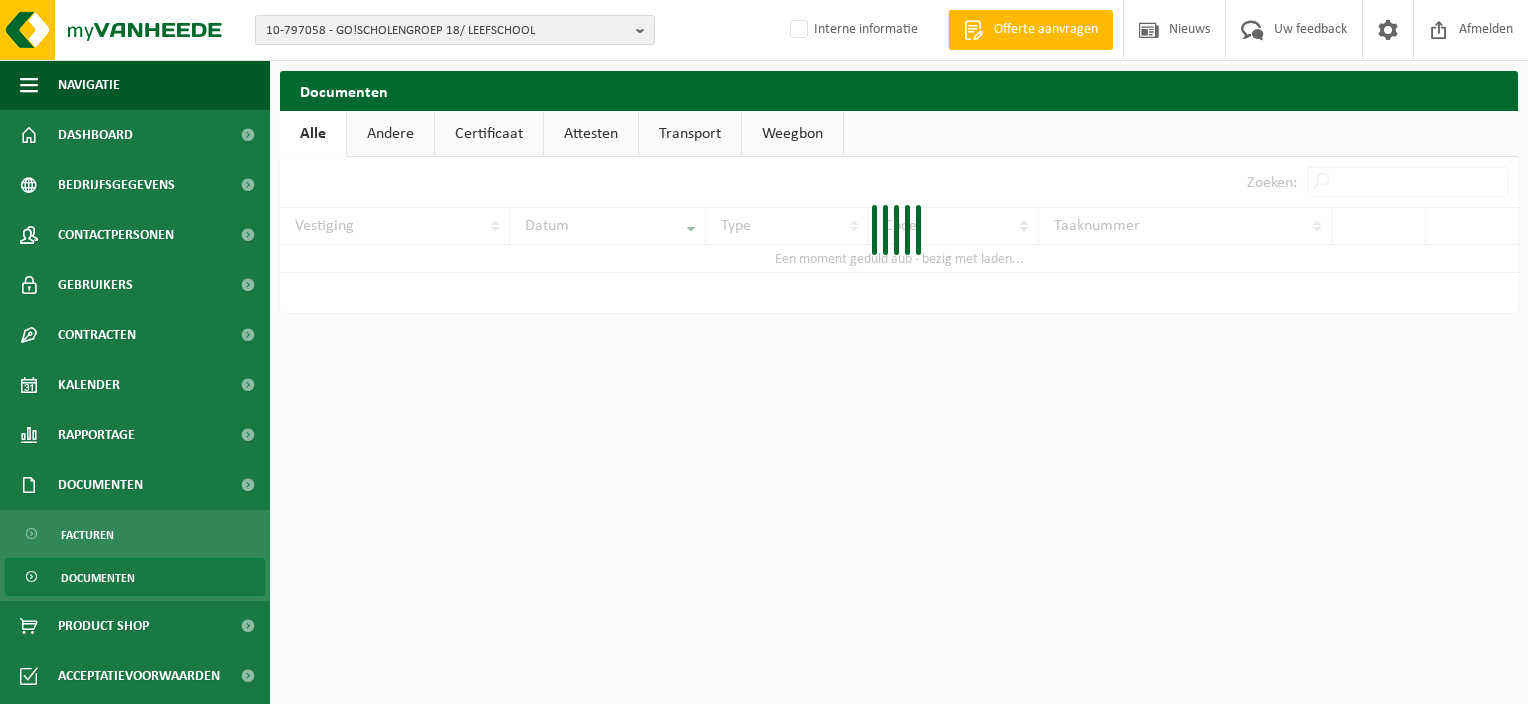 scroll, scrollTop: 0, scrollLeft: 0, axis: both 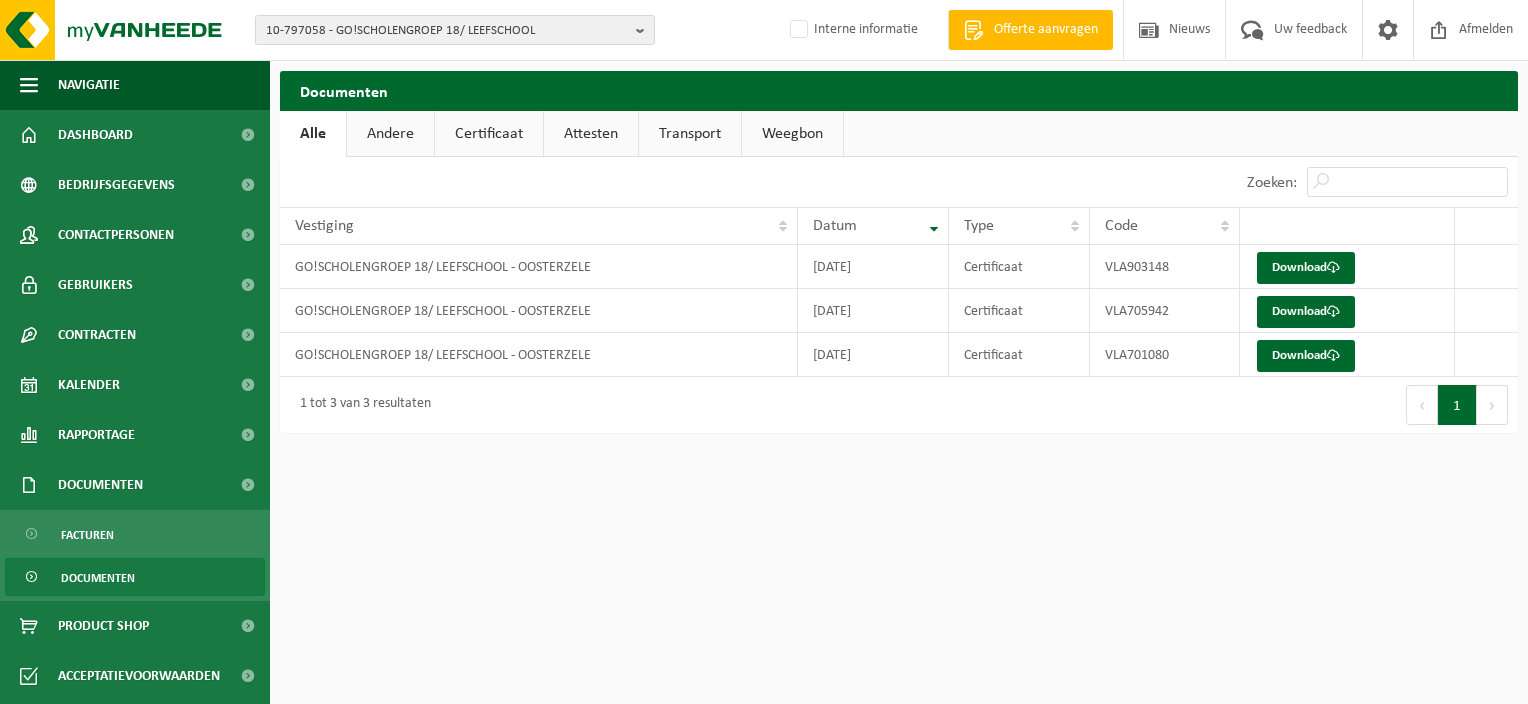 click on "Certificaat" at bounding box center [489, 134] 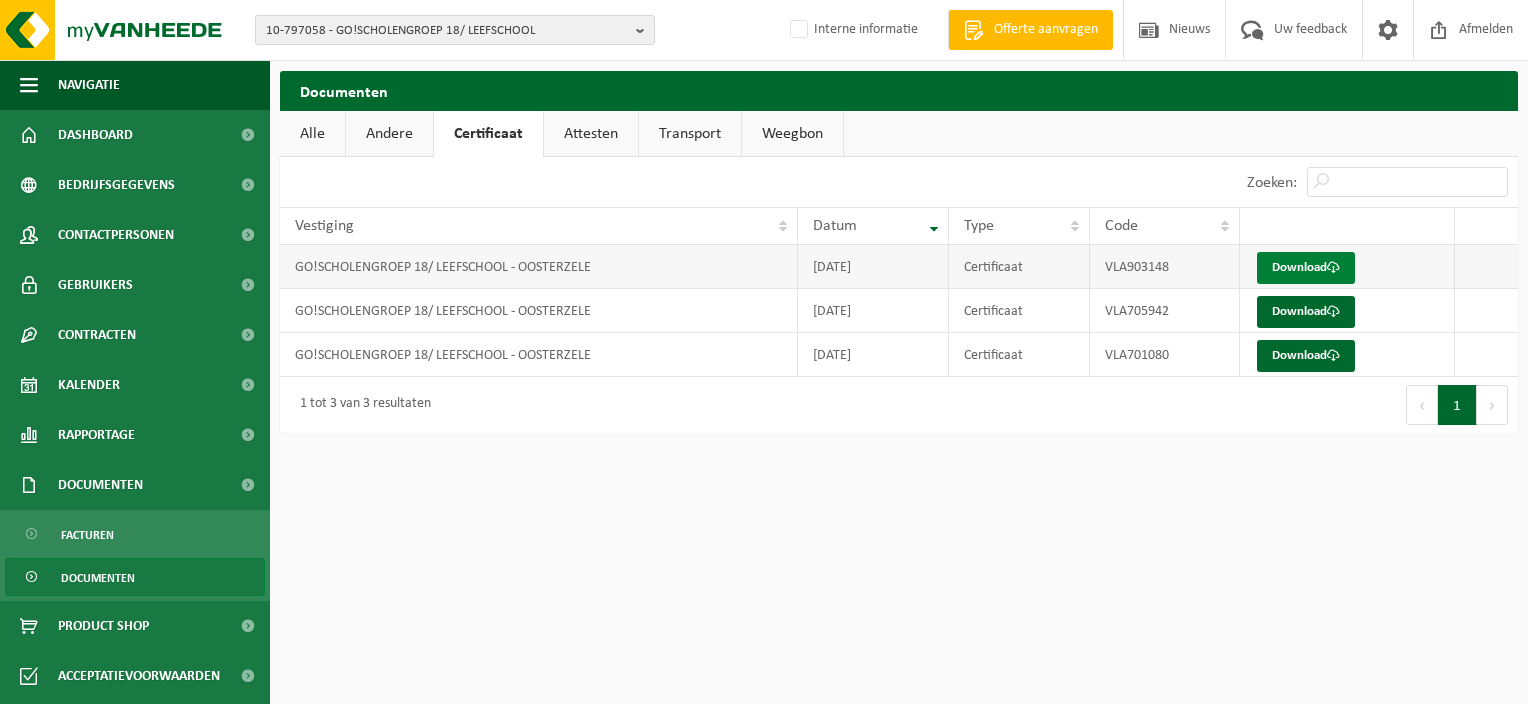 click on "Download" at bounding box center (1306, 268) 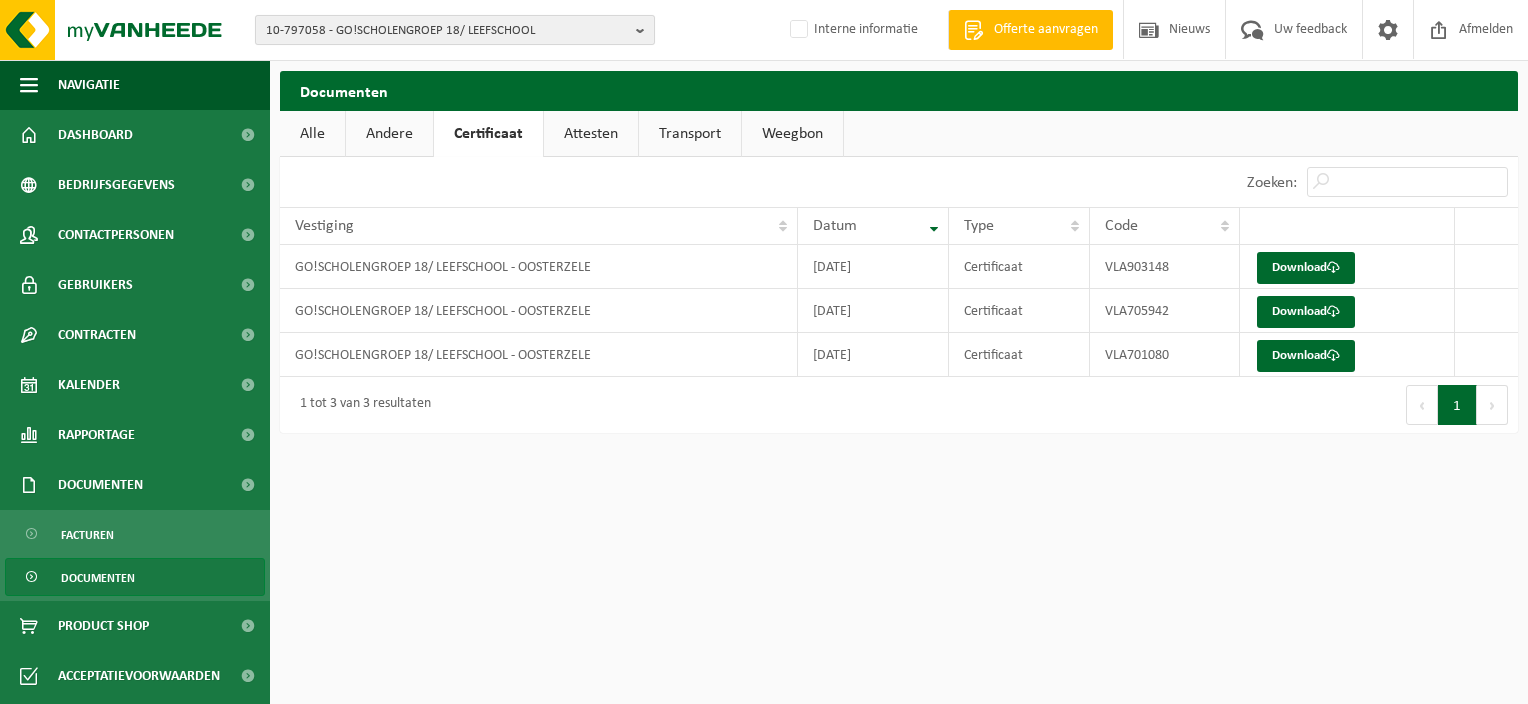 click on "10-797058 - GO!SCHOLENGROEP 18/ LEEFSCHOOL" at bounding box center (447, 31) 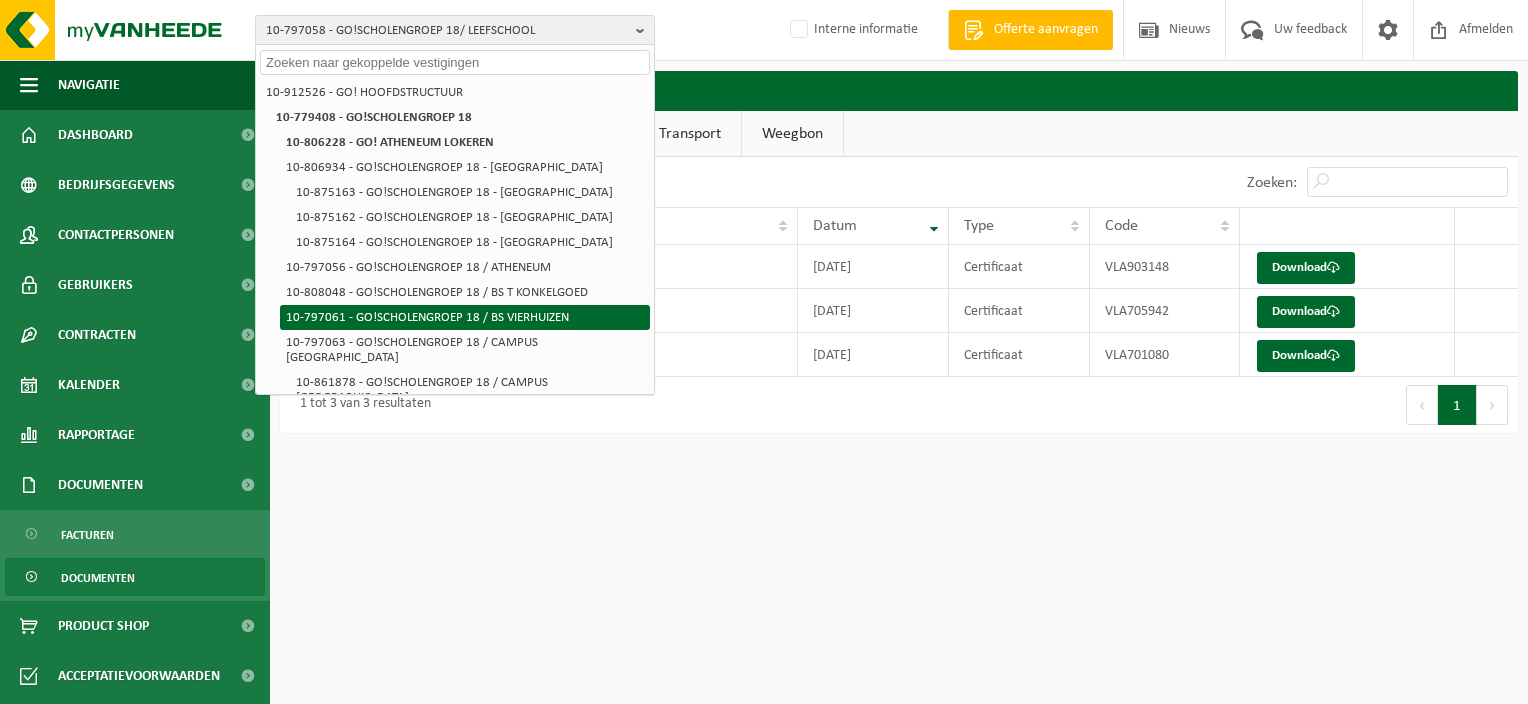 click on "10-797061 - GO!SCHOLENGROEP 18 / BS VIERHUIZEN" at bounding box center [465, 317] 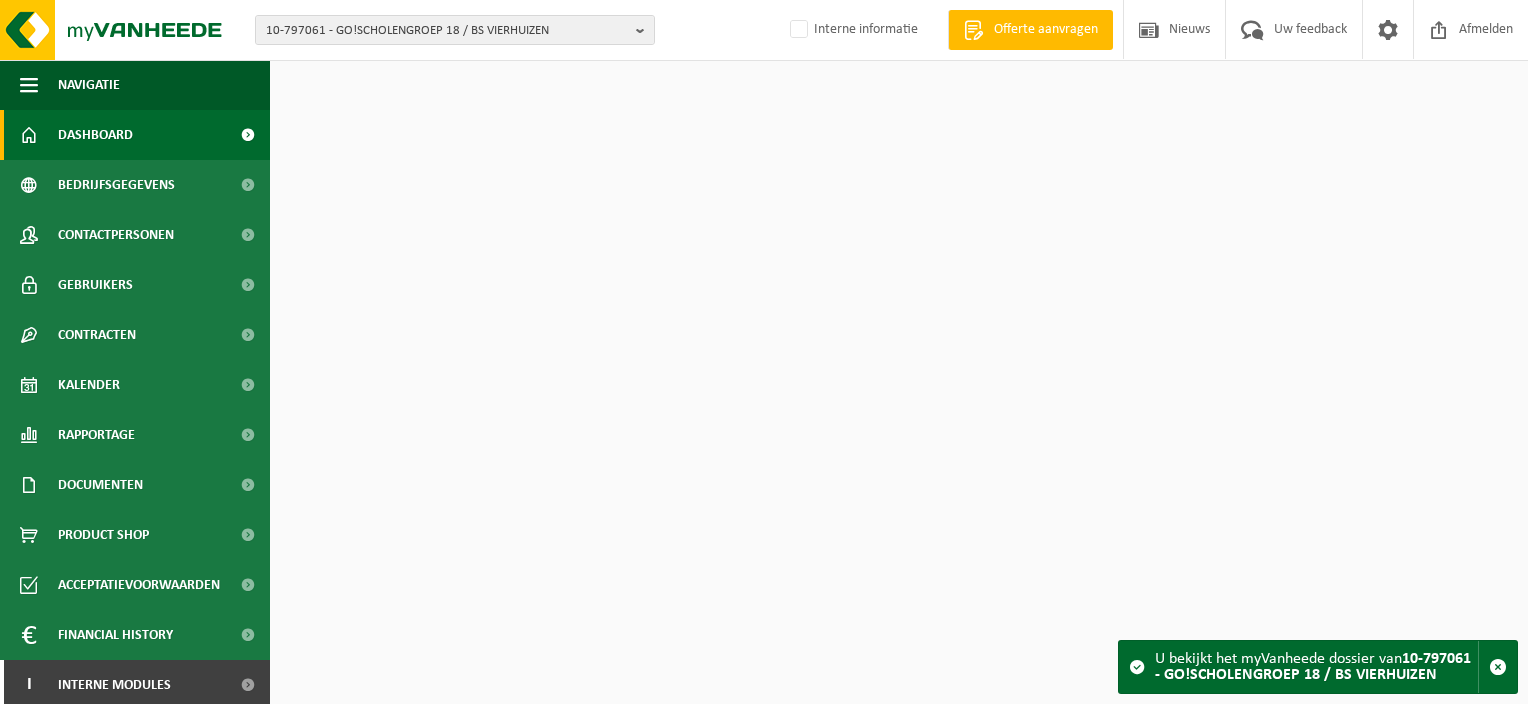 scroll, scrollTop: 0, scrollLeft: 0, axis: both 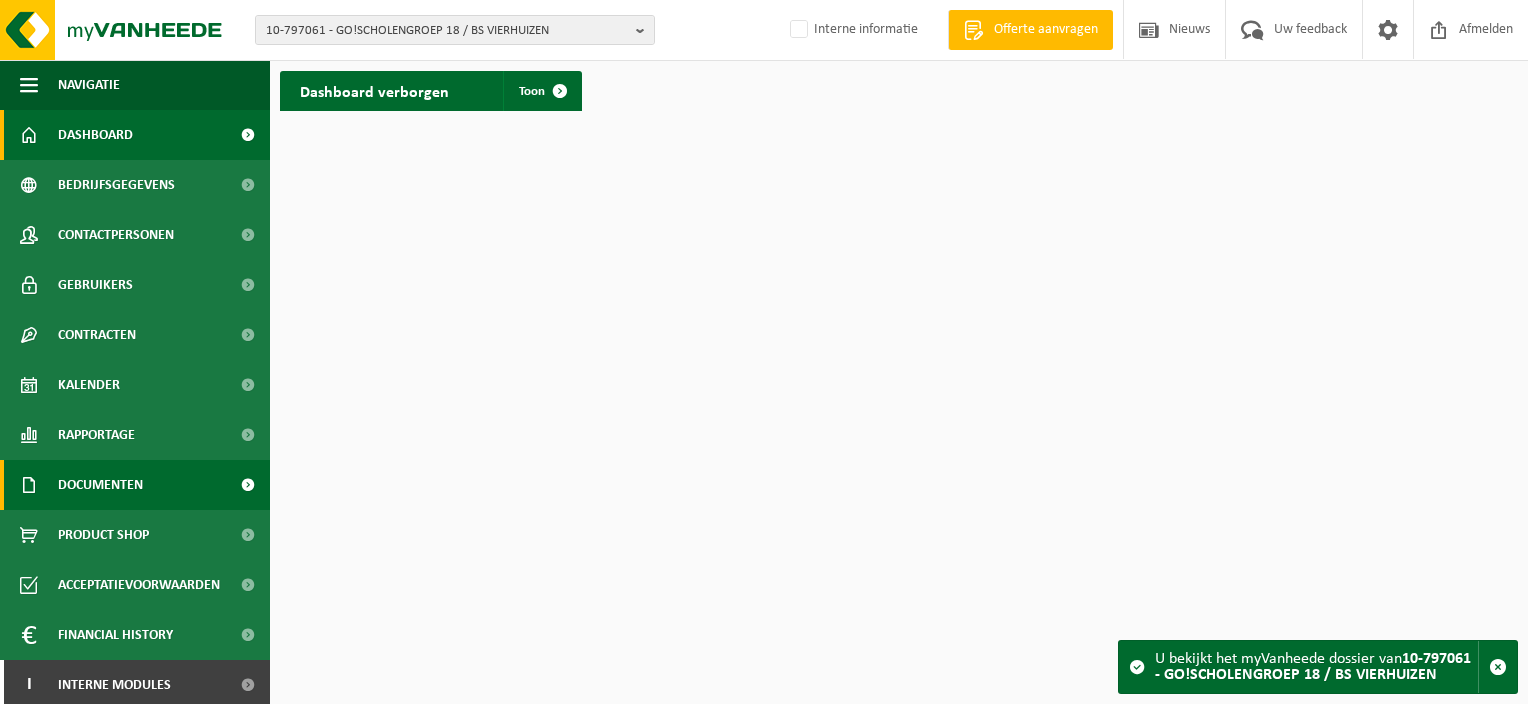 click on "Documenten" at bounding box center (100, 485) 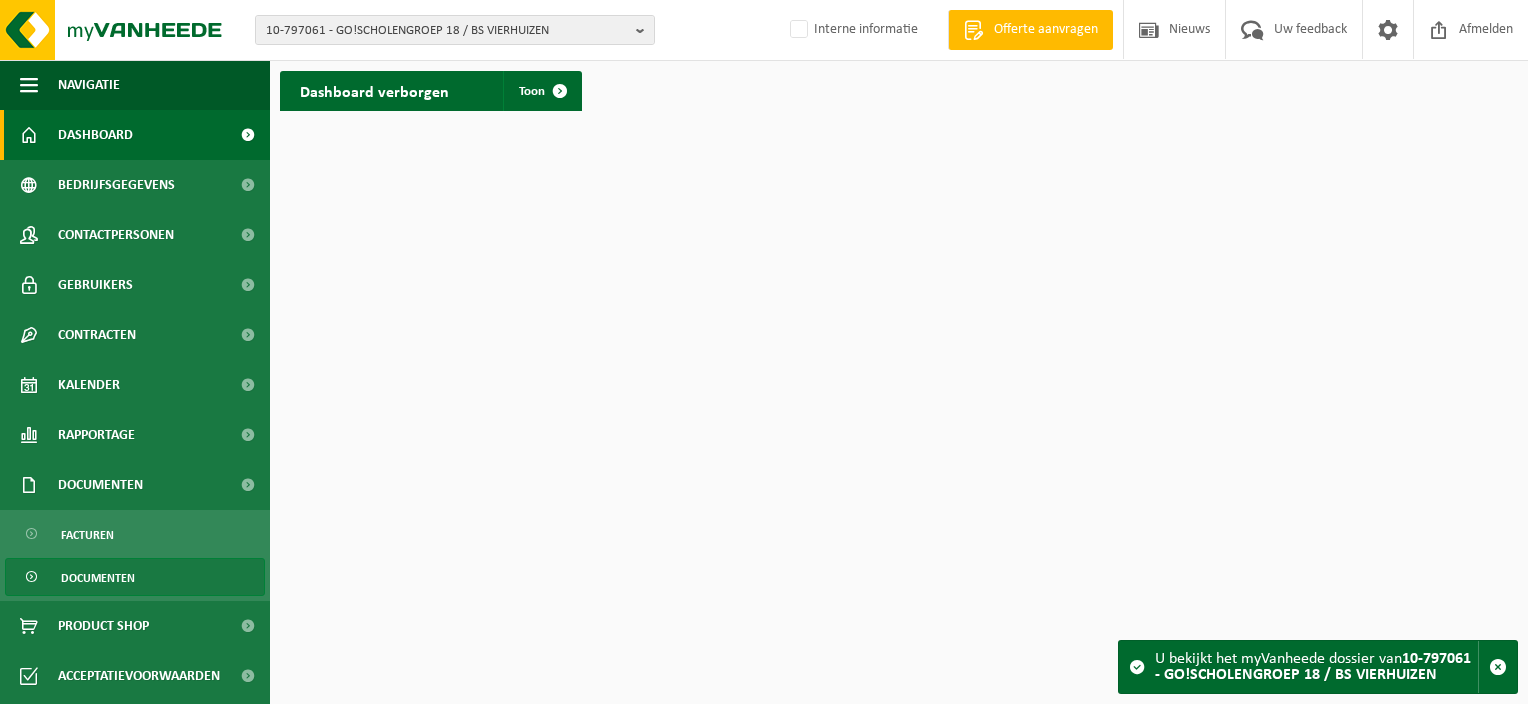 click on "Documenten" at bounding box center [98, 578] 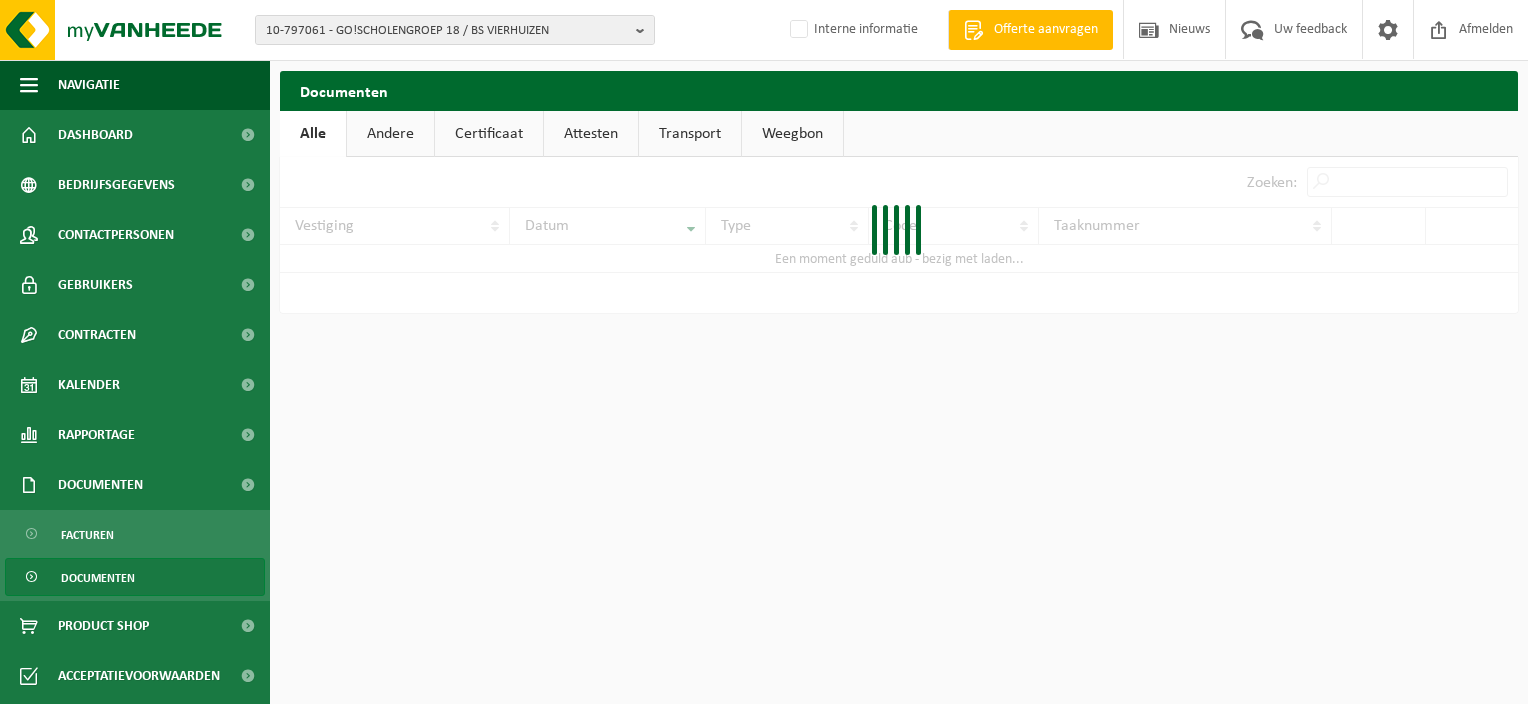 scroll, scrollTop: 0, scrollLeft: 0, axis: both 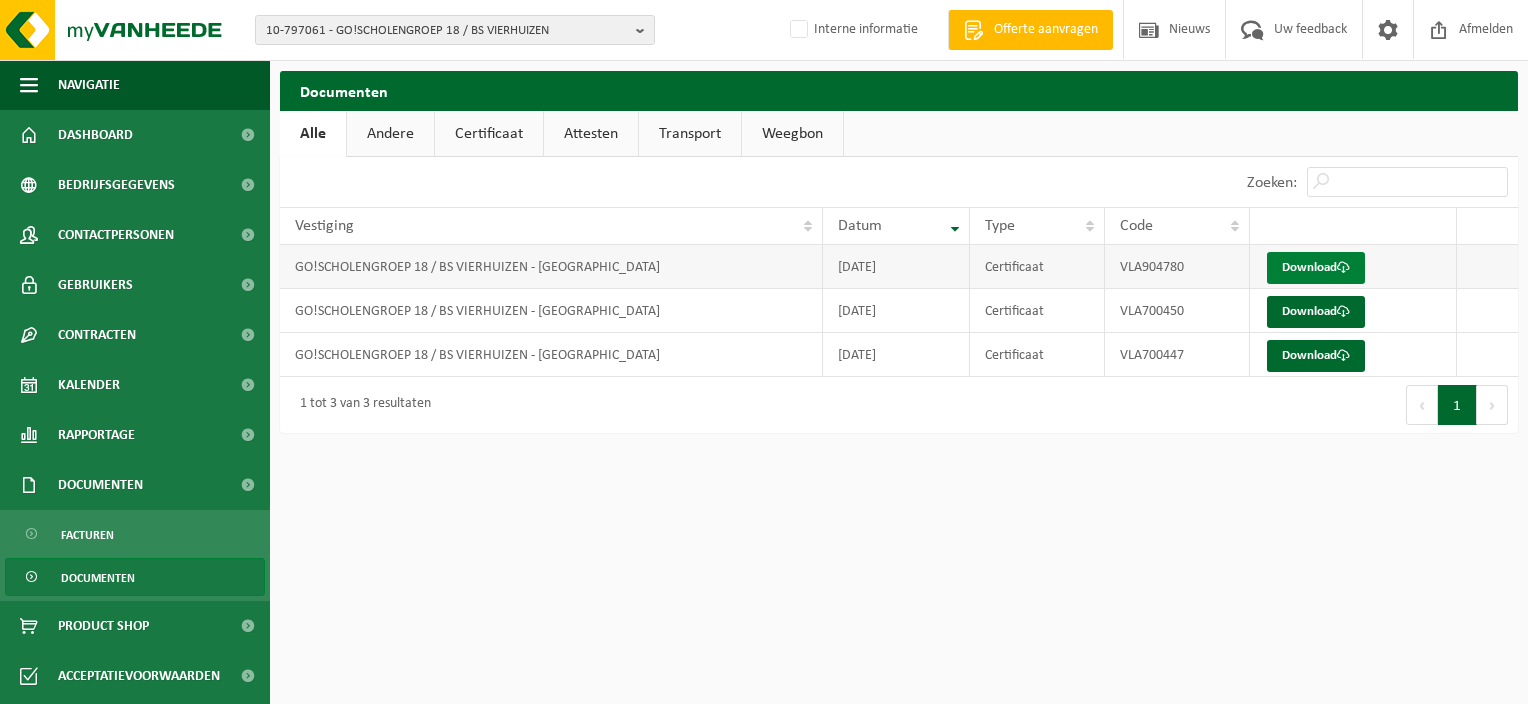 click on "Download" at bounding box center (1316, 268) 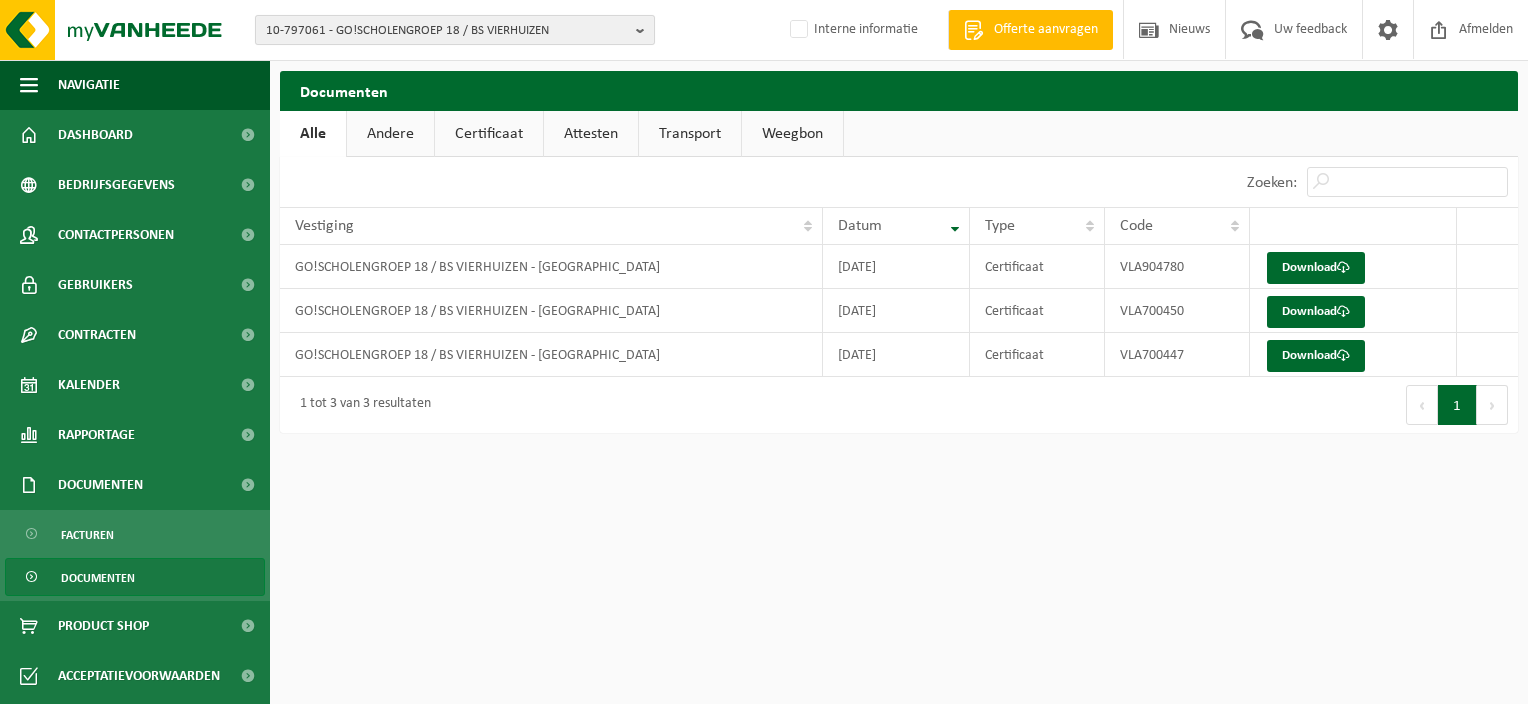 click on "10-797061 - GO!SCHOLENGROEP 18 / BS VIERHUIZEN" at bounding box center [447, 31] 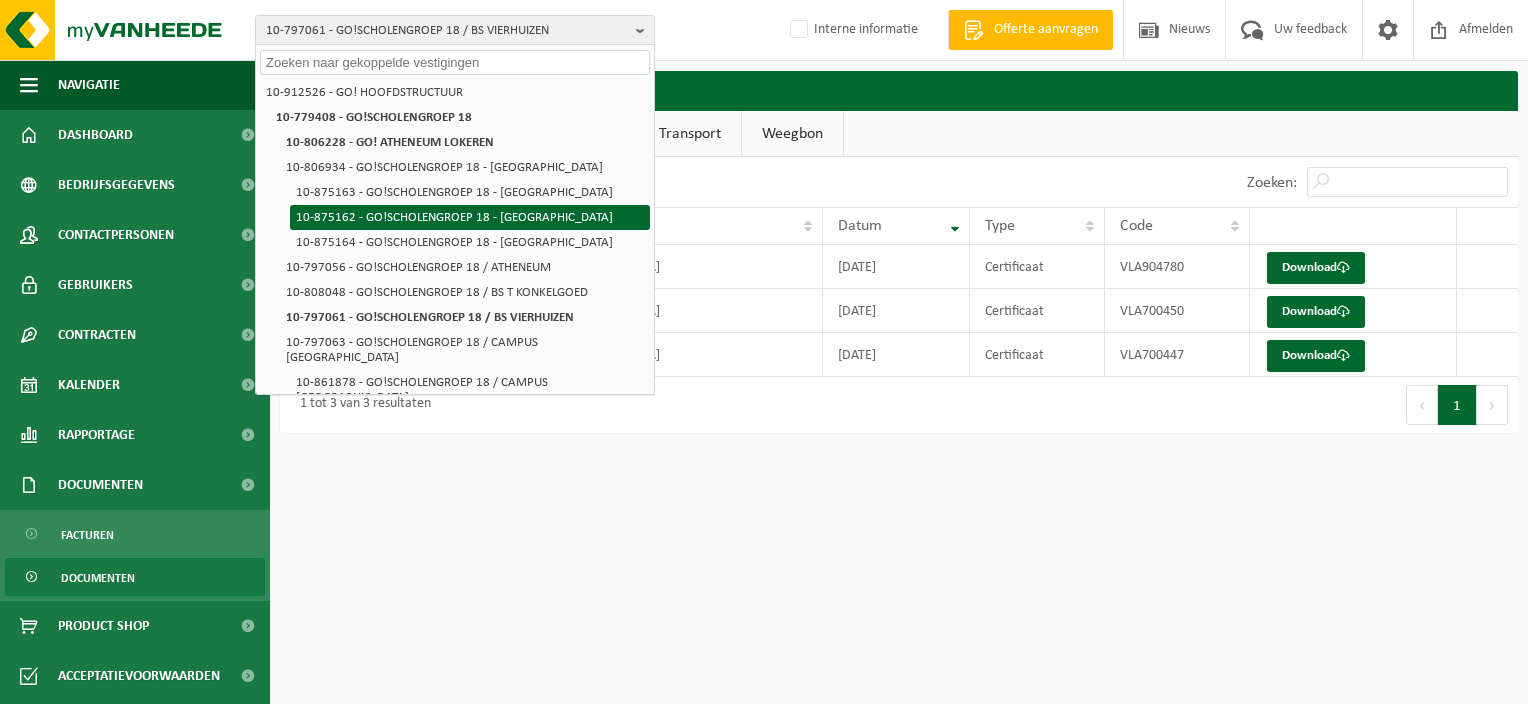 click on "10-875162 - GO!SCHOLENGROEP 18 - [GEOGRAPHIC_DATA]" at bounding box center (470, 217) 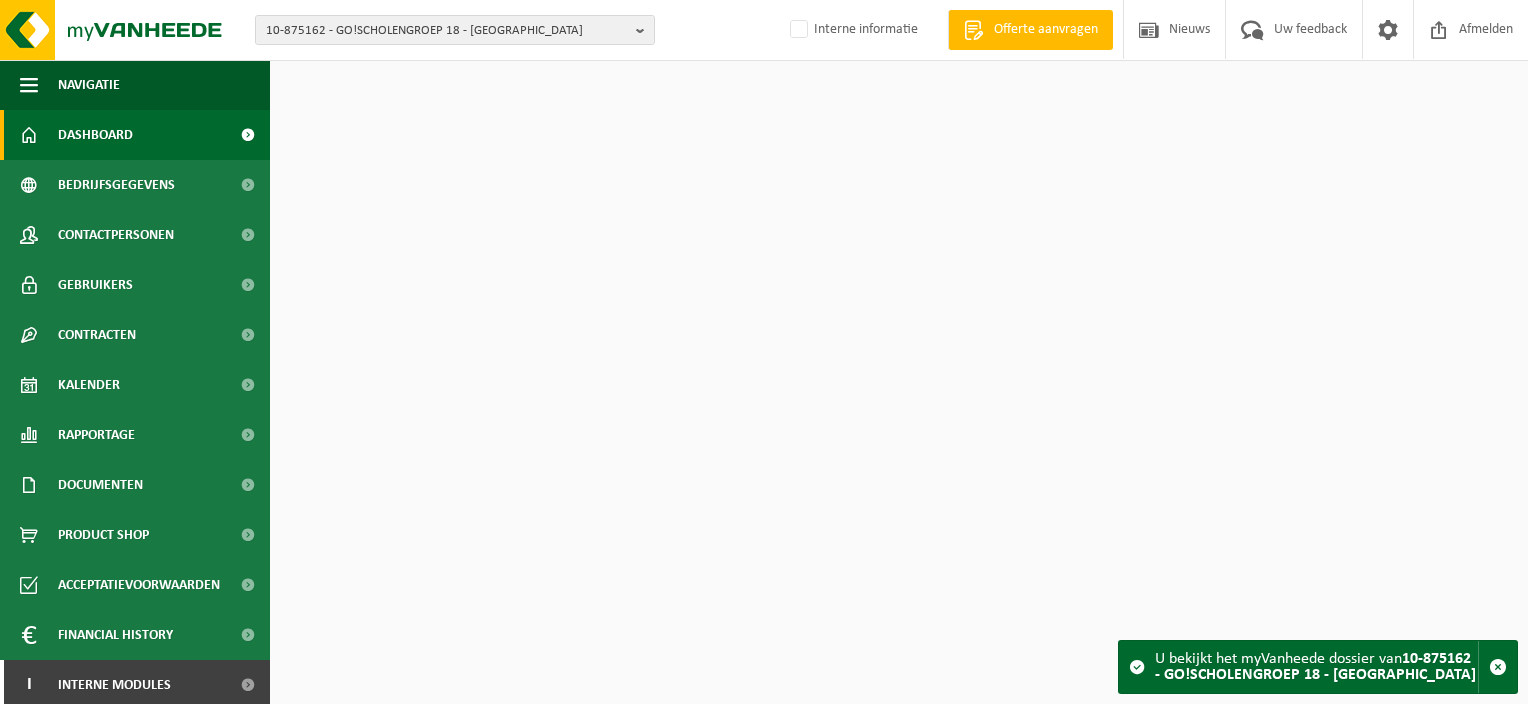 scroll, scrollTop: 0, scrollLeft: 0, axis: both 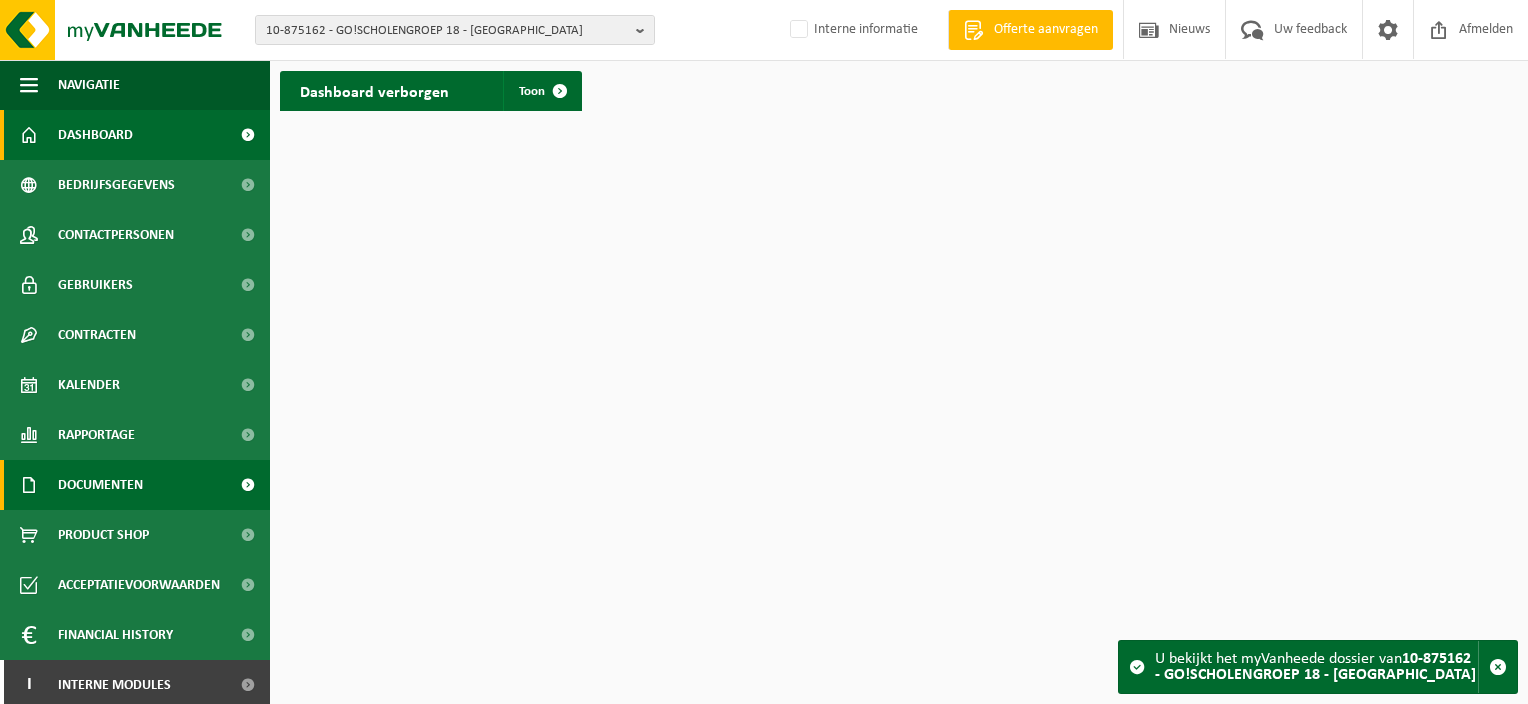 click on "Documenten" at bounding box center (100, 485) 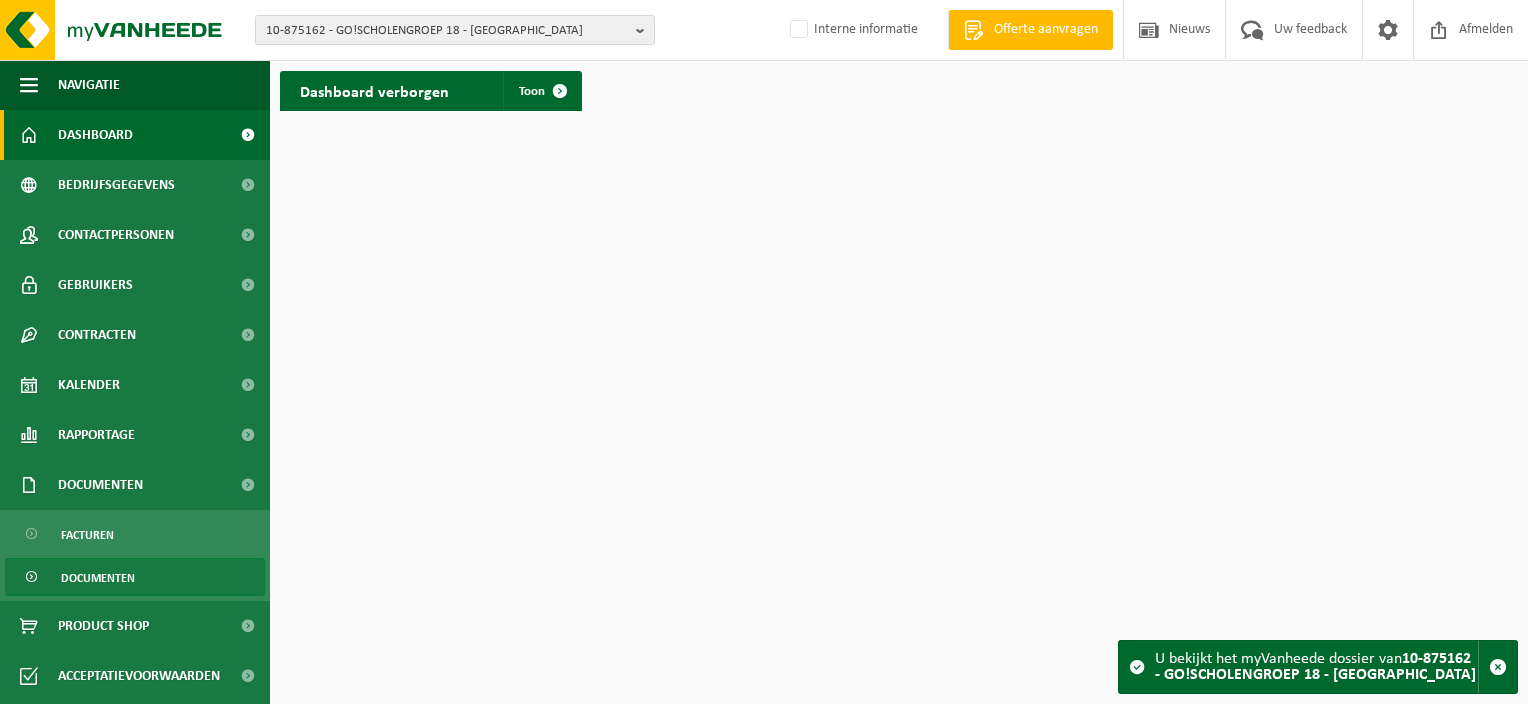 click on "Documenten" at bounding box center (98, 578) 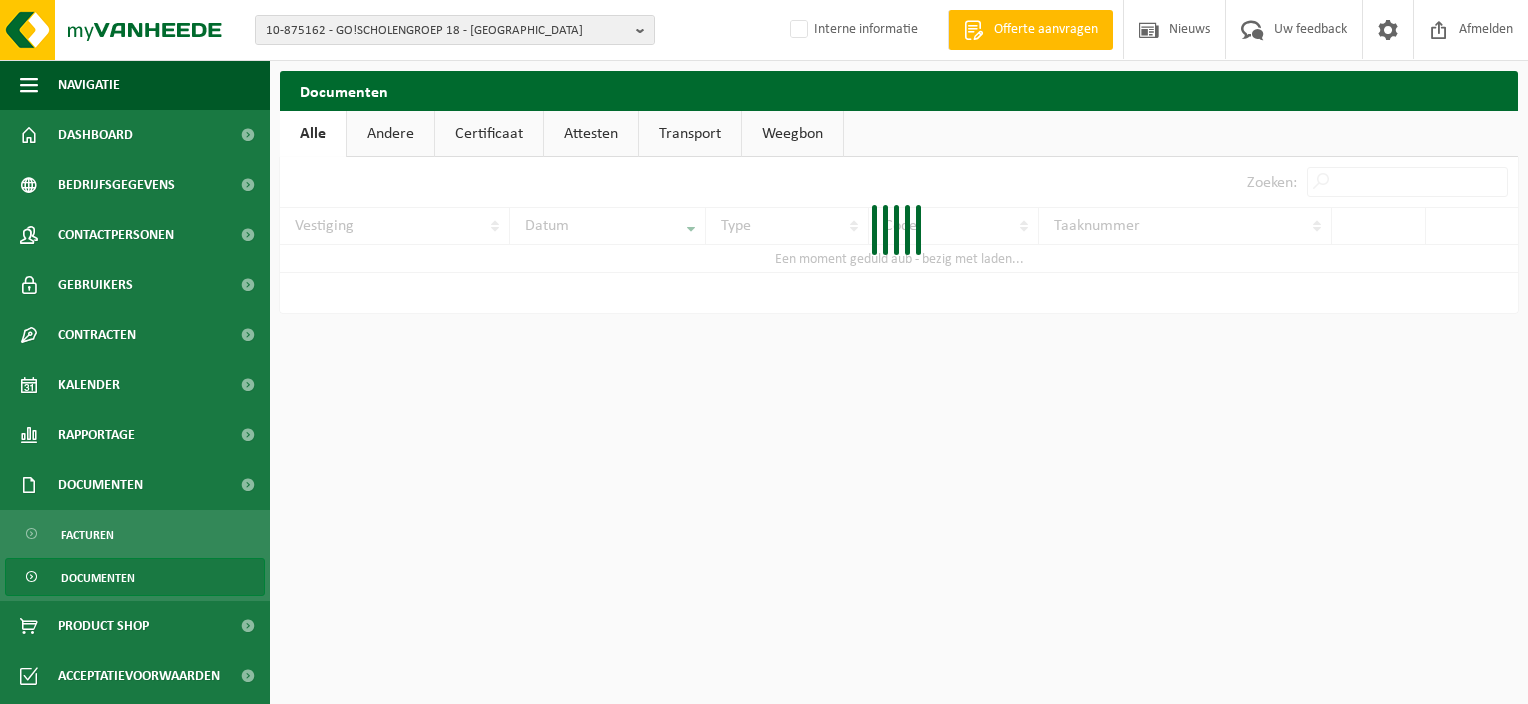 scroll, scrollTop: 0, scrollLeft: 0, axis: both 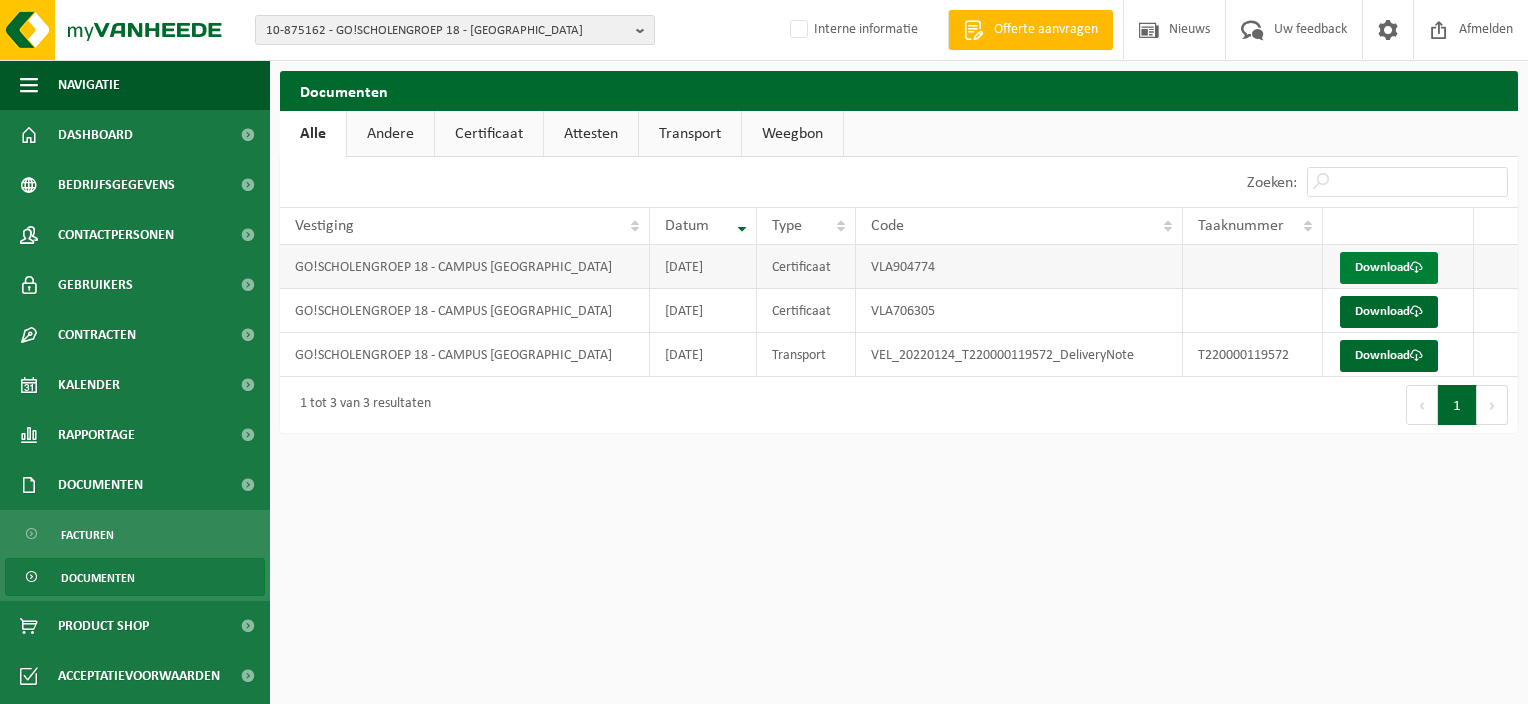 click on "Download" at bounding box center [1389, 268] 